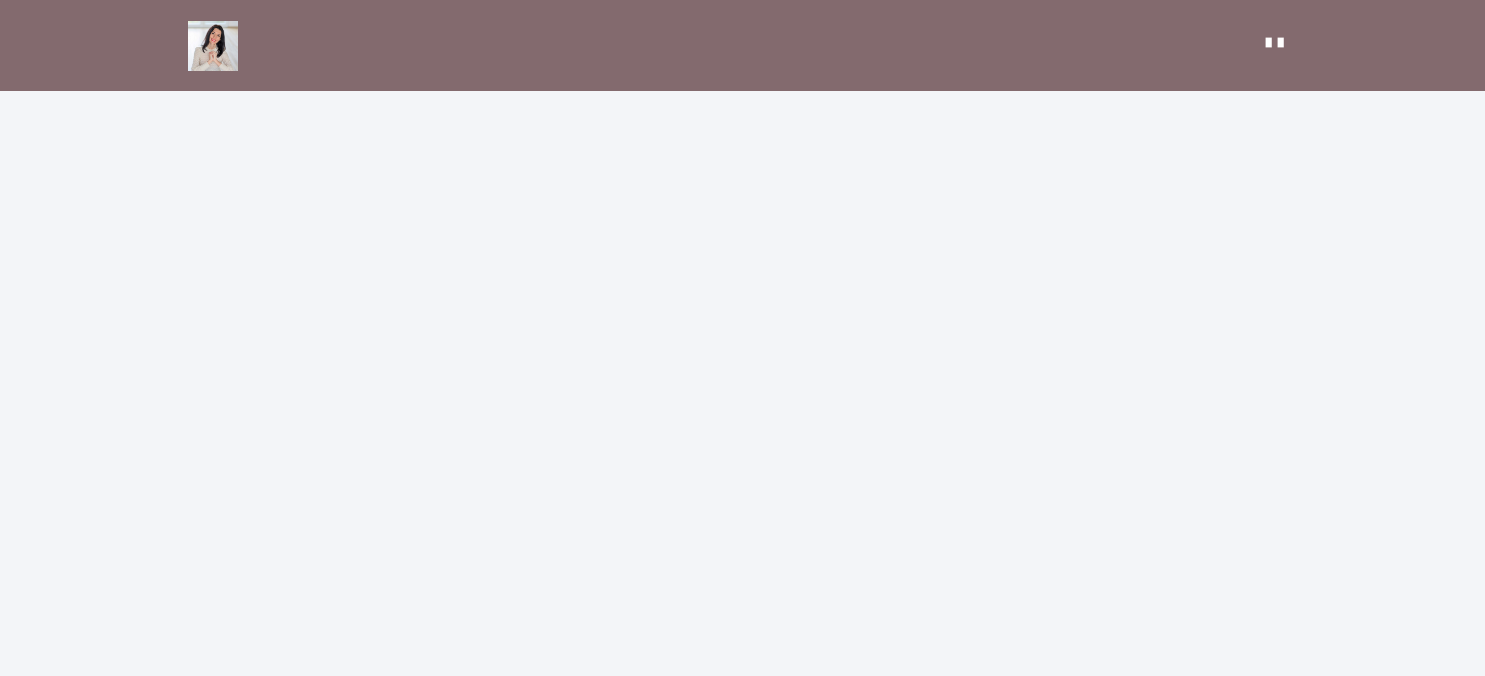 scroll, scrollTop: 0, scrollLeft: 0, axis: both 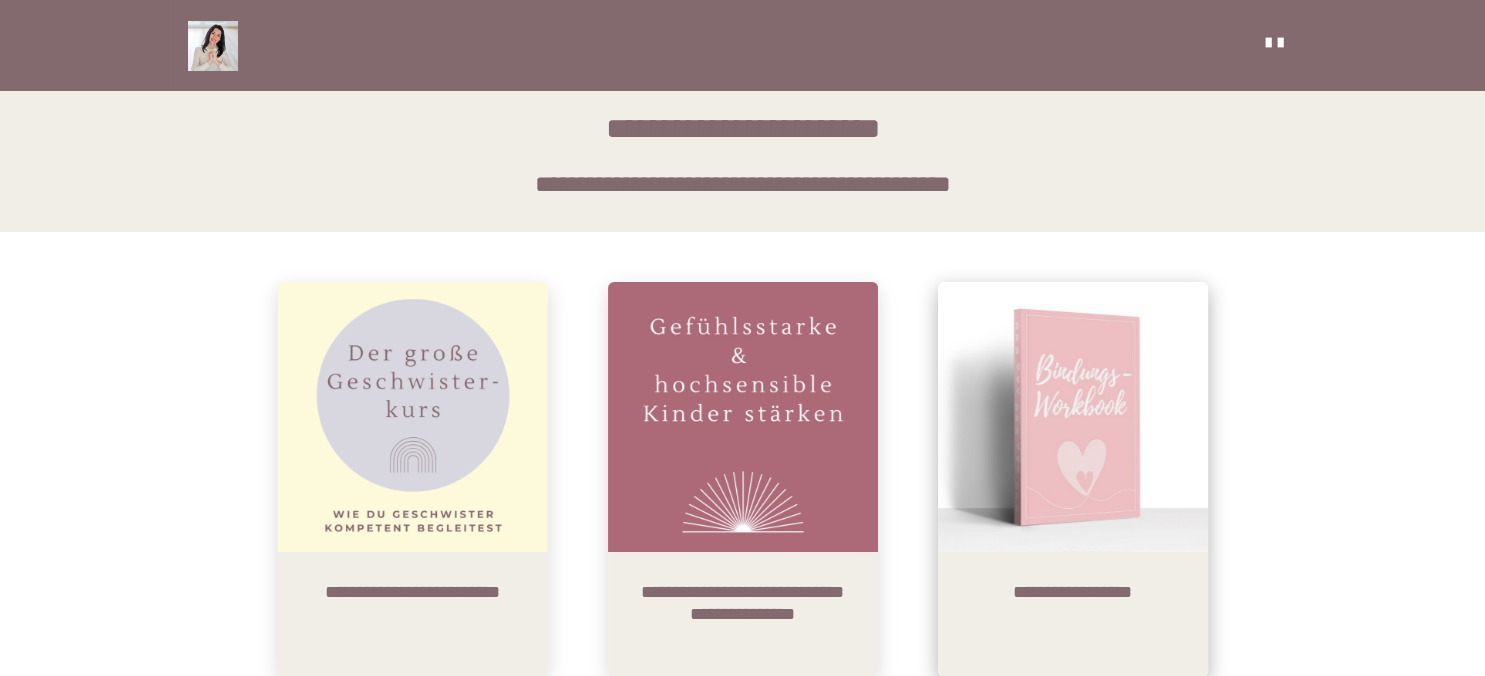 click at bounding box center [1073, 417] 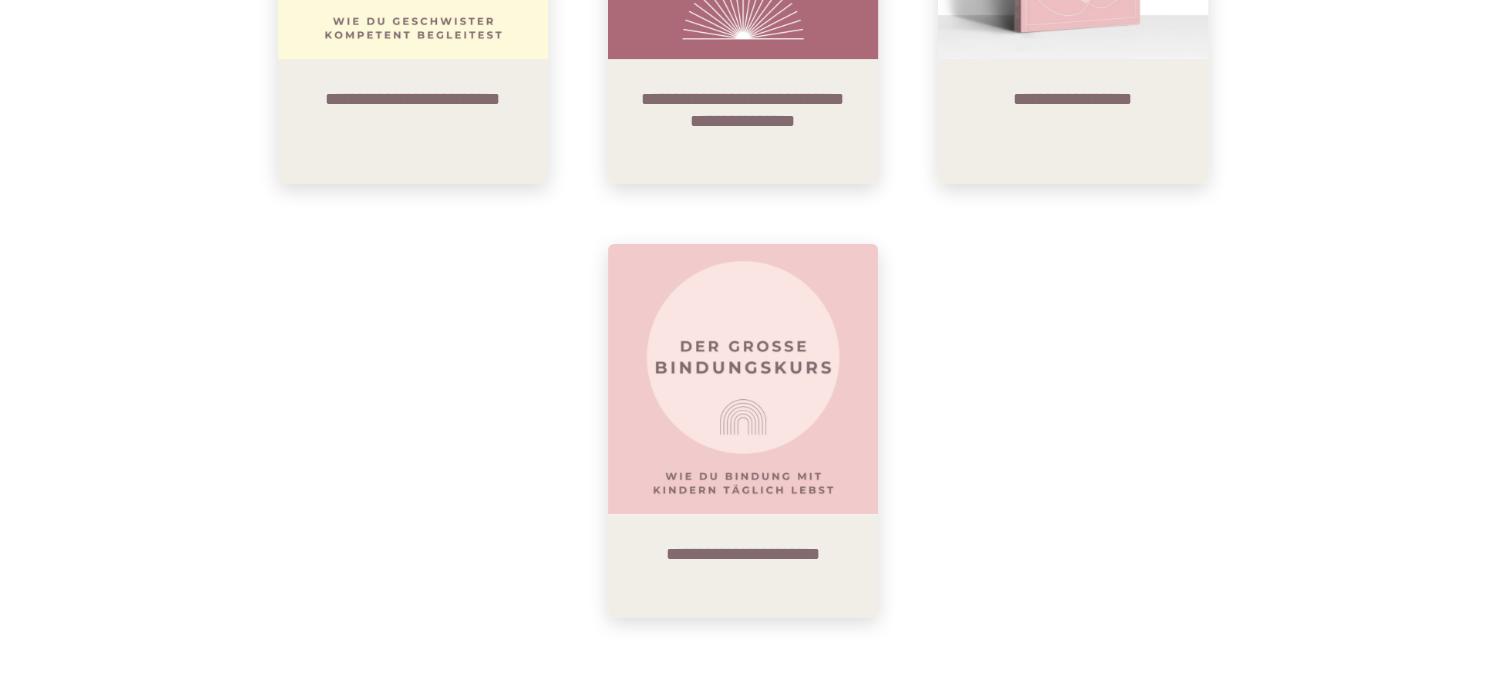 scroll, scrollTop: 524, scrollLeft: 0, axis: vertical 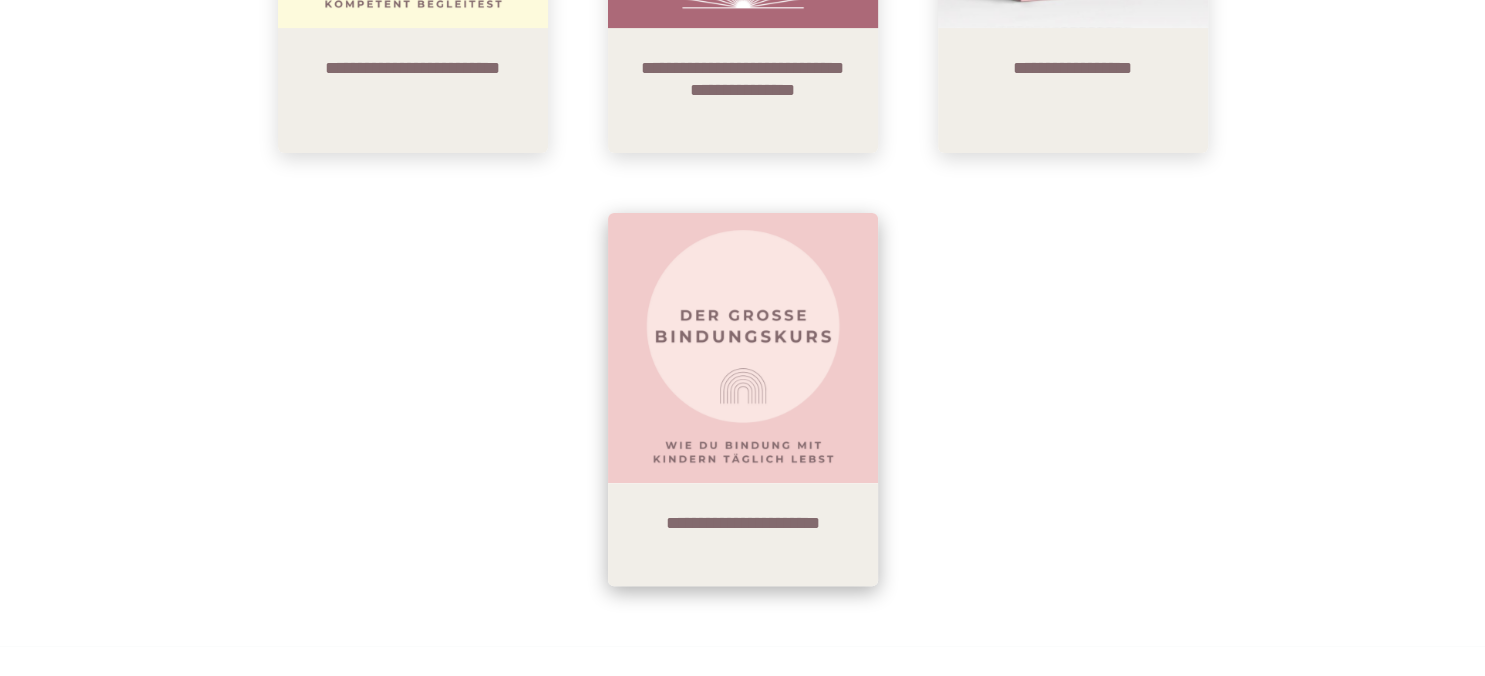 click at bounding box center [743, 348] 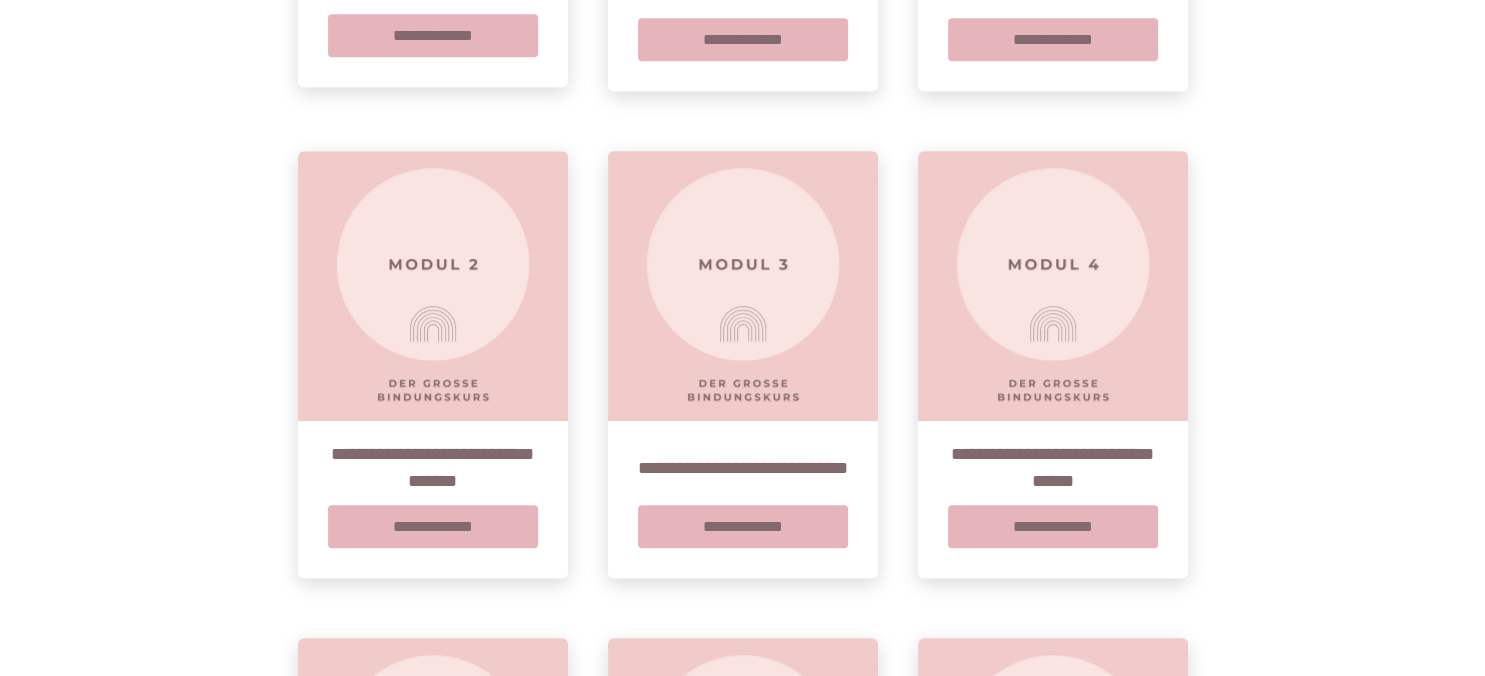 scroll, scrollTop: 1186, scrollLeft: 0, axis: vertical 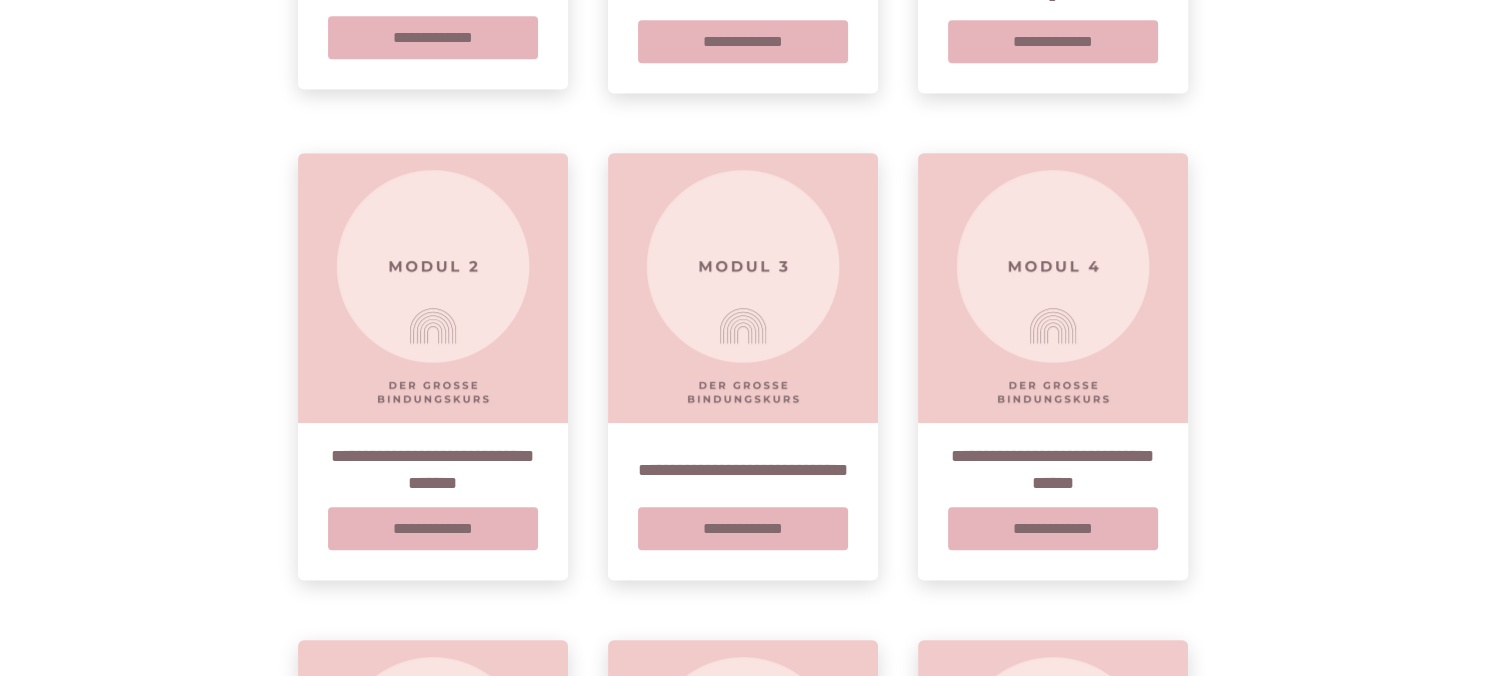 click on "**********" at bounding box center [743, 501] 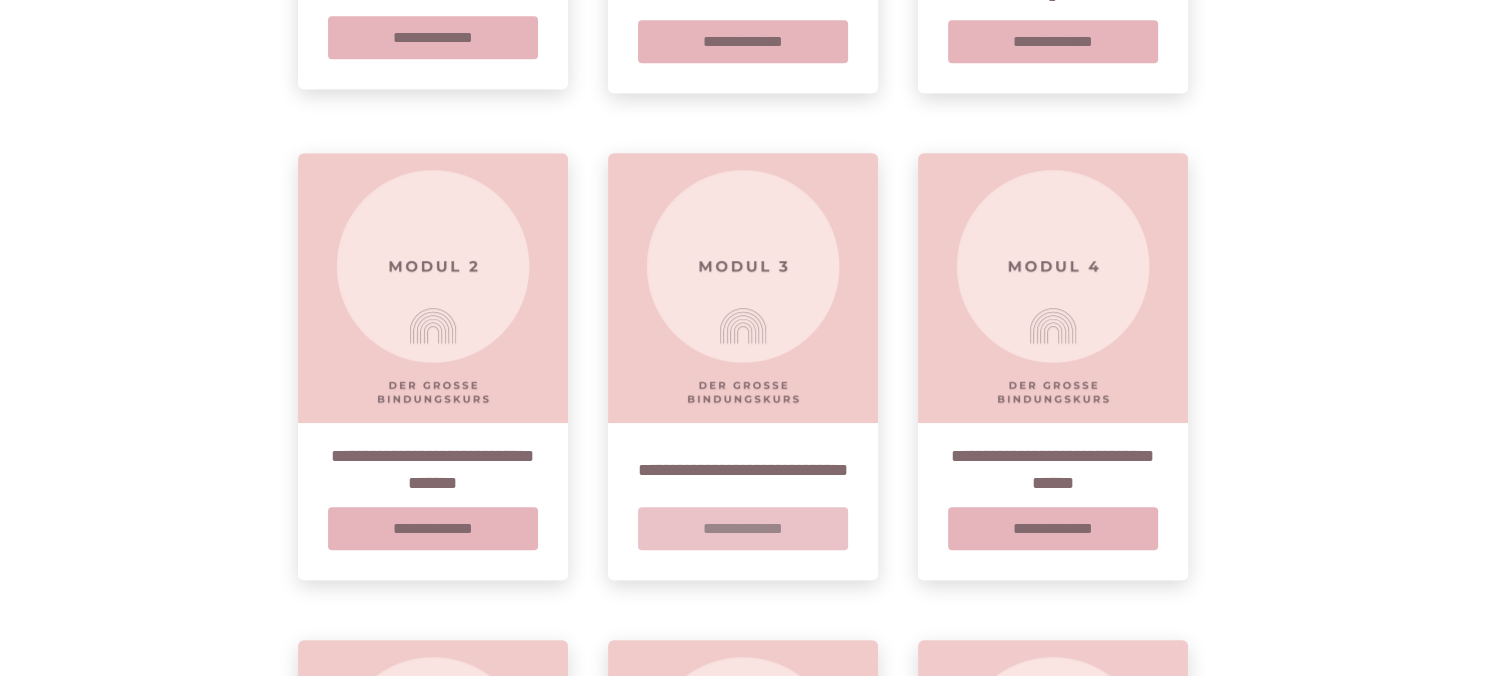 click on "**********" at bounding box center [743, 528] 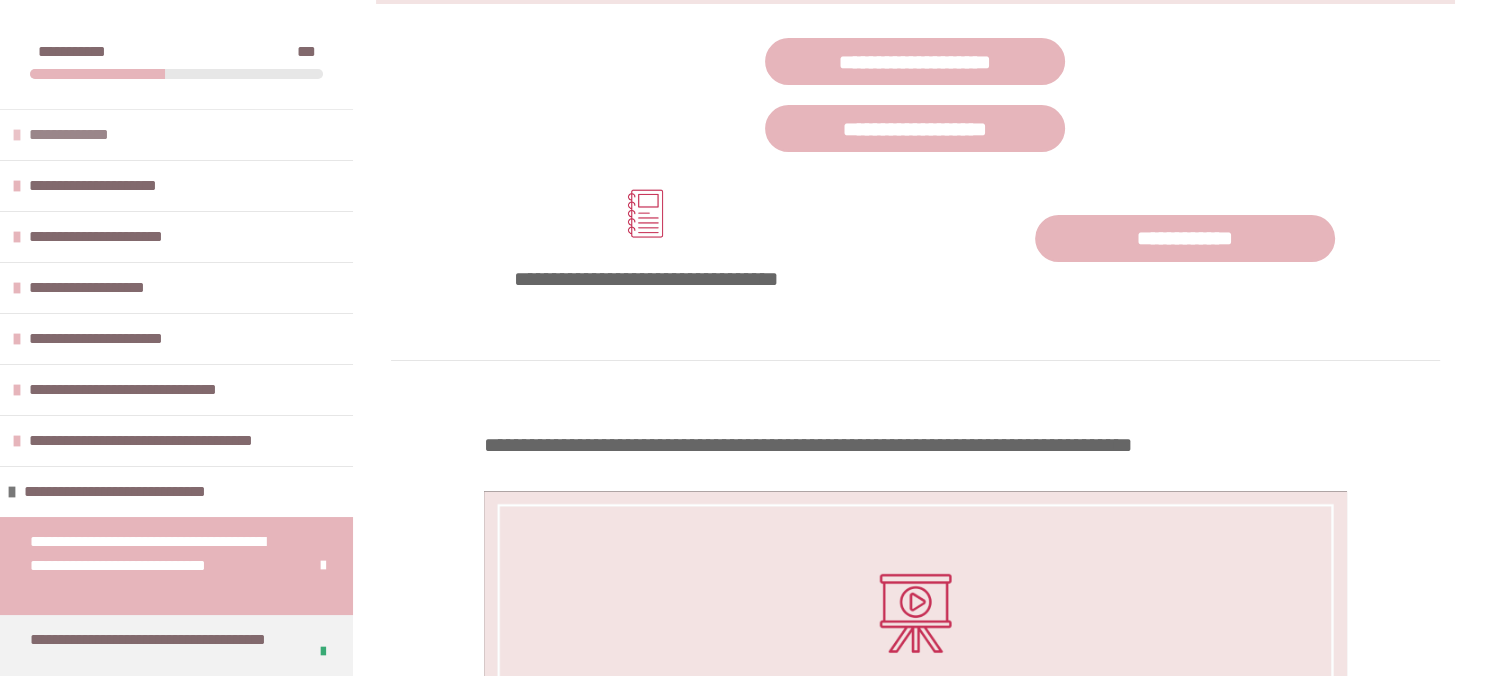 scroll, scrollTop: 592, scrollLeft: 0, axis: vertical 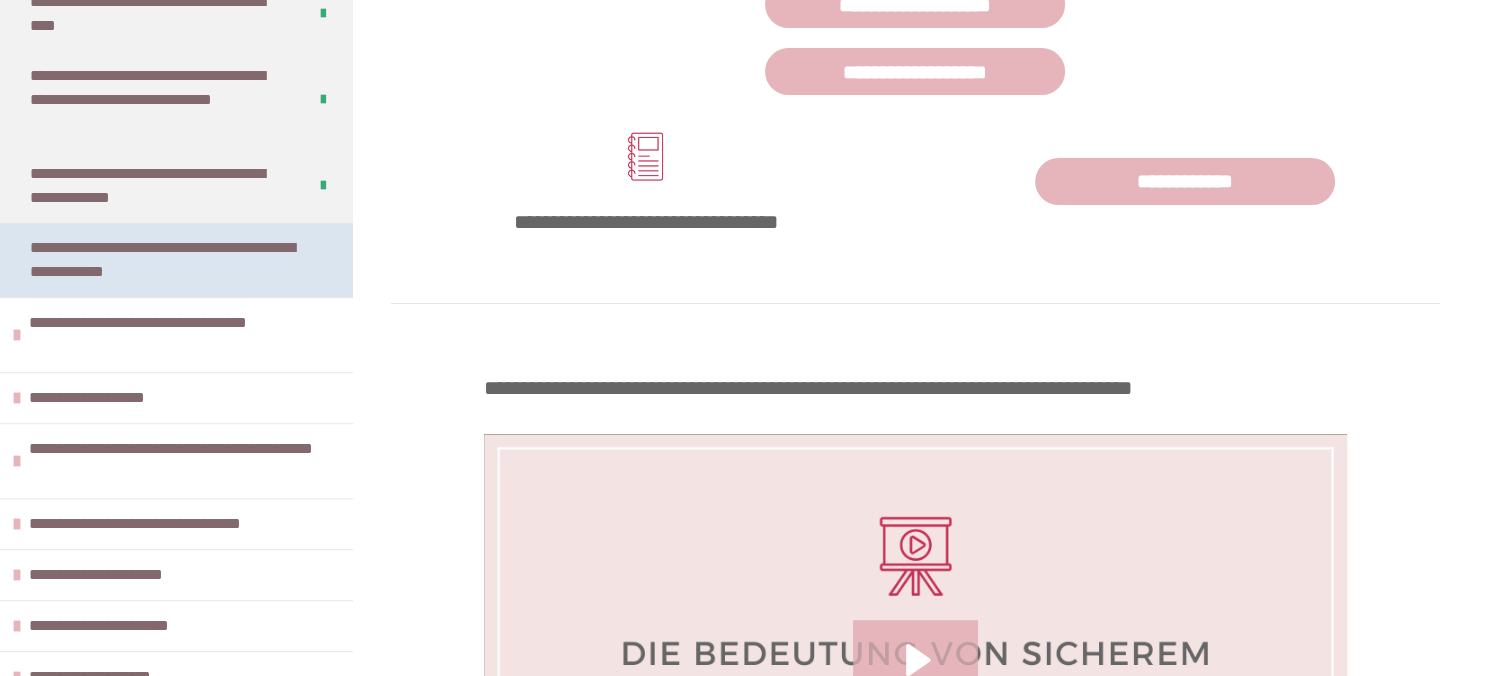 click on "**********" at bounding box center (168, 260) 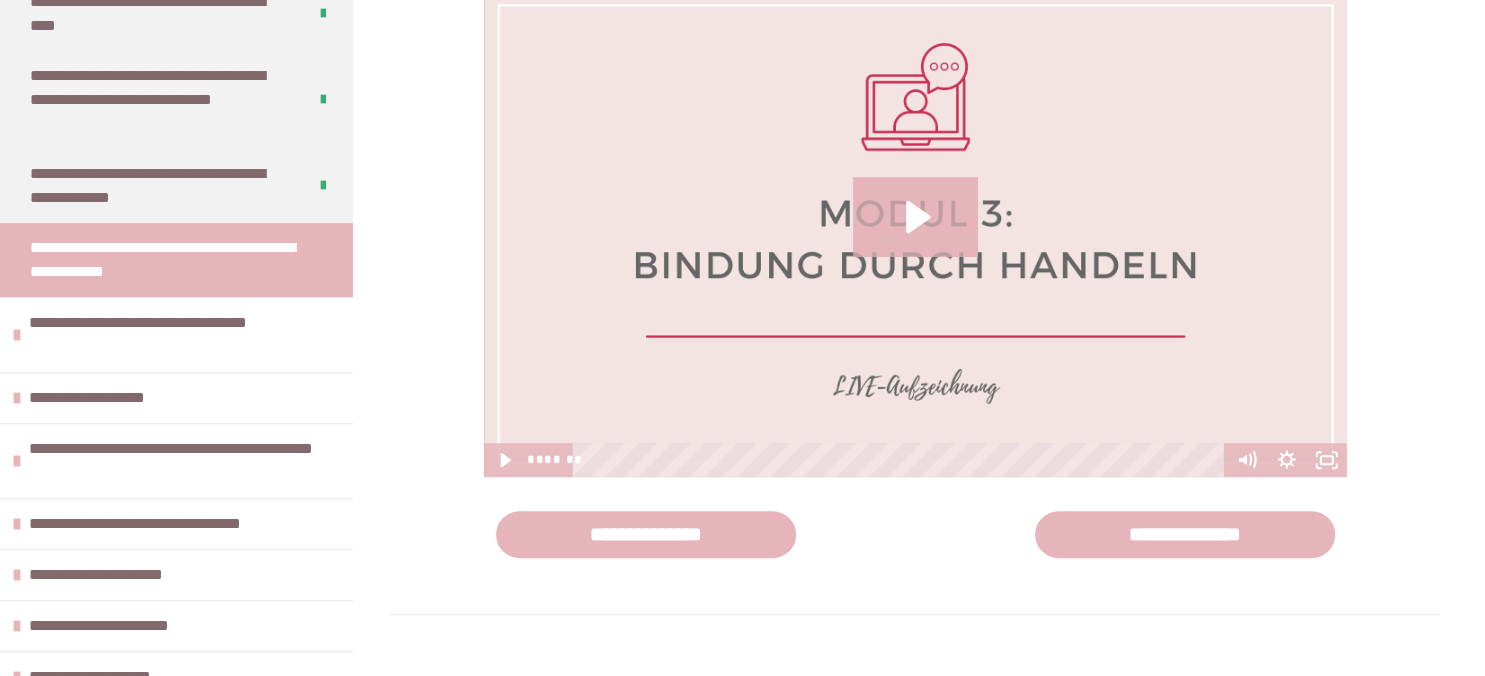 scroll, scrollTop: 828, scrollLeft: 0, axis: vertical 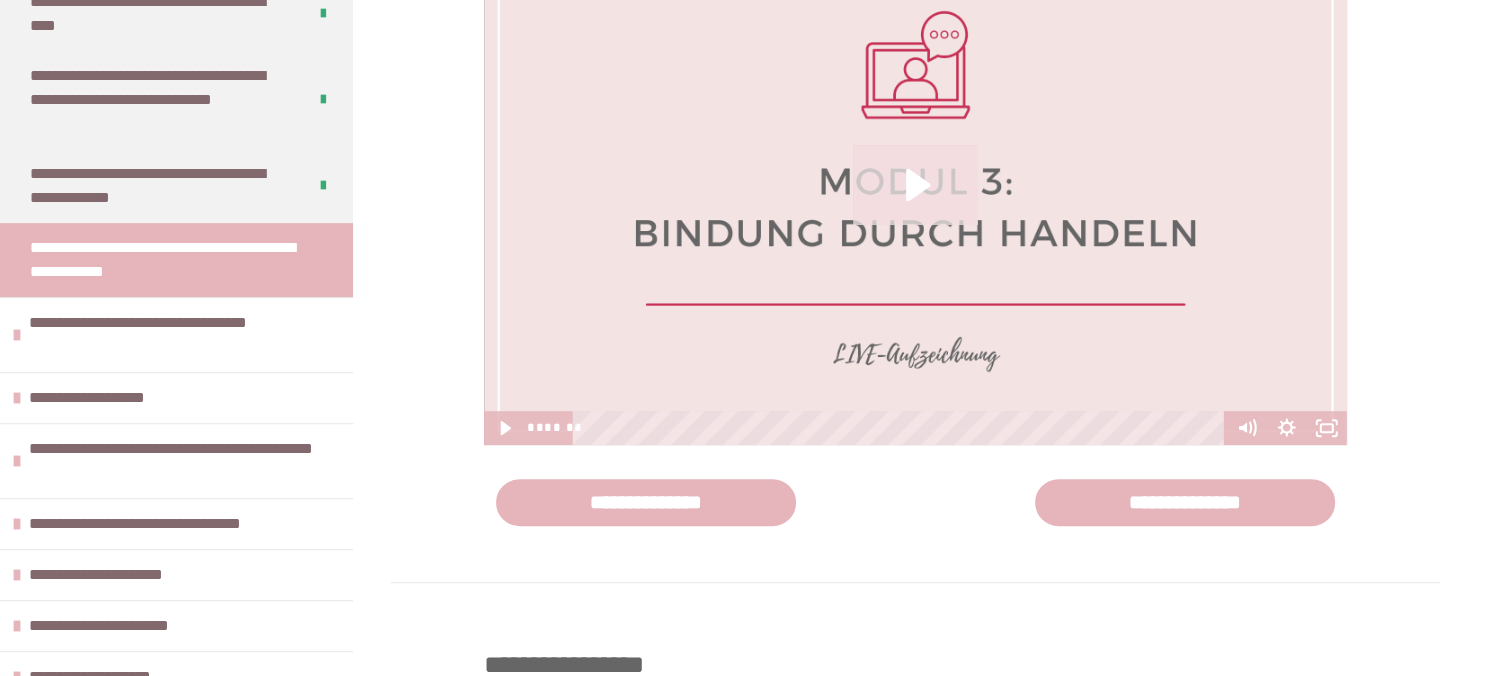 click 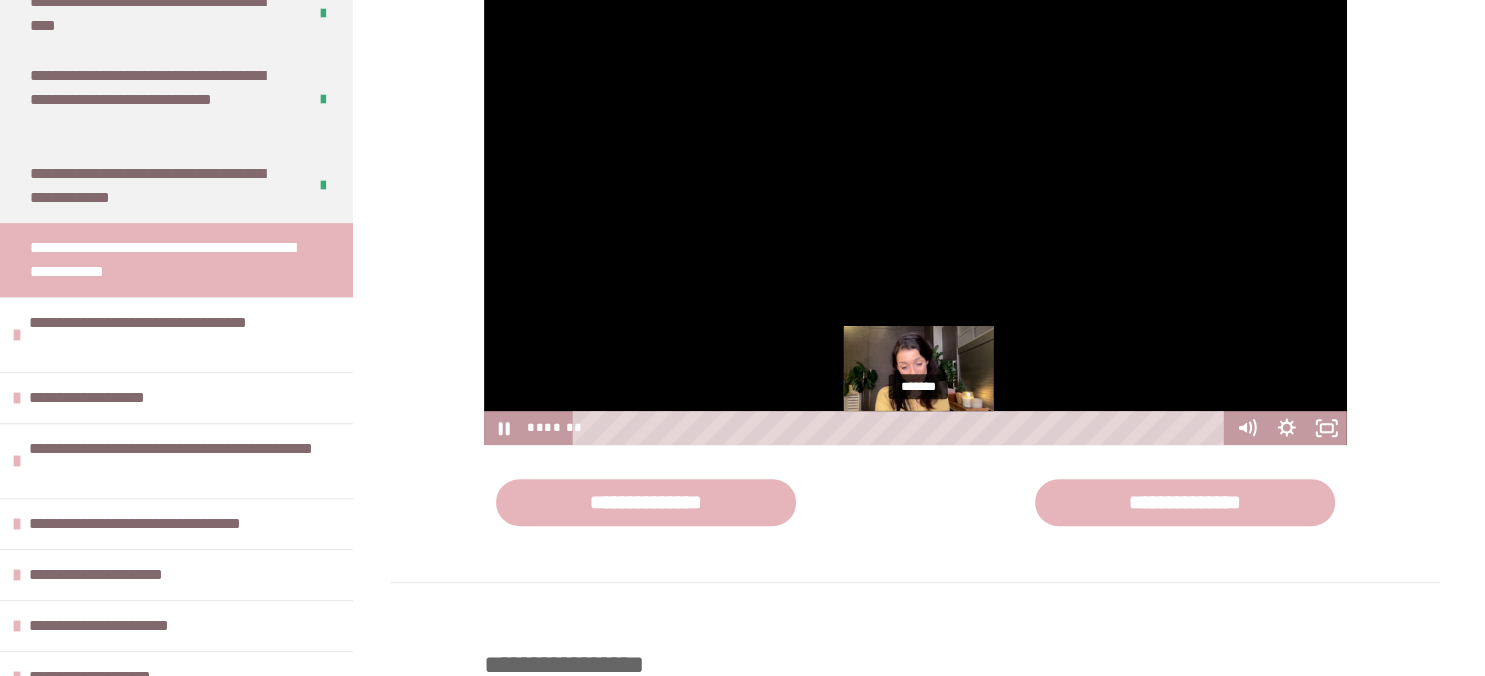 click on "*******" at bounding box center [901, 428] 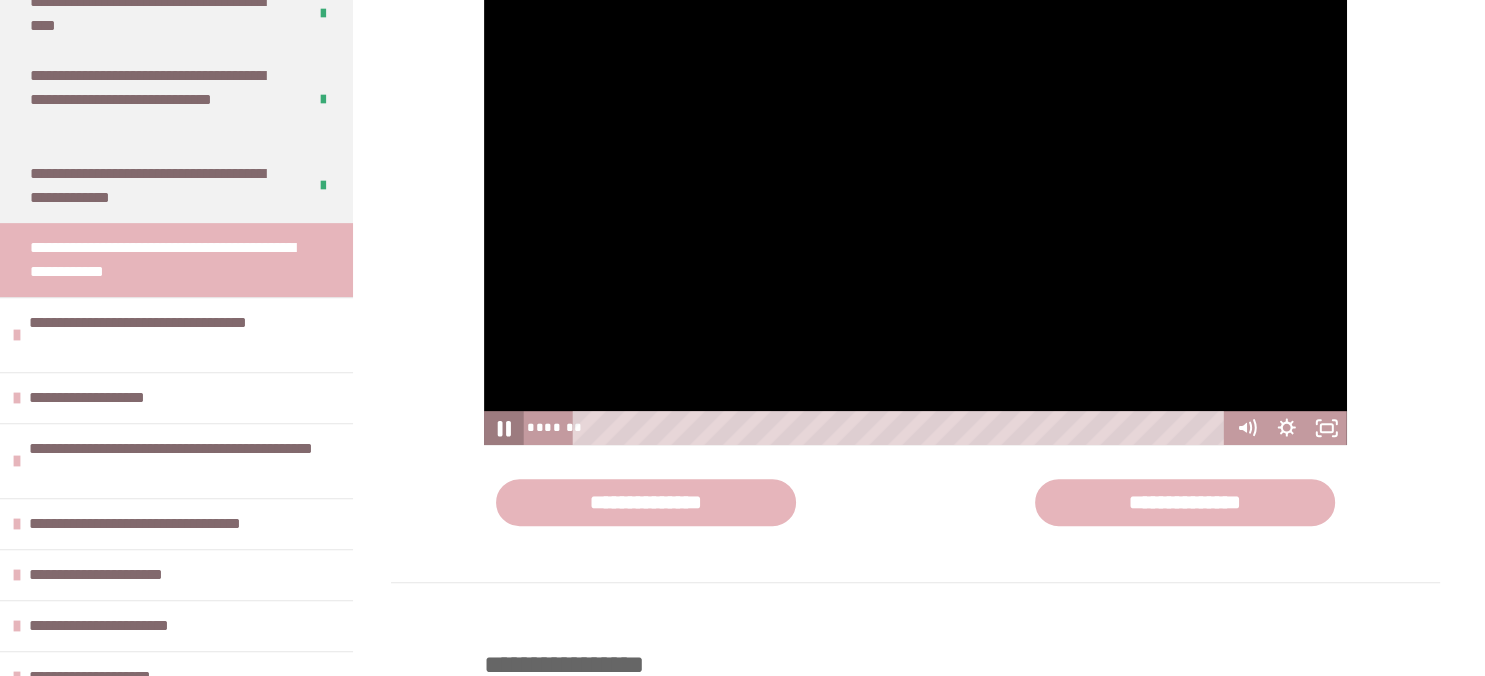 click 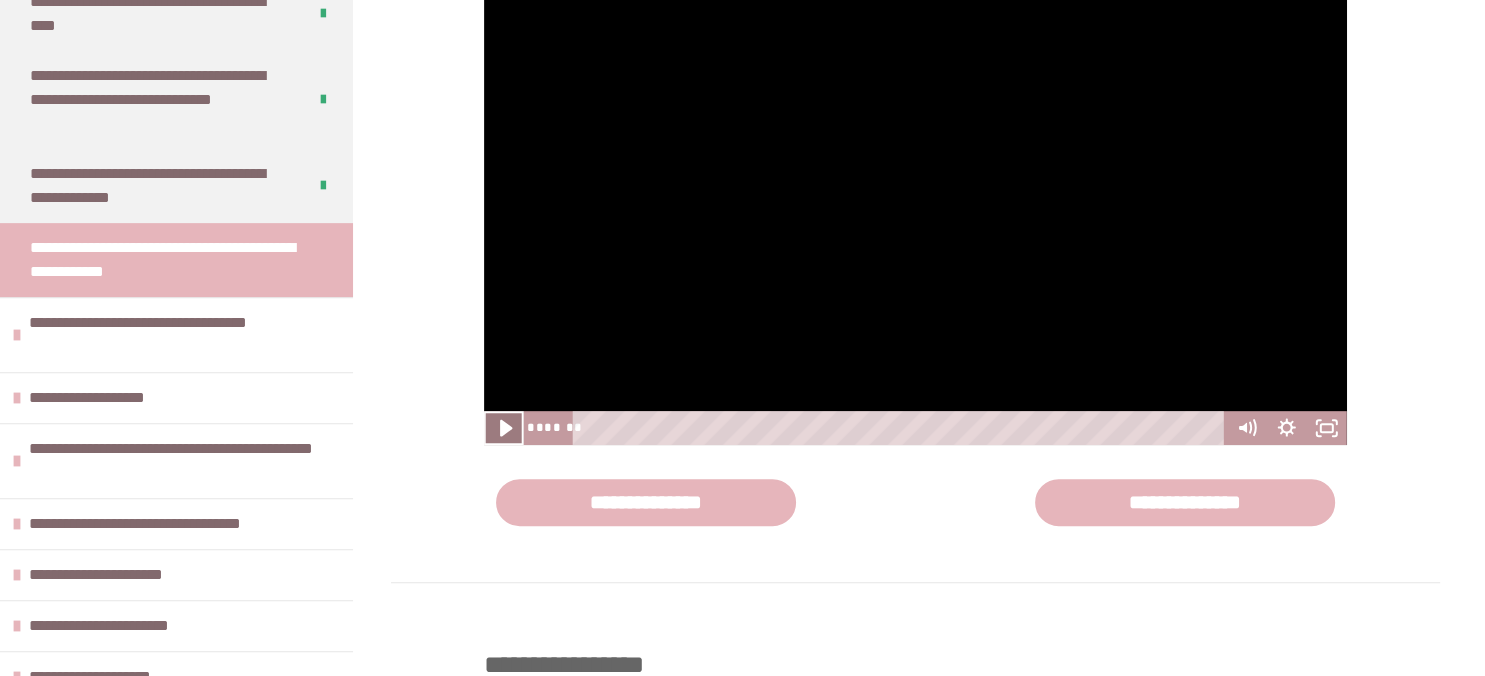 click 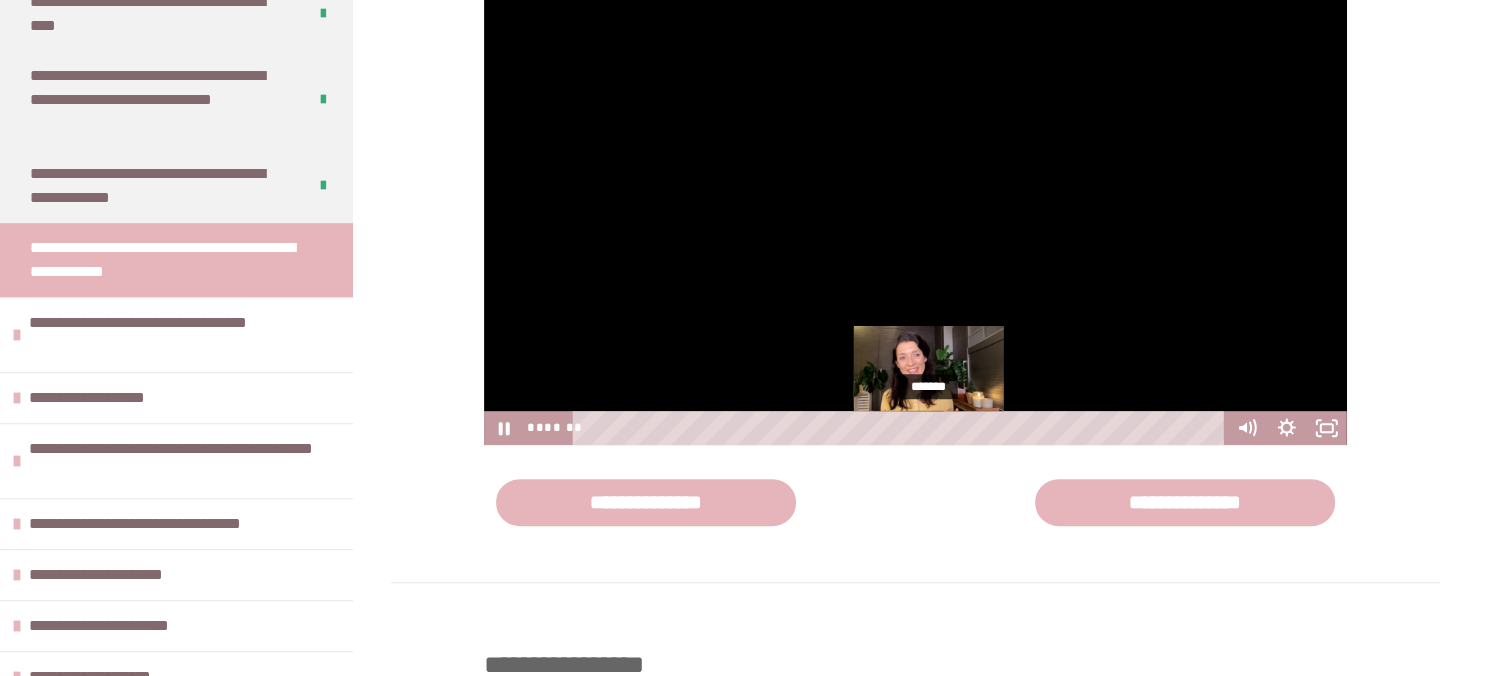 click on "*******" at bounding box center [901, 428] 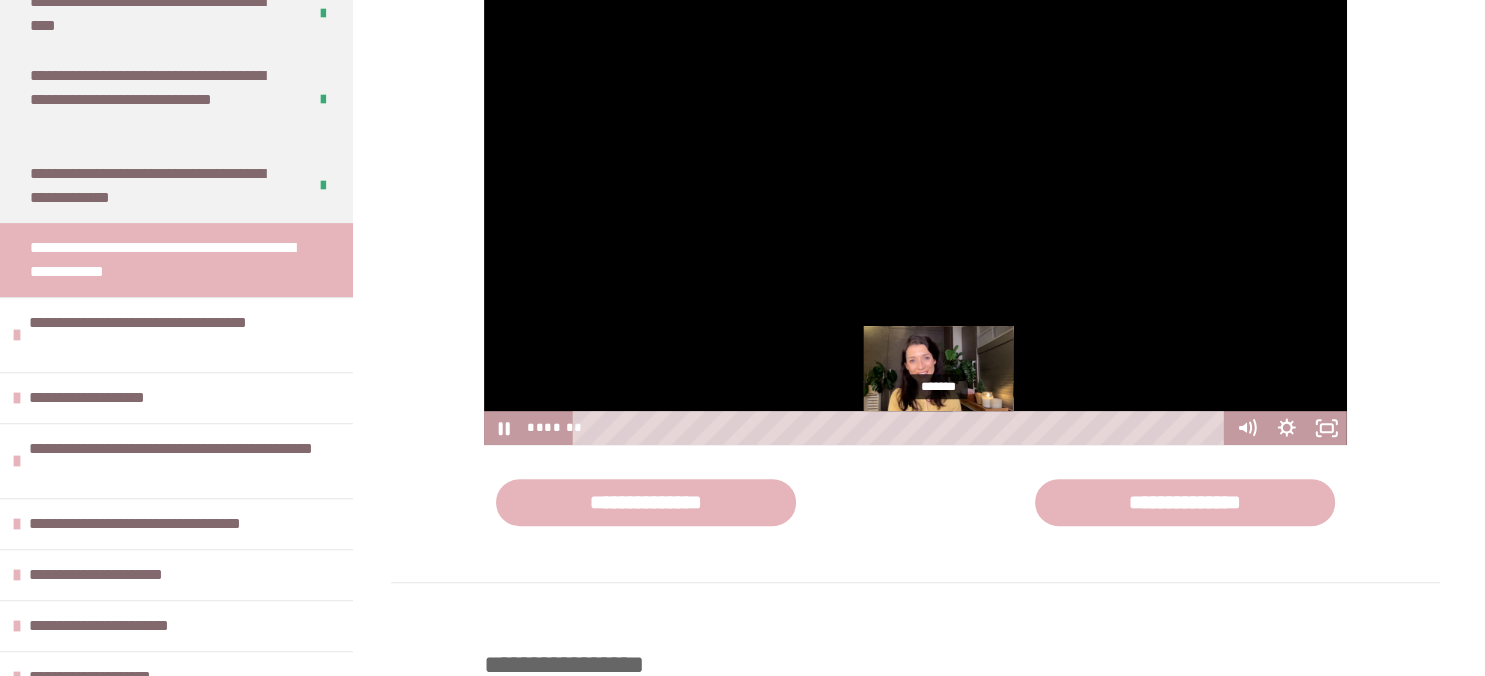 click on "*******" at bounding box center [901, 428] 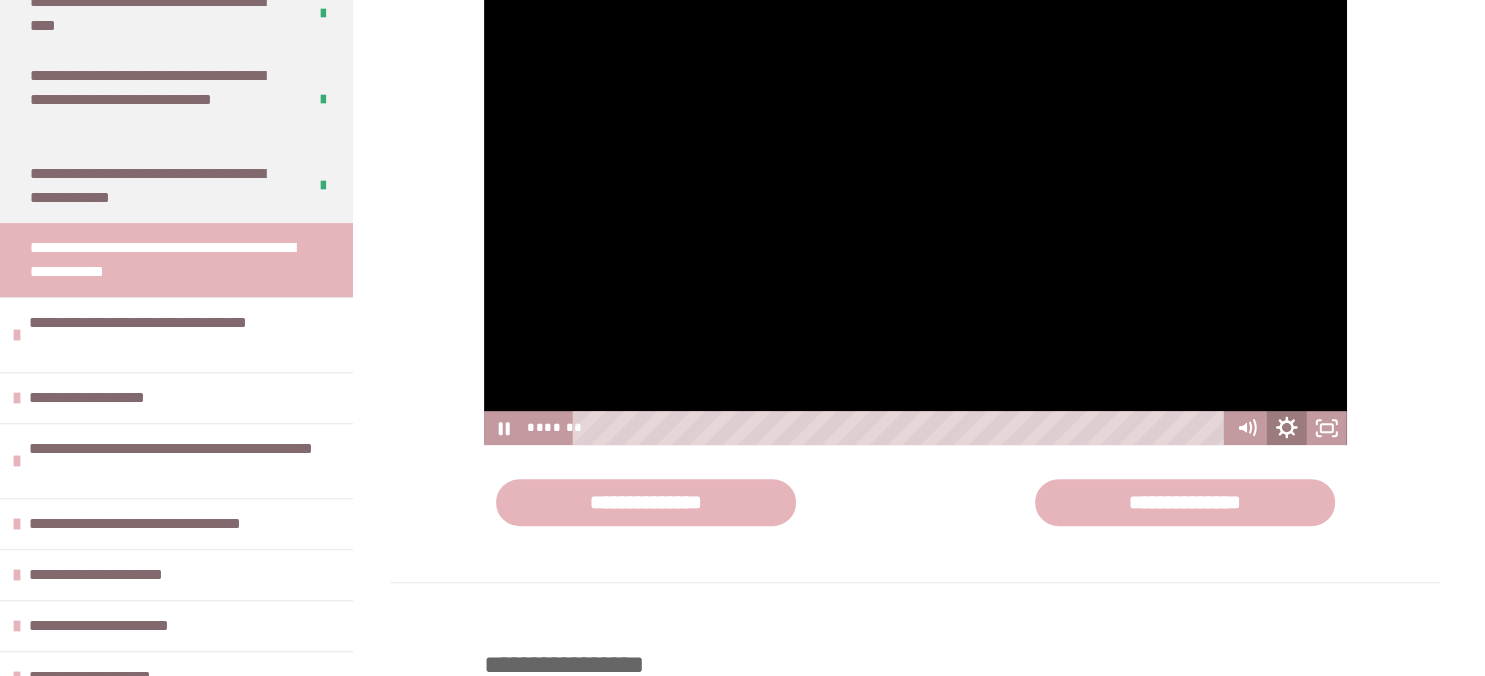 click 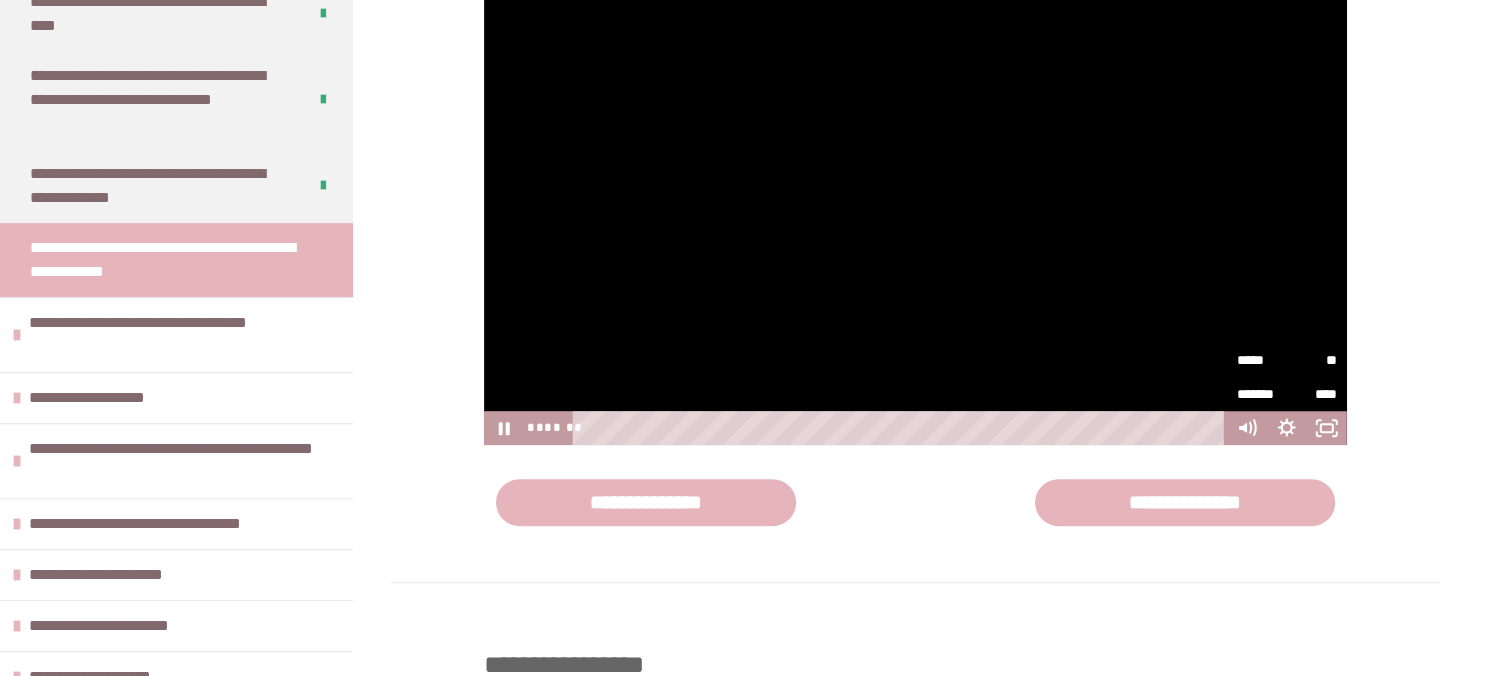 click on "**" at bounding box center (1312, 360) 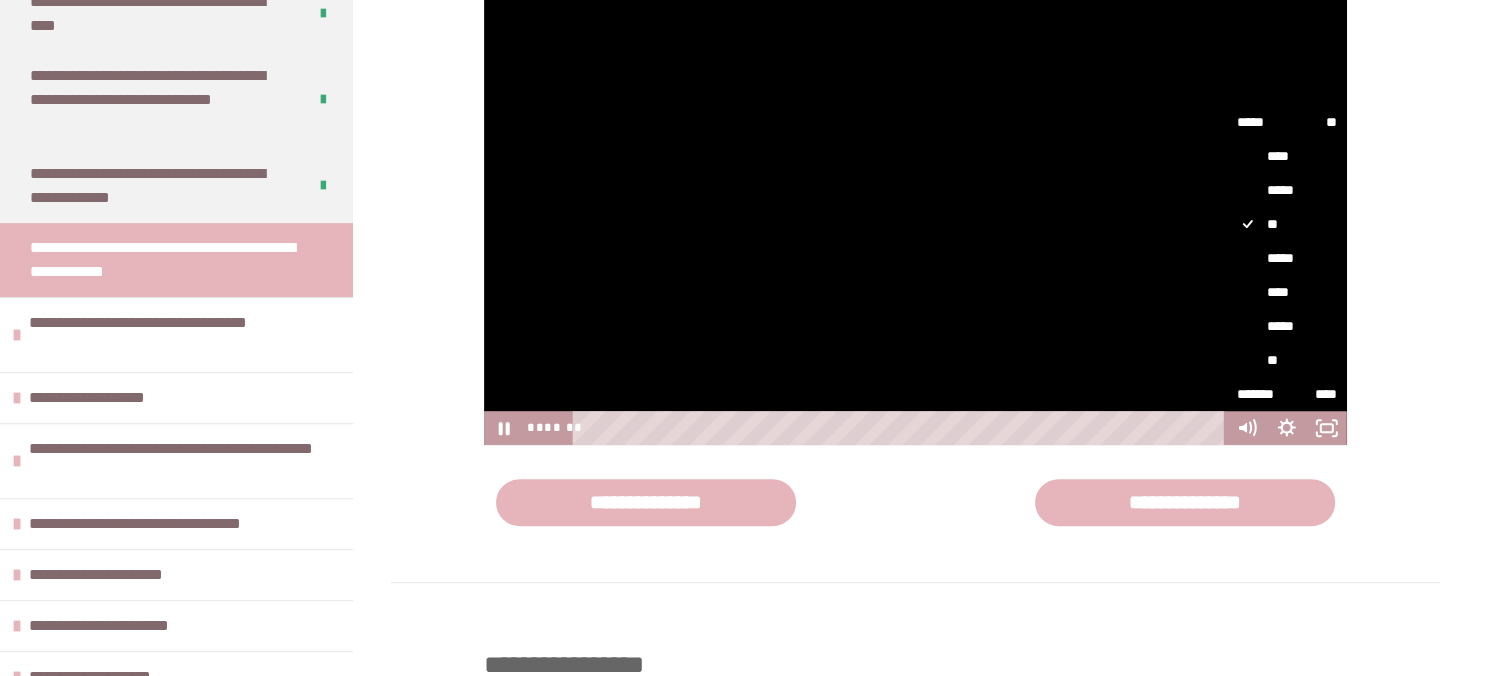 click on "****" at bounding box center (1287, 292) 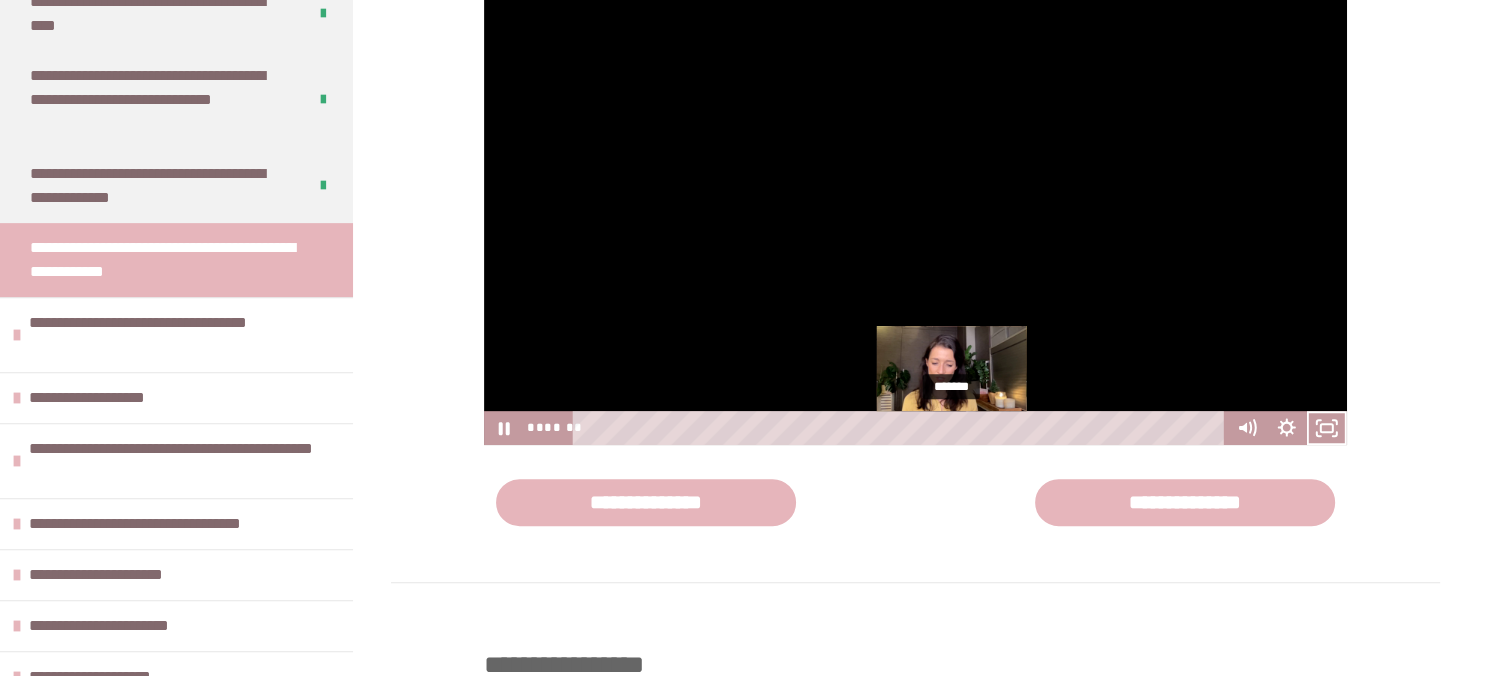 click on "*******" at bounding box center [901, 428] 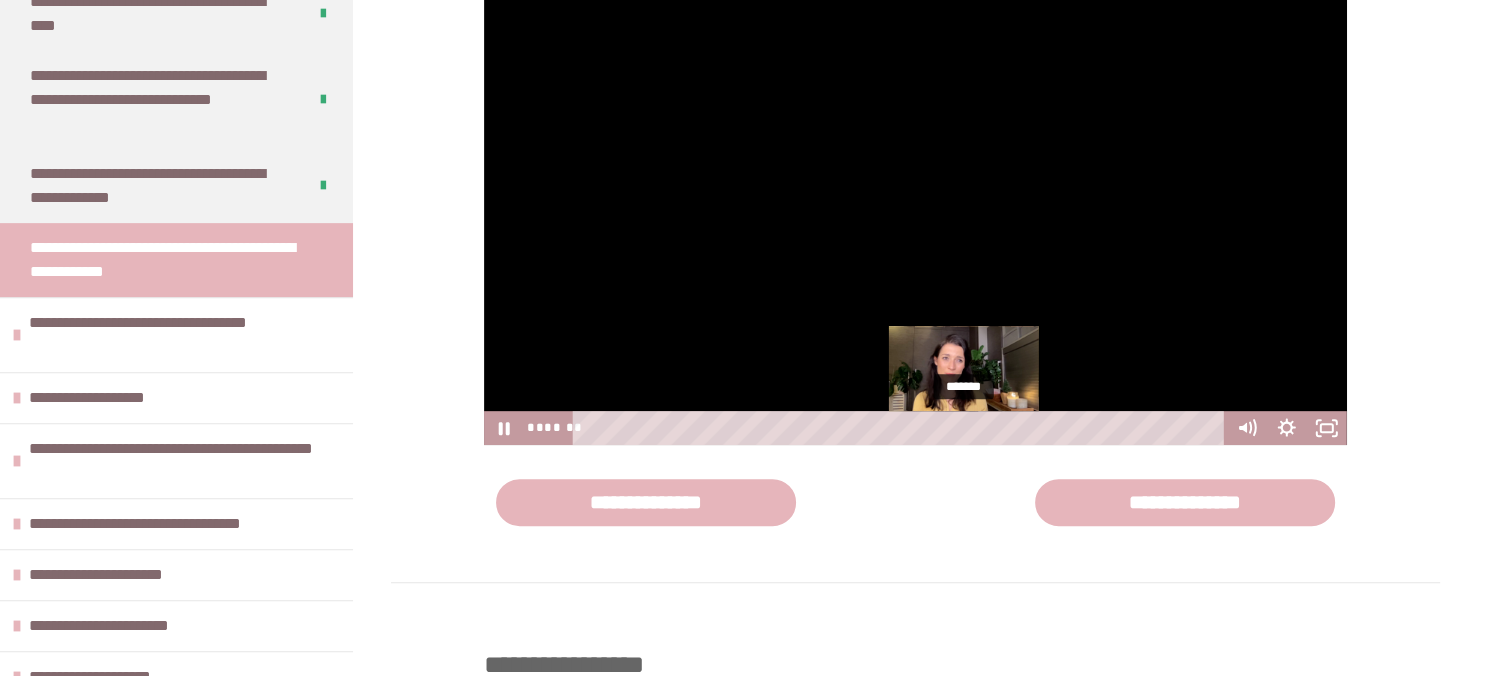 click on "*******" at bounding box center [901, 428] 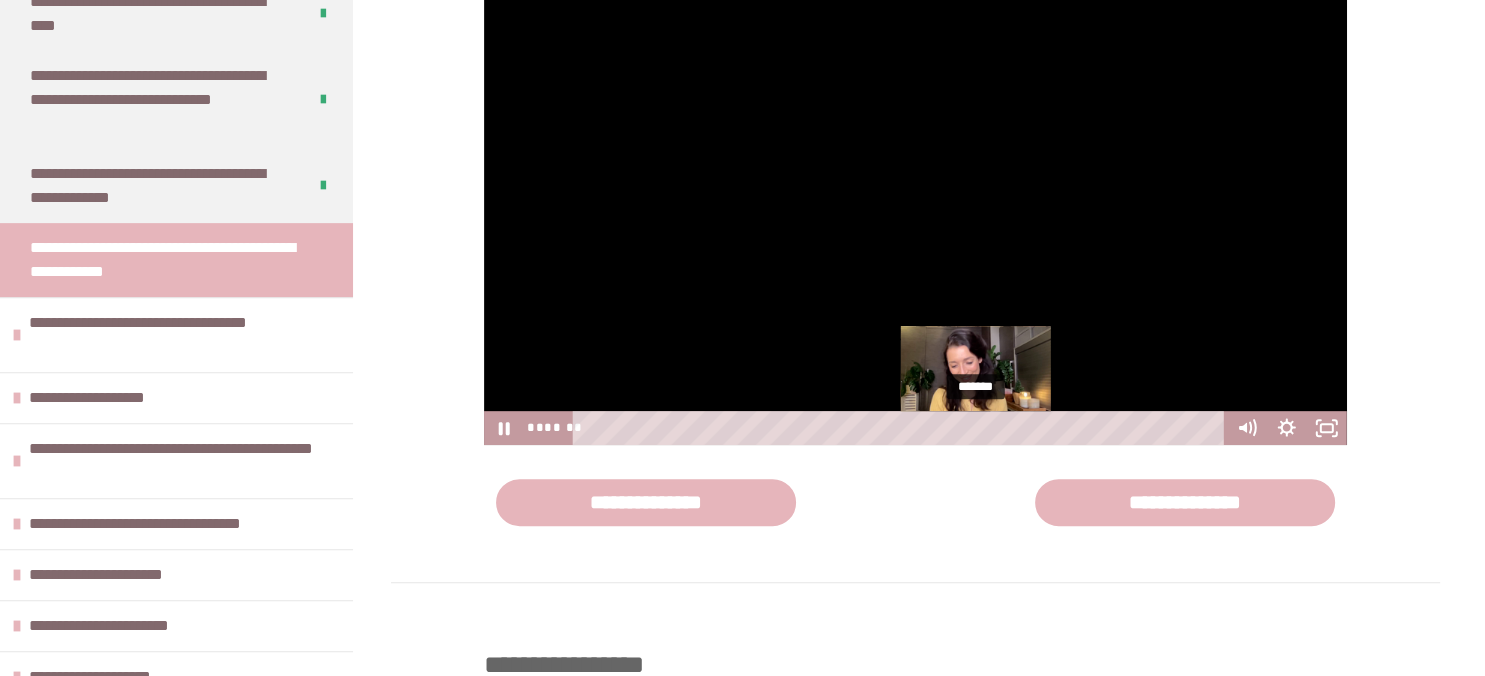click on "*******" at bounding box center (901, 428) 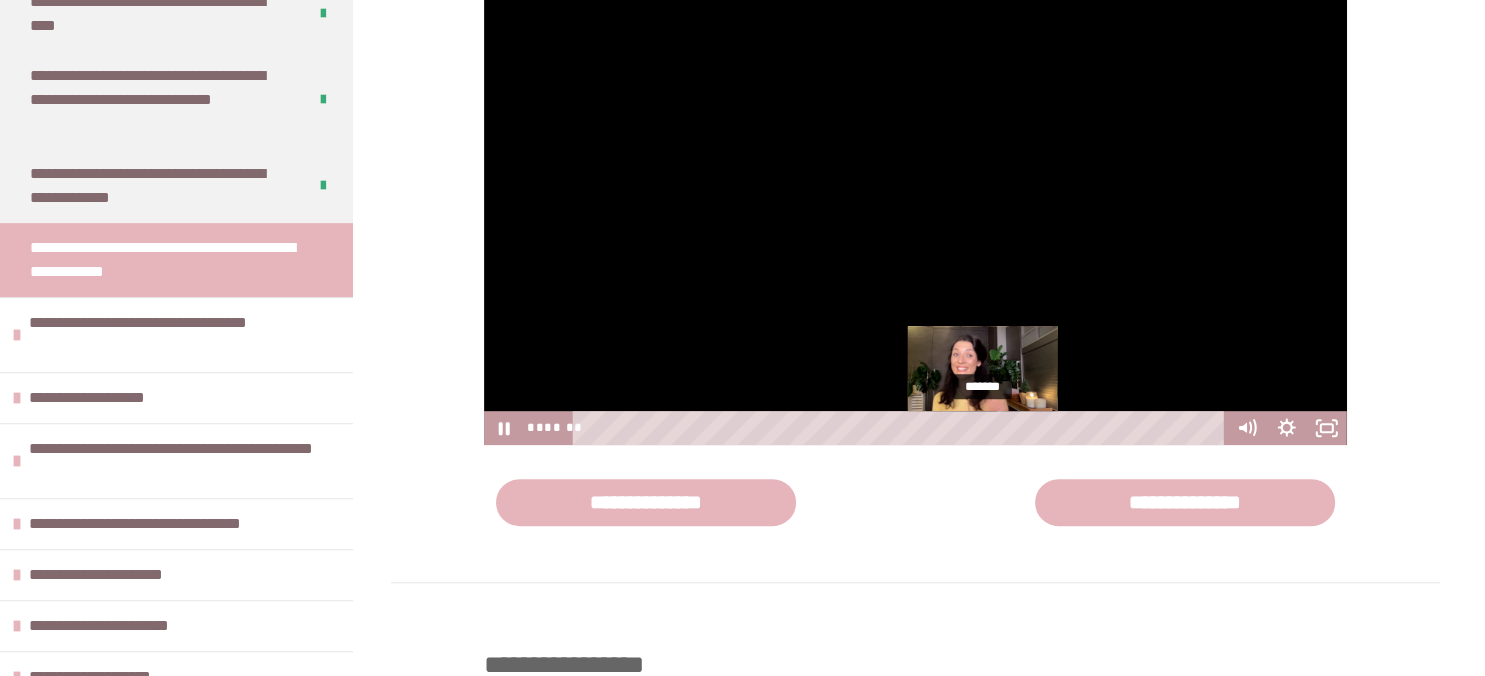 click on "*******" at bounding box center (901, 428) 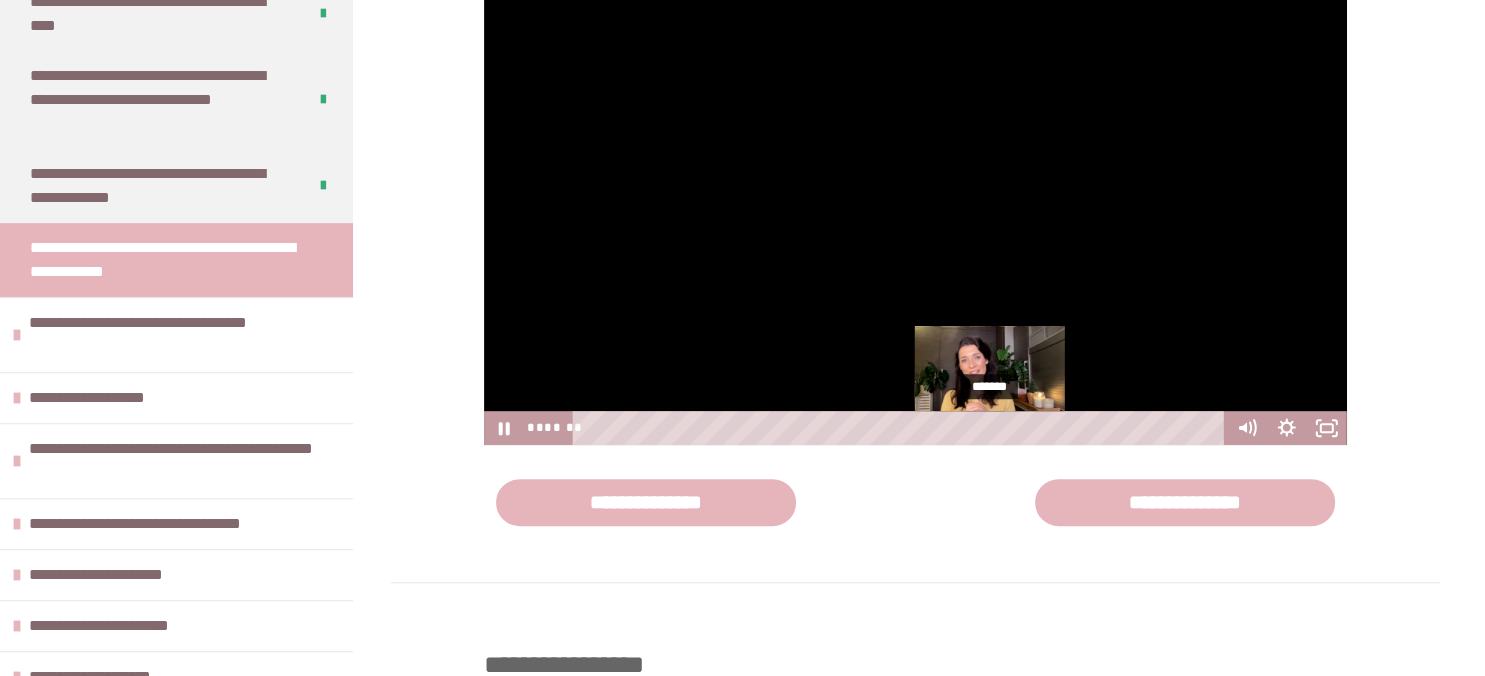 click on "*******" at bounding box center [901, 428] 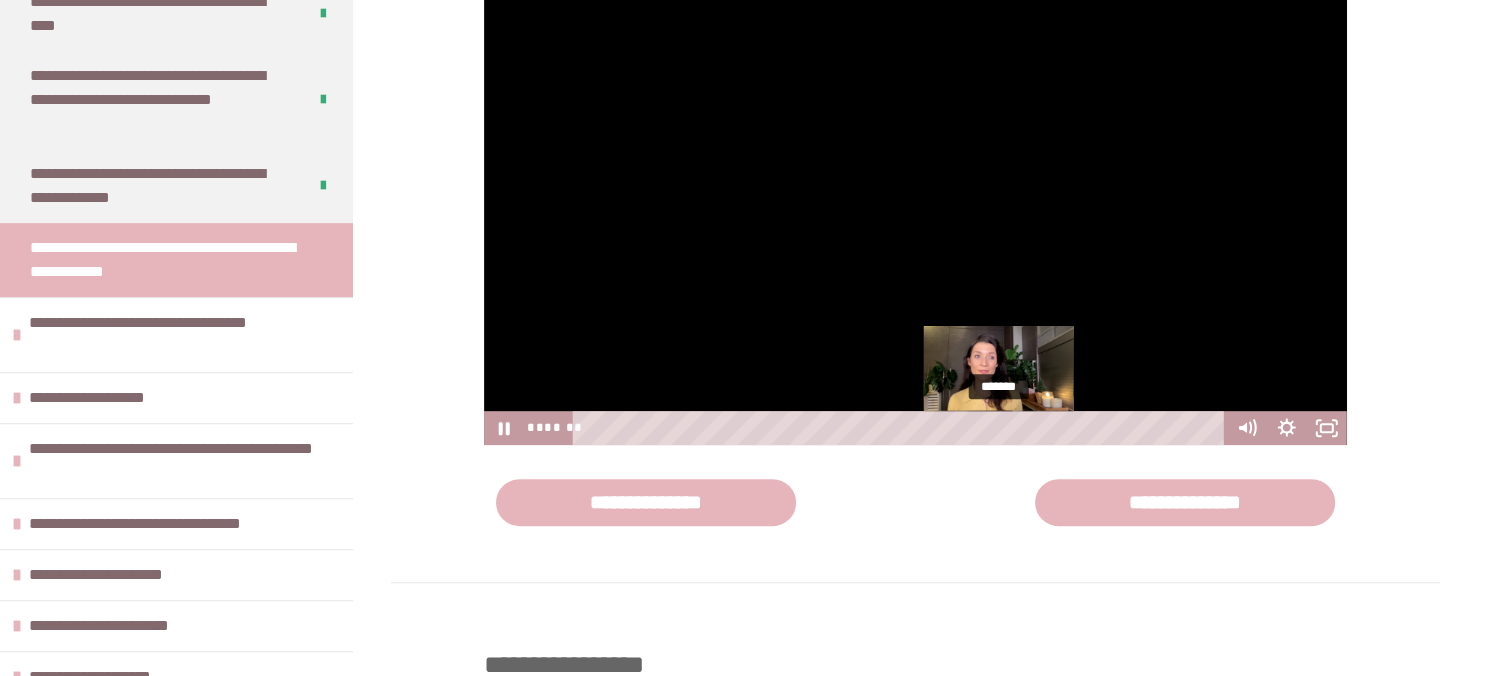 click on "*******" at bounding box center (901, 428) 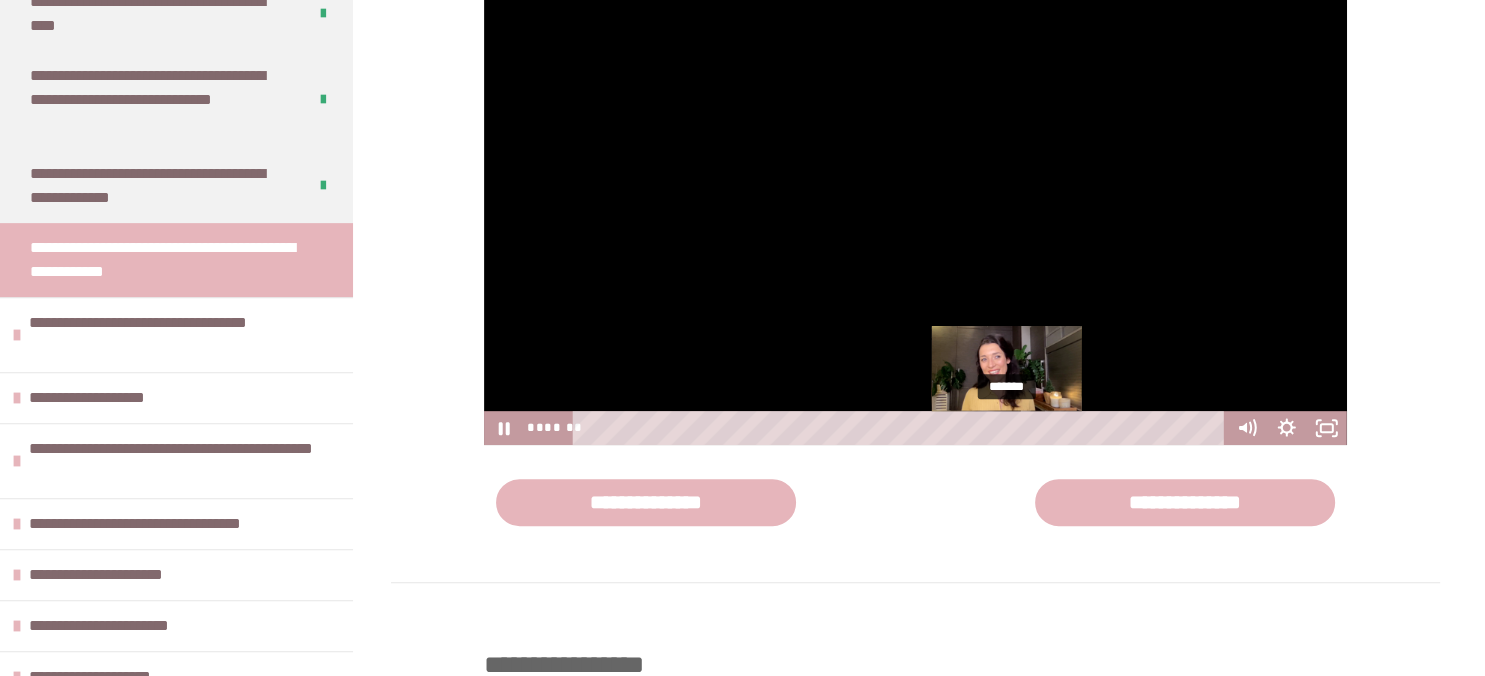click on "*******" at bounding box center (901, 428) 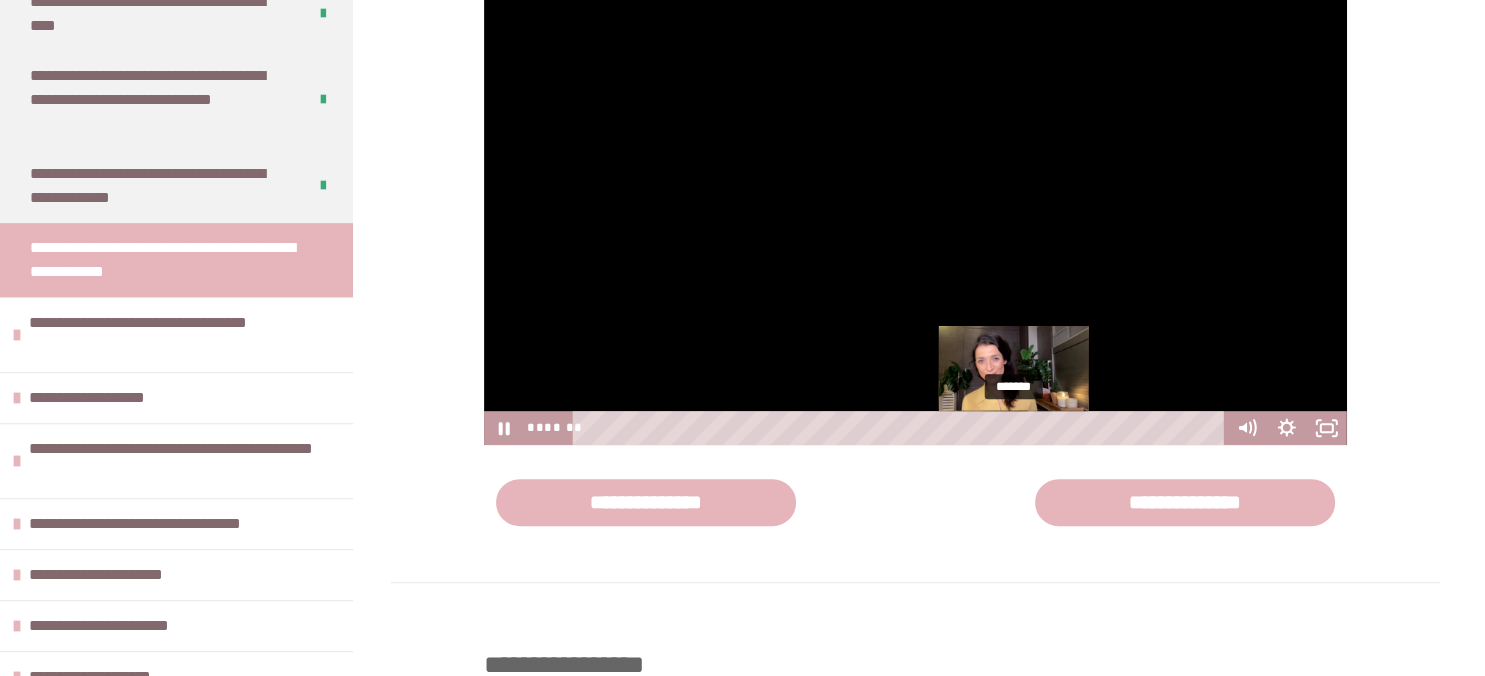 click on "*******" at bounding box center (901, 428) 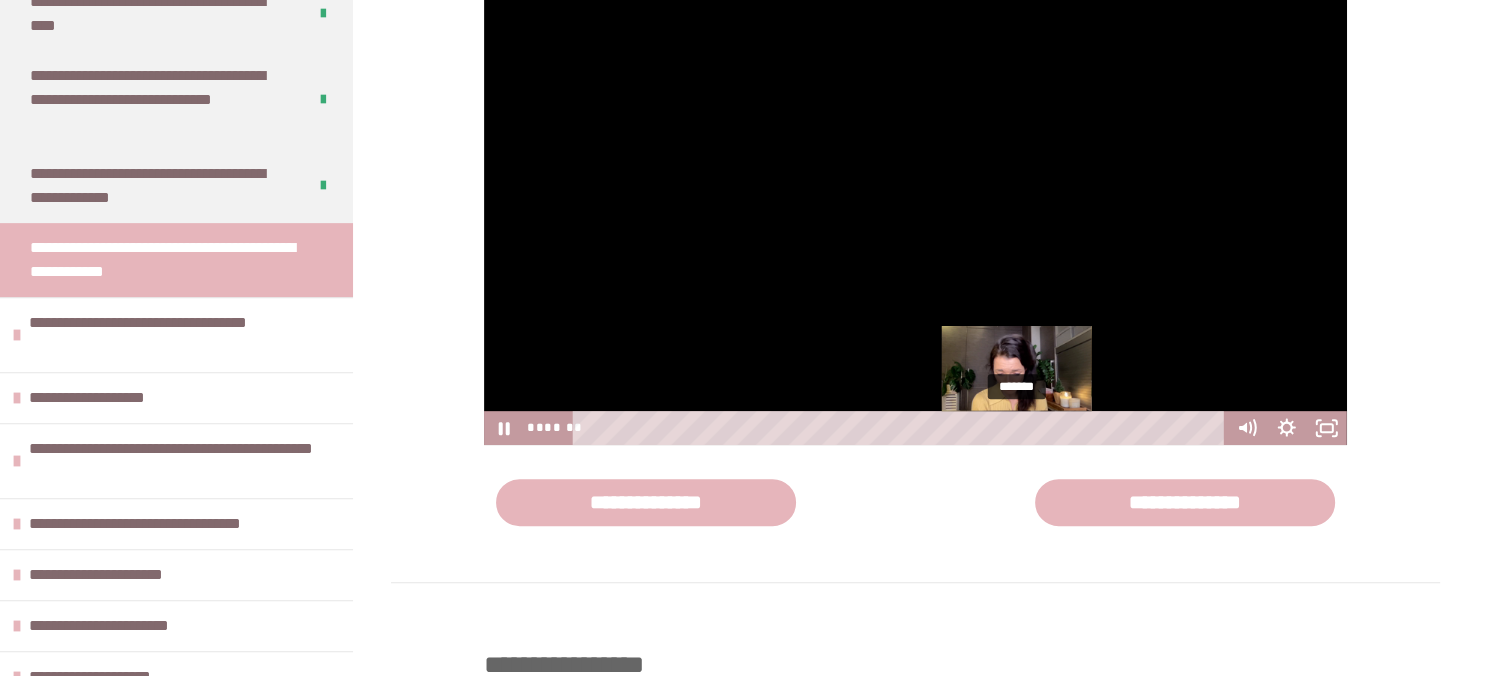 click at bounding box center (1016, 427) 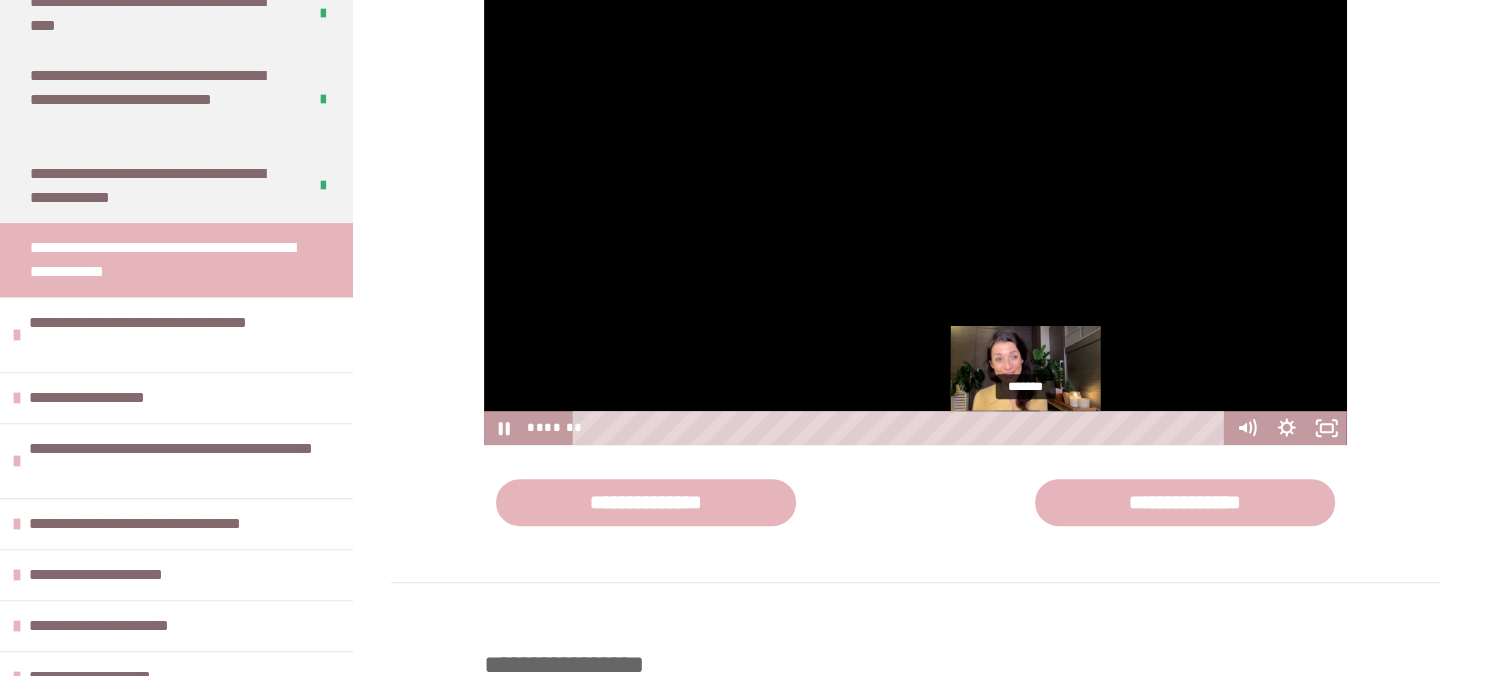 click on "*******" at bounding box center (901, 428) 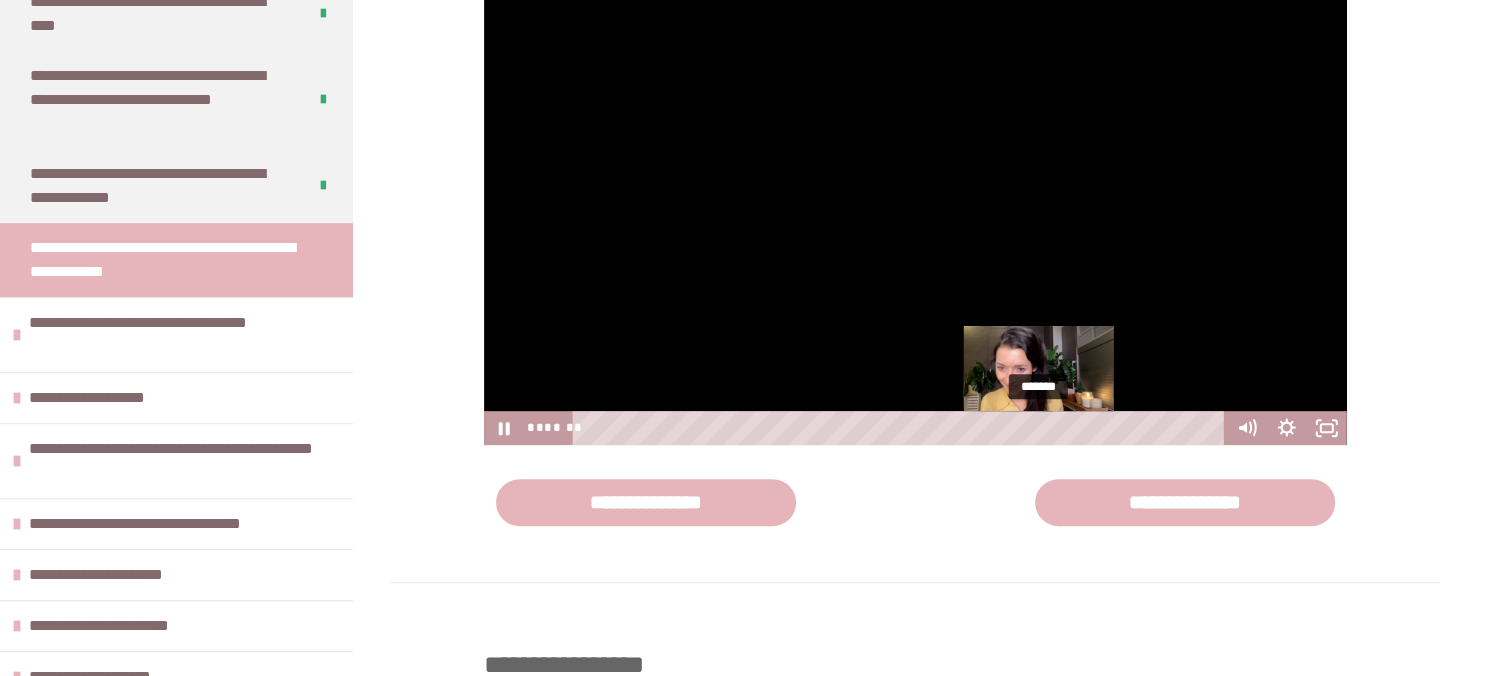 click on "*******" at bounding box center [901, 428] 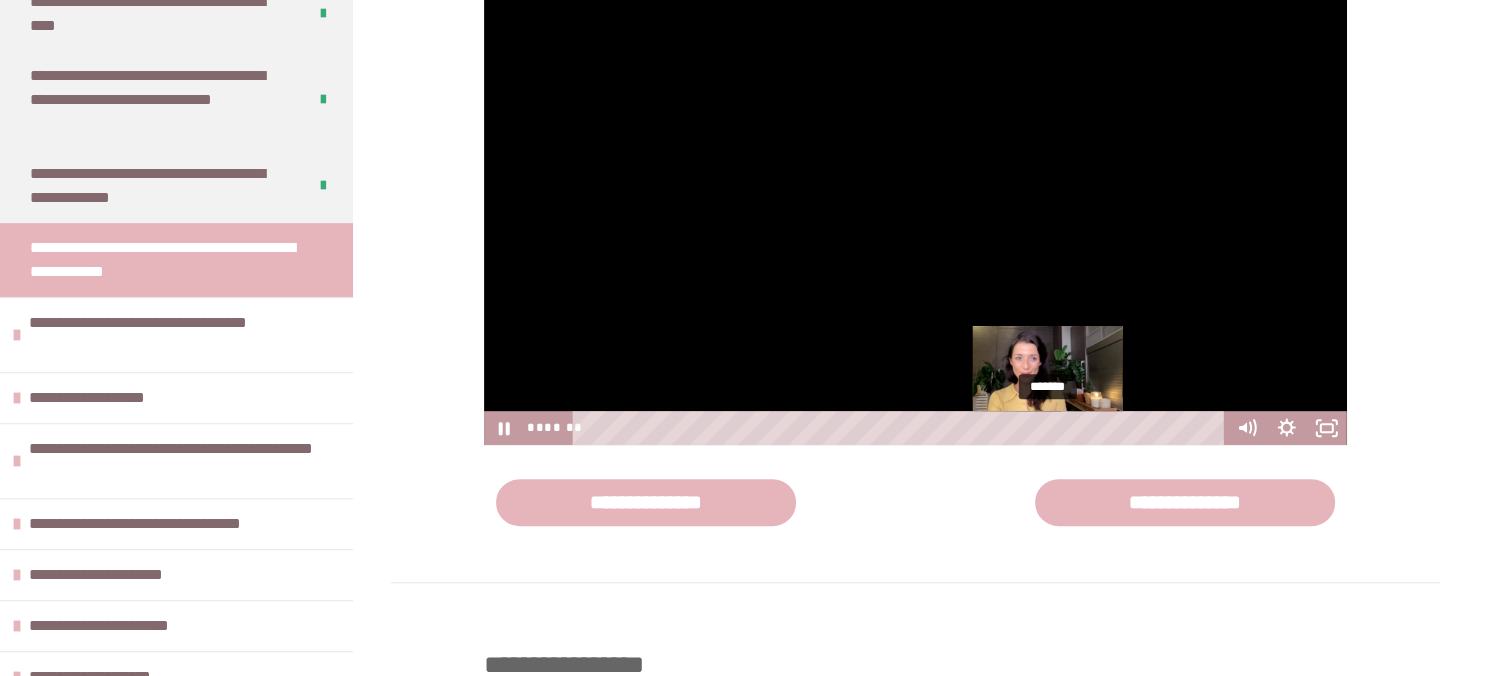 click on "*******" at bounding box center [901, 428] 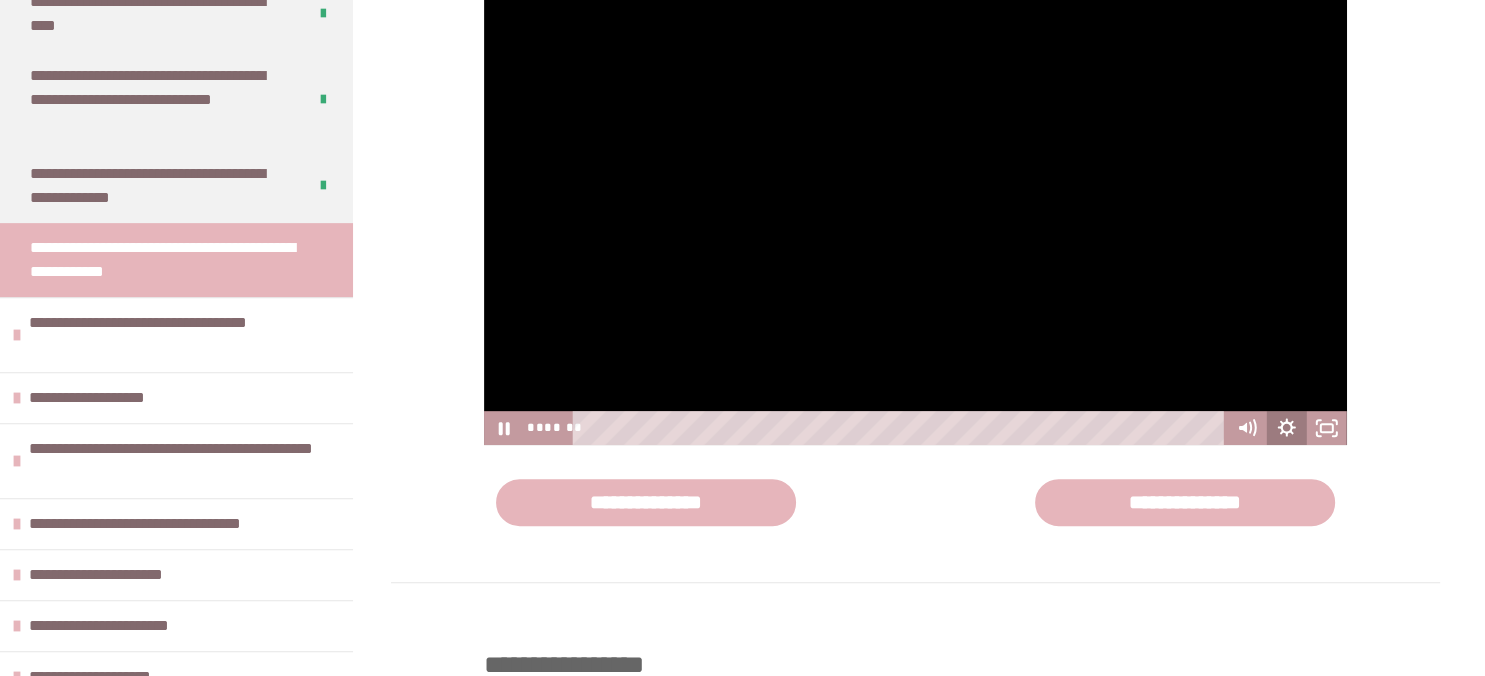 click 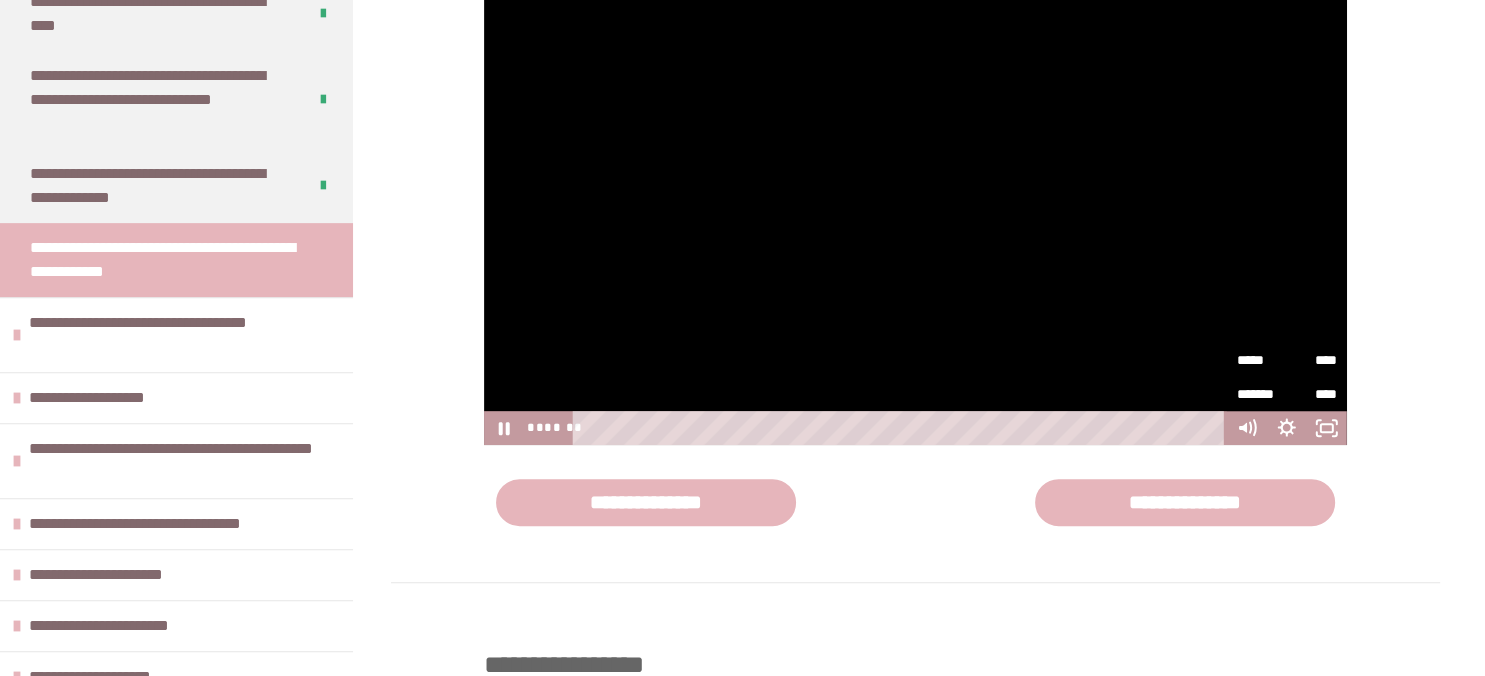 click on "****" at bounding box center (1312, 360) 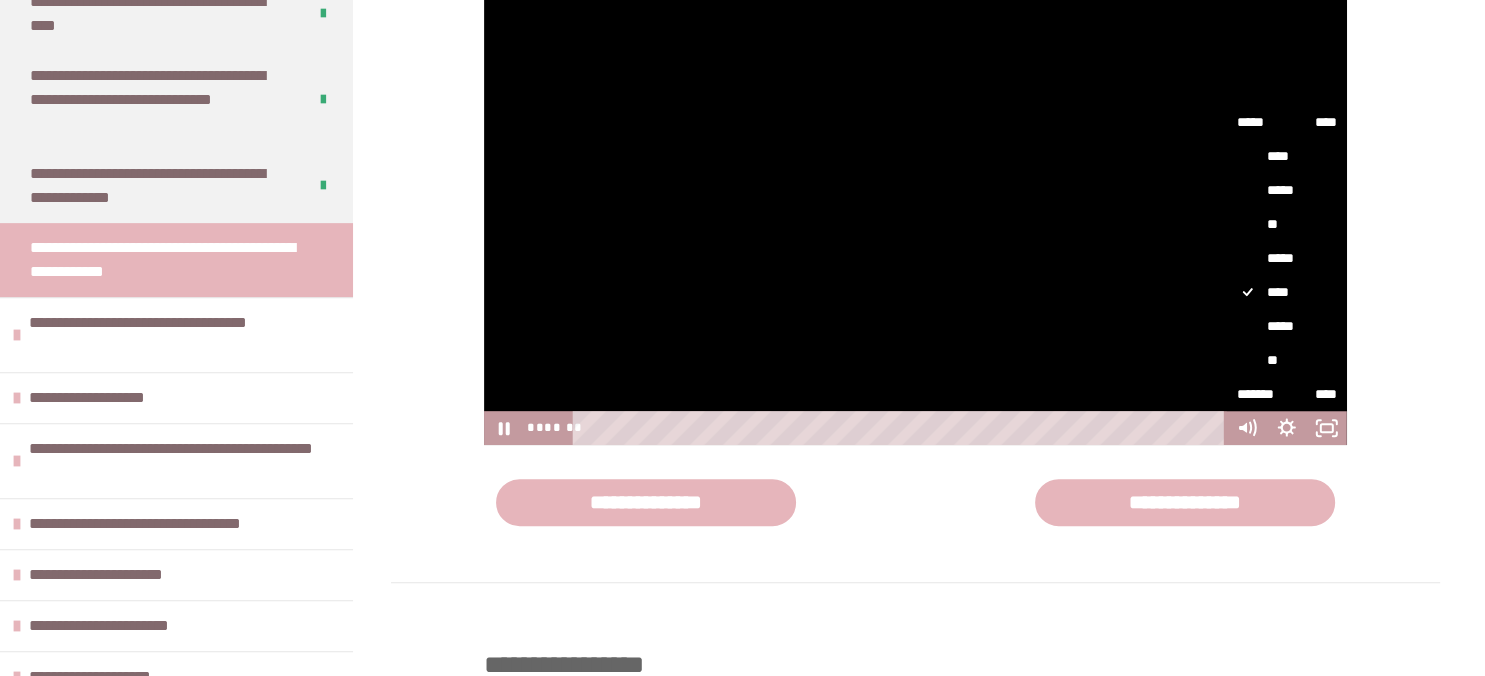 click on "*****" at bounding box center [1287, 326] 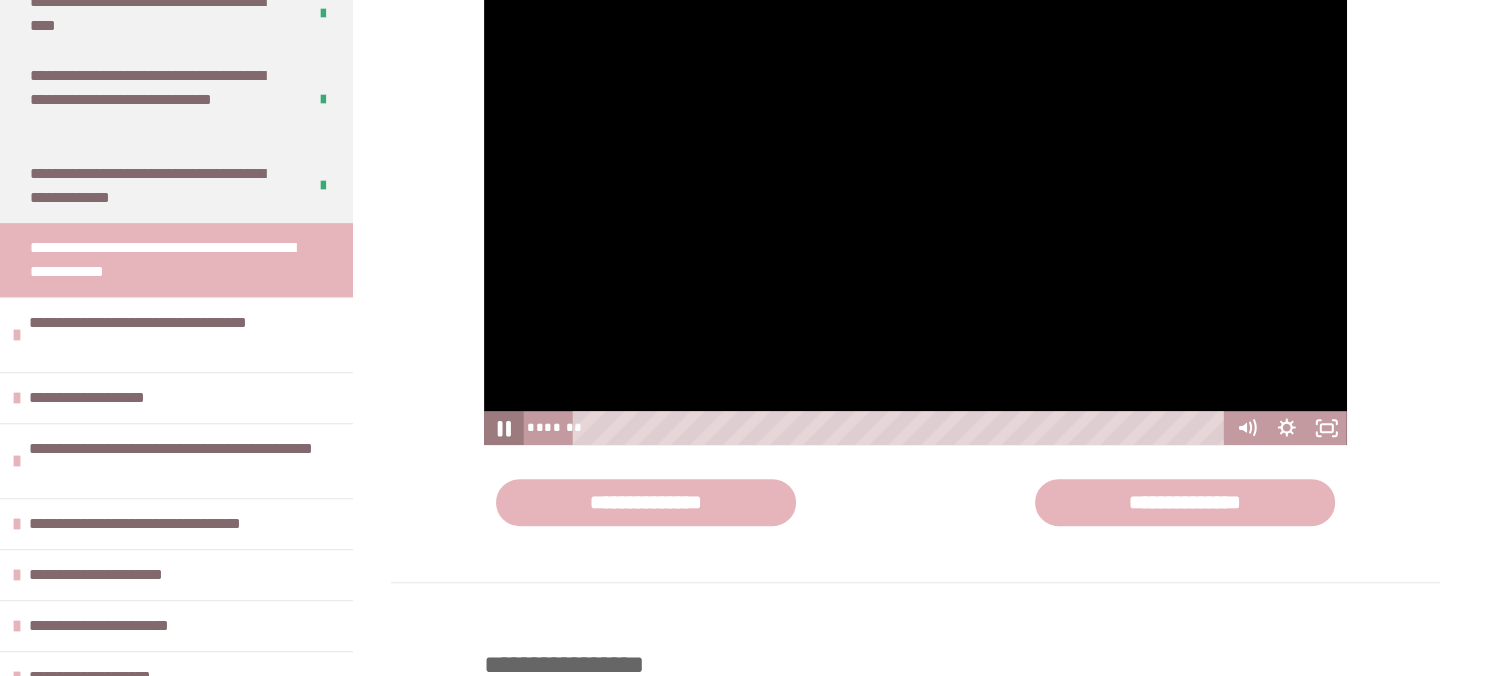 click 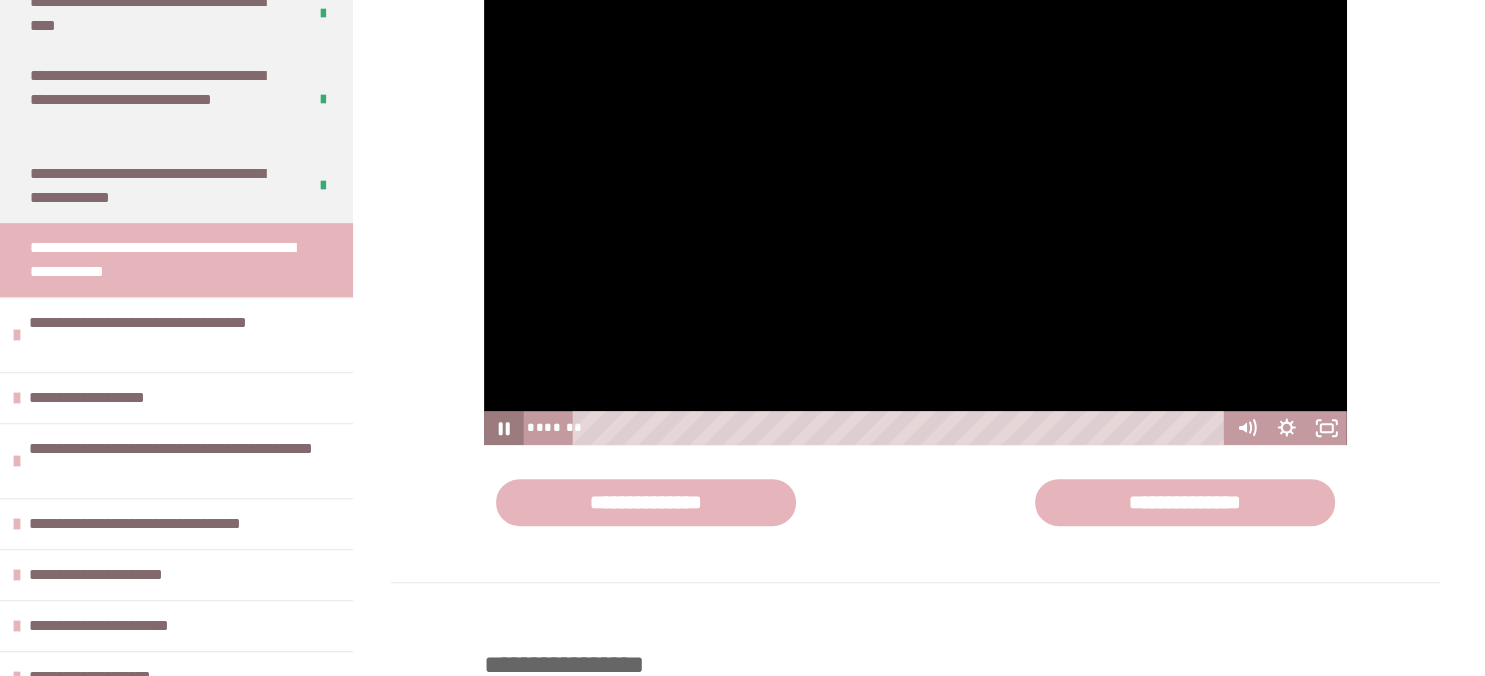 click 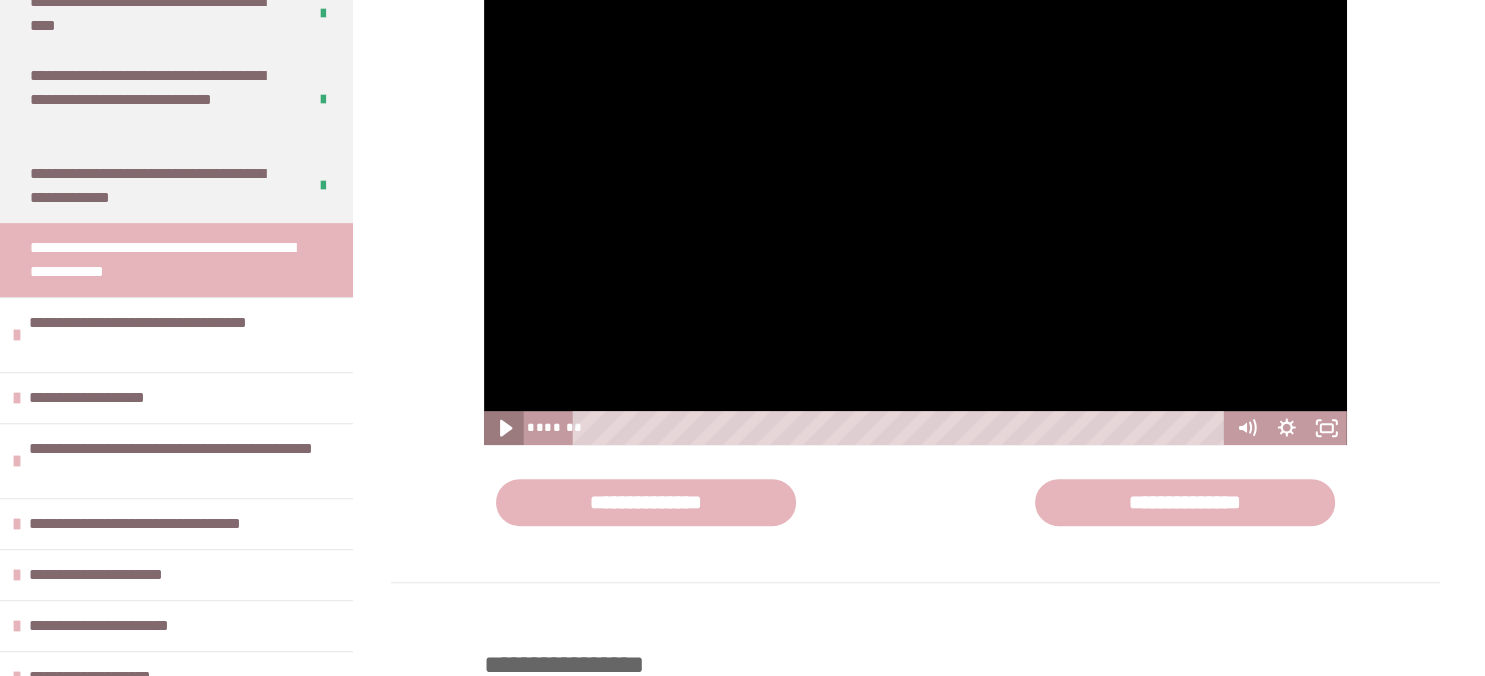 click 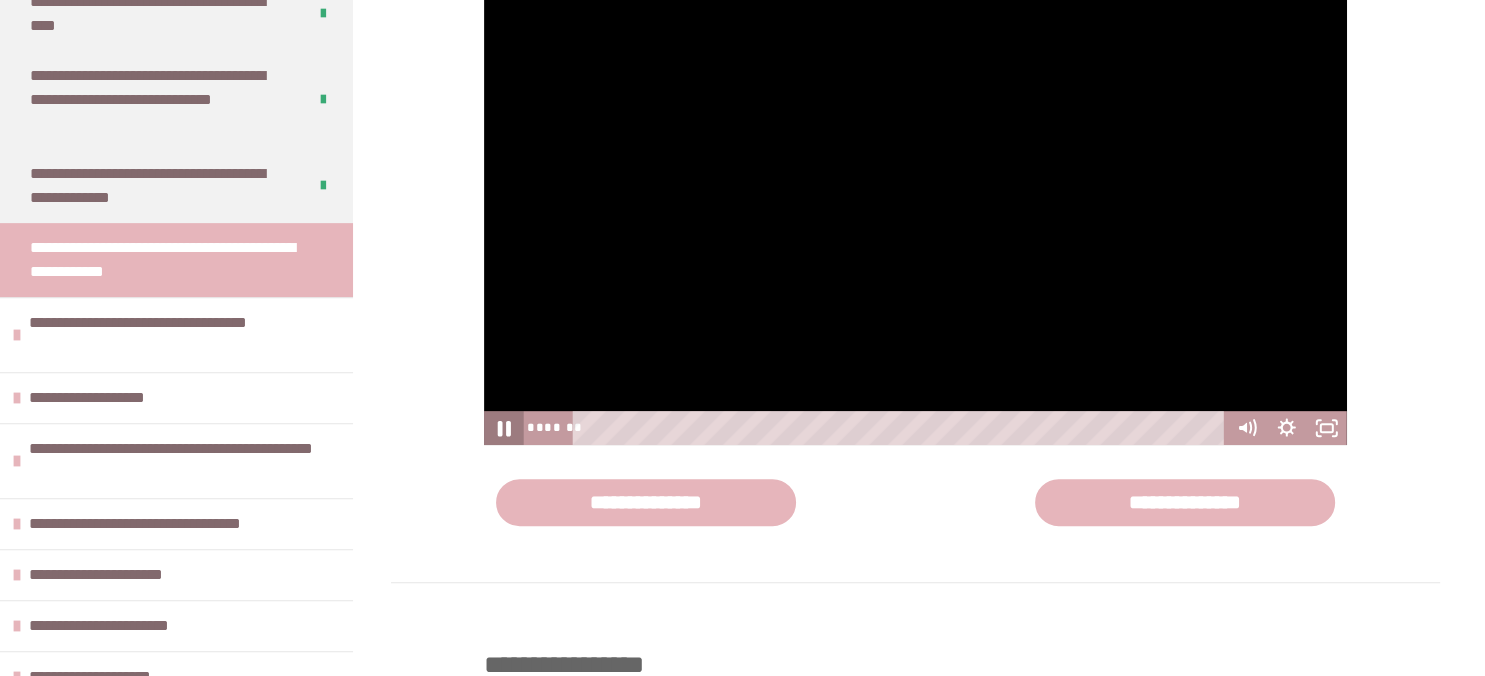 click 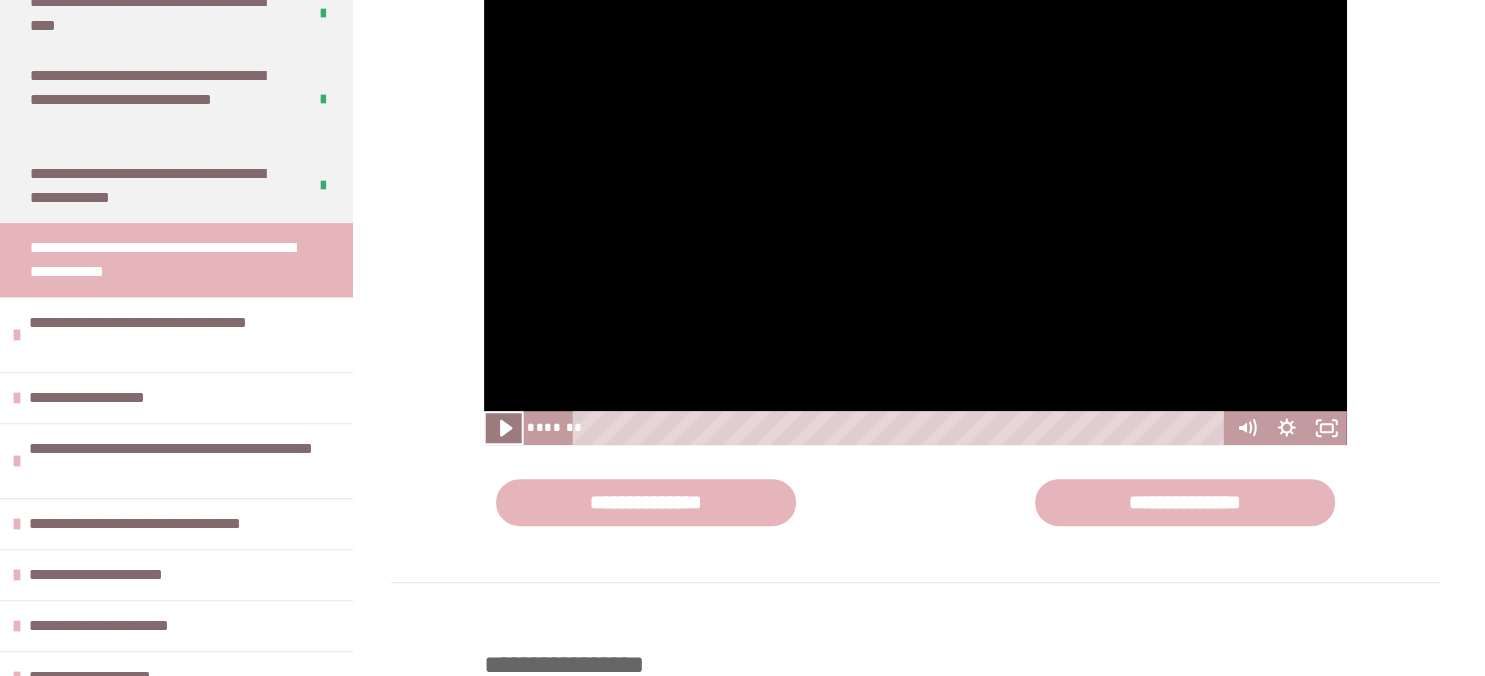 click 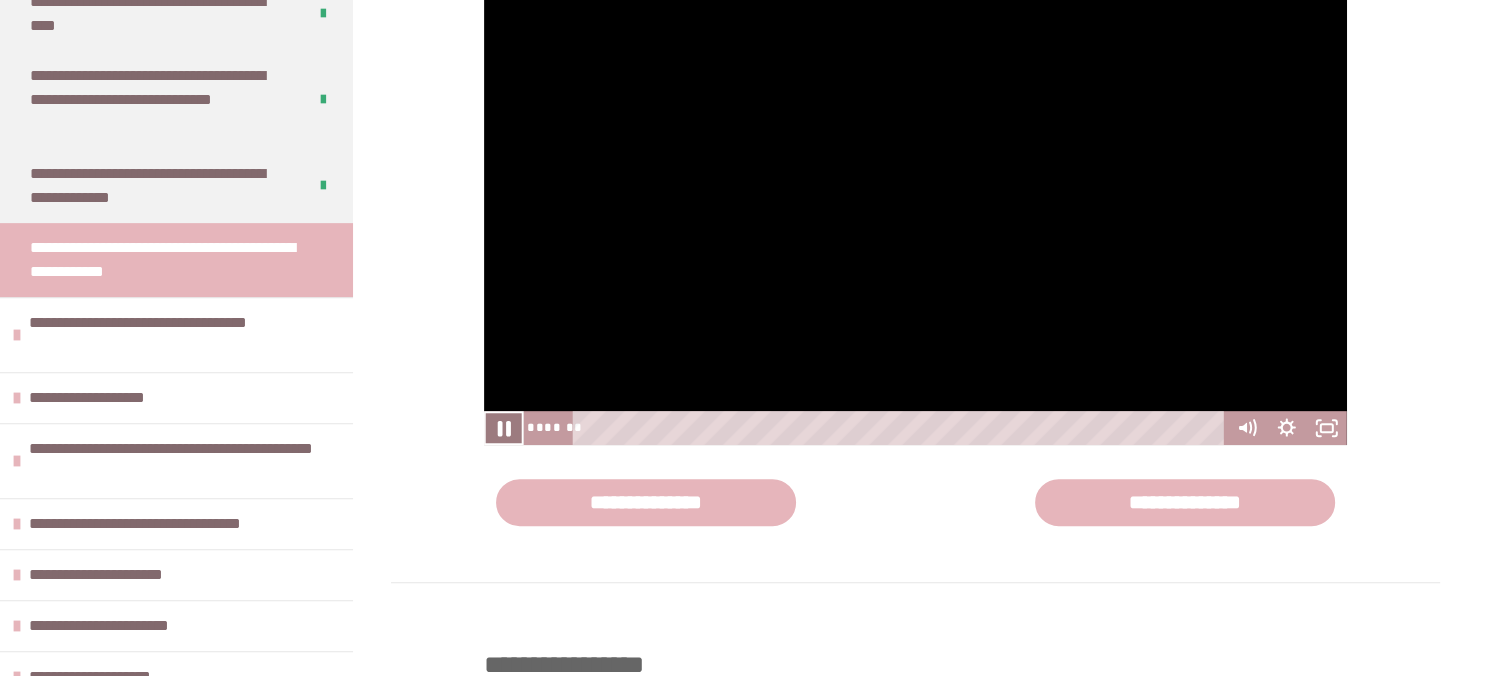 click 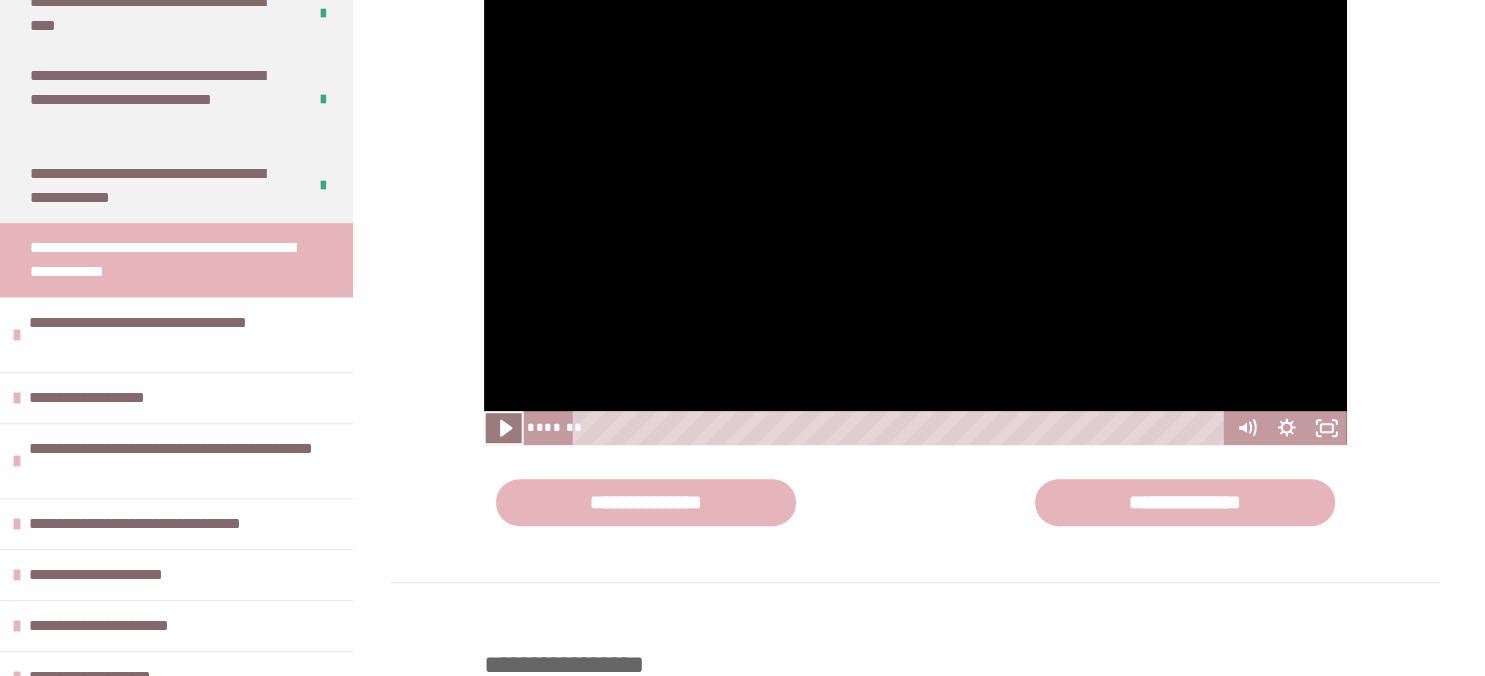 click 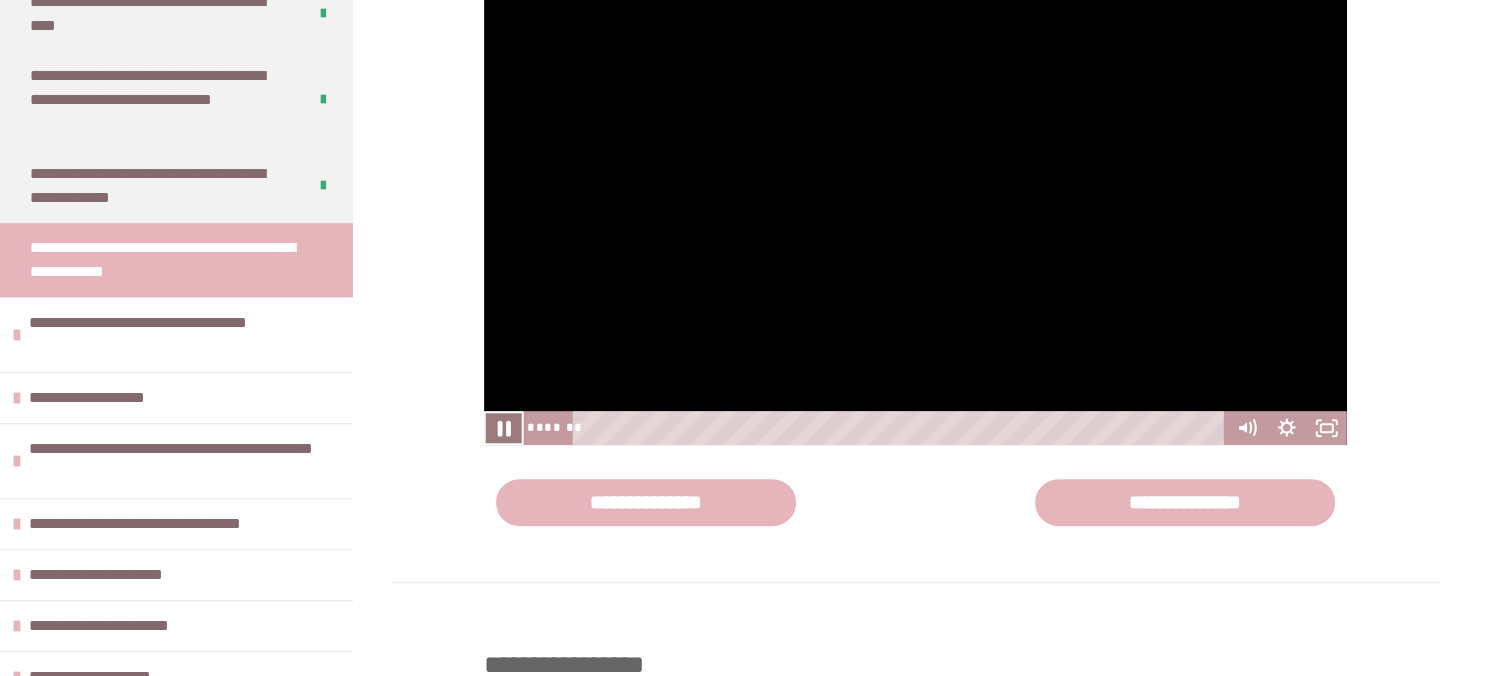 click 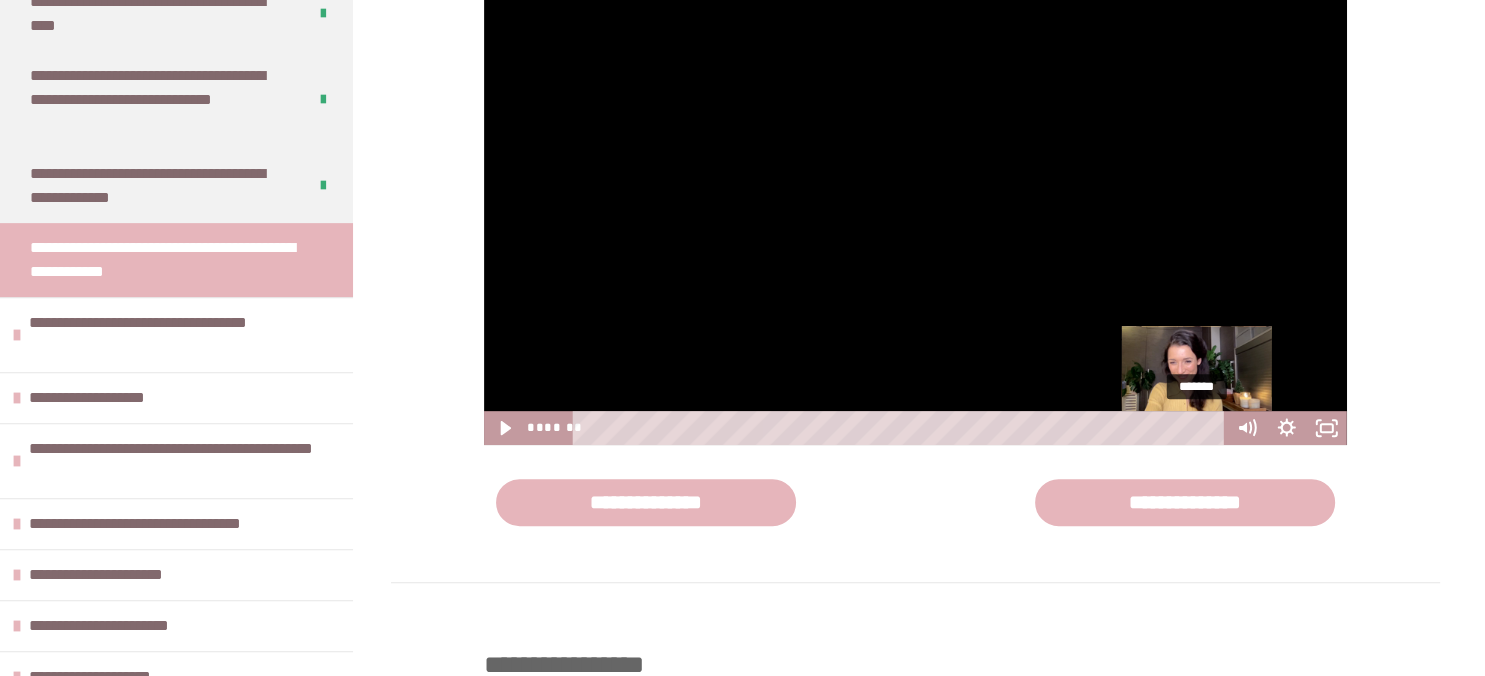 click on "*******" at bounding box center (901, 428) 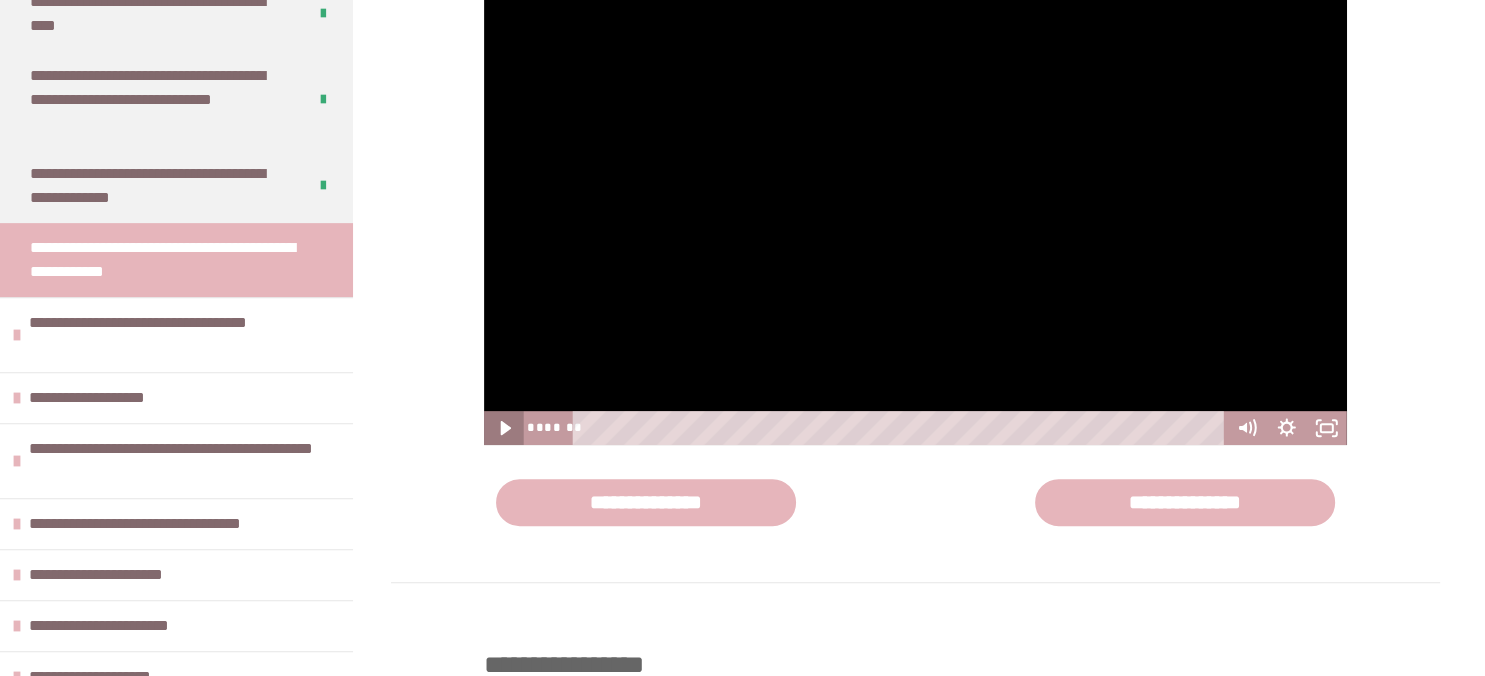 click 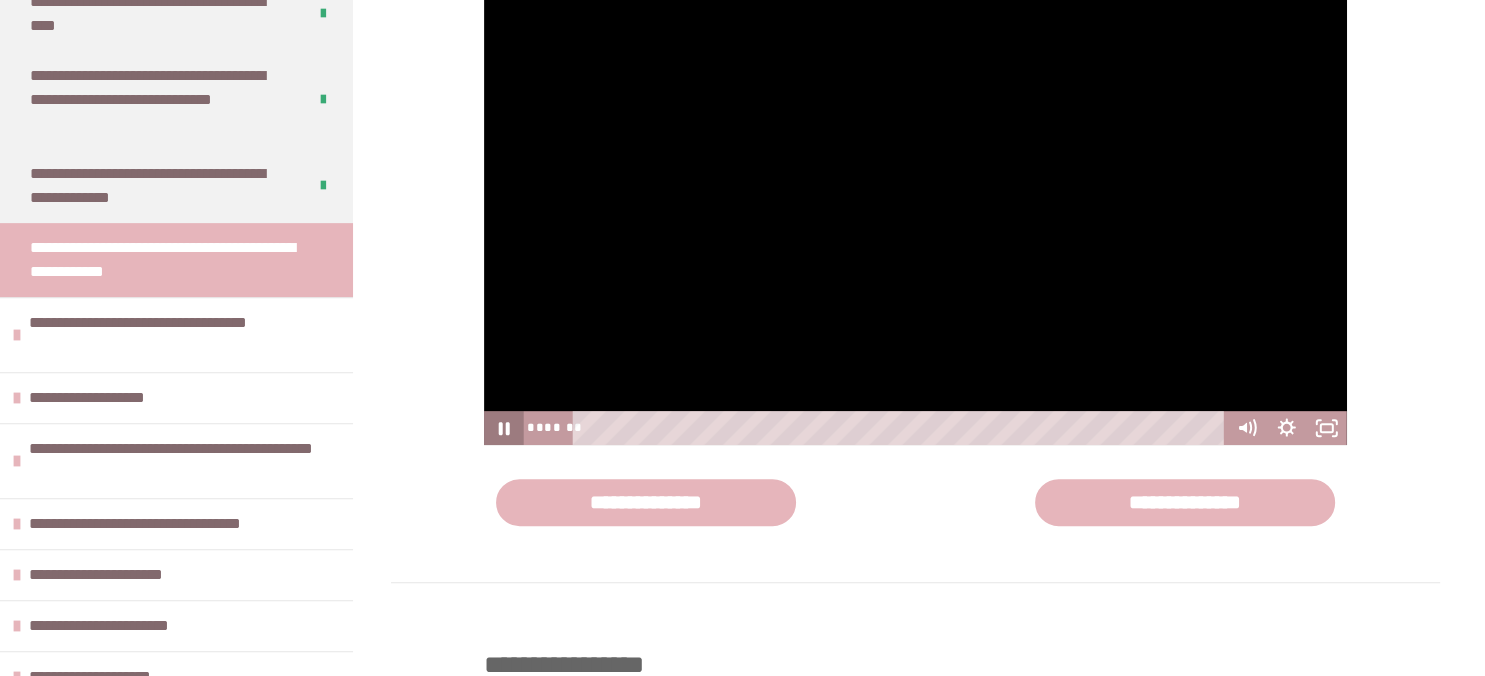 click 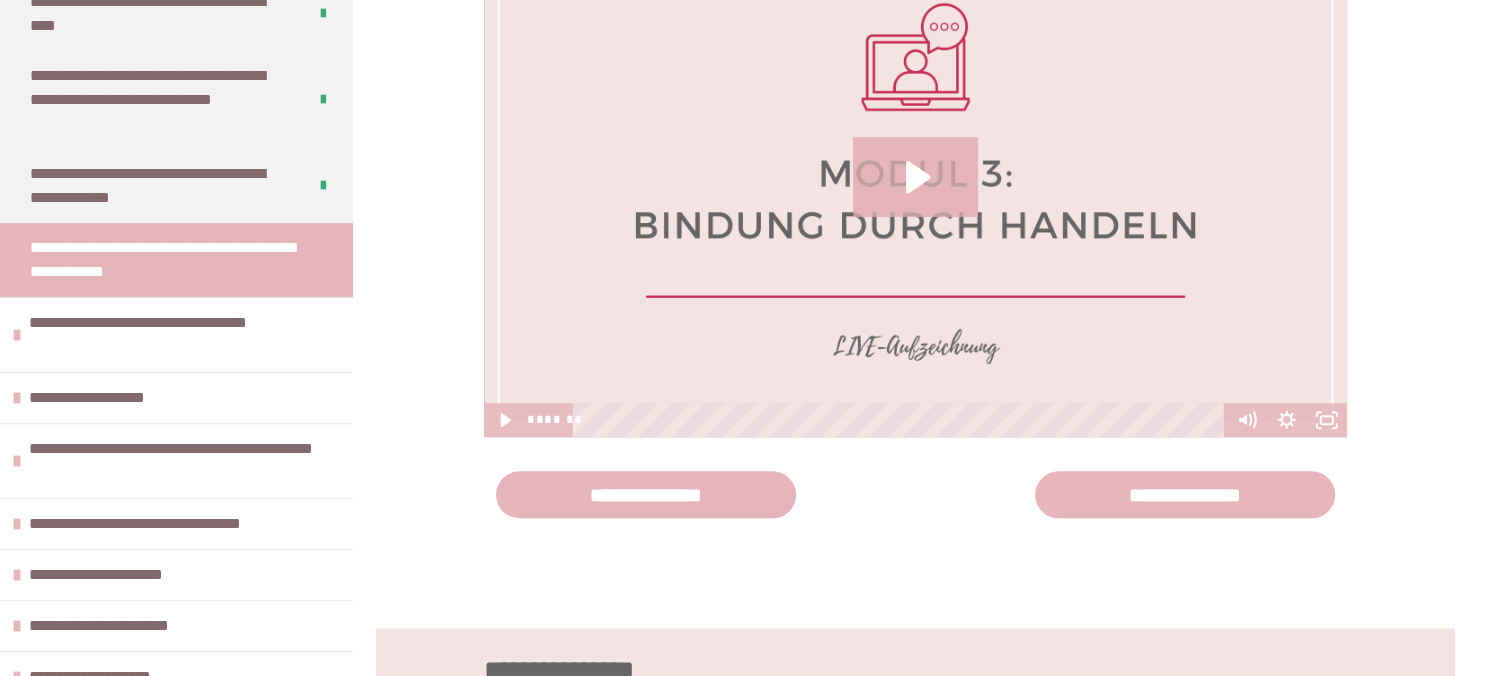 scroll, scrollTop: 1588, scrollLeft: 0, axis: vertical 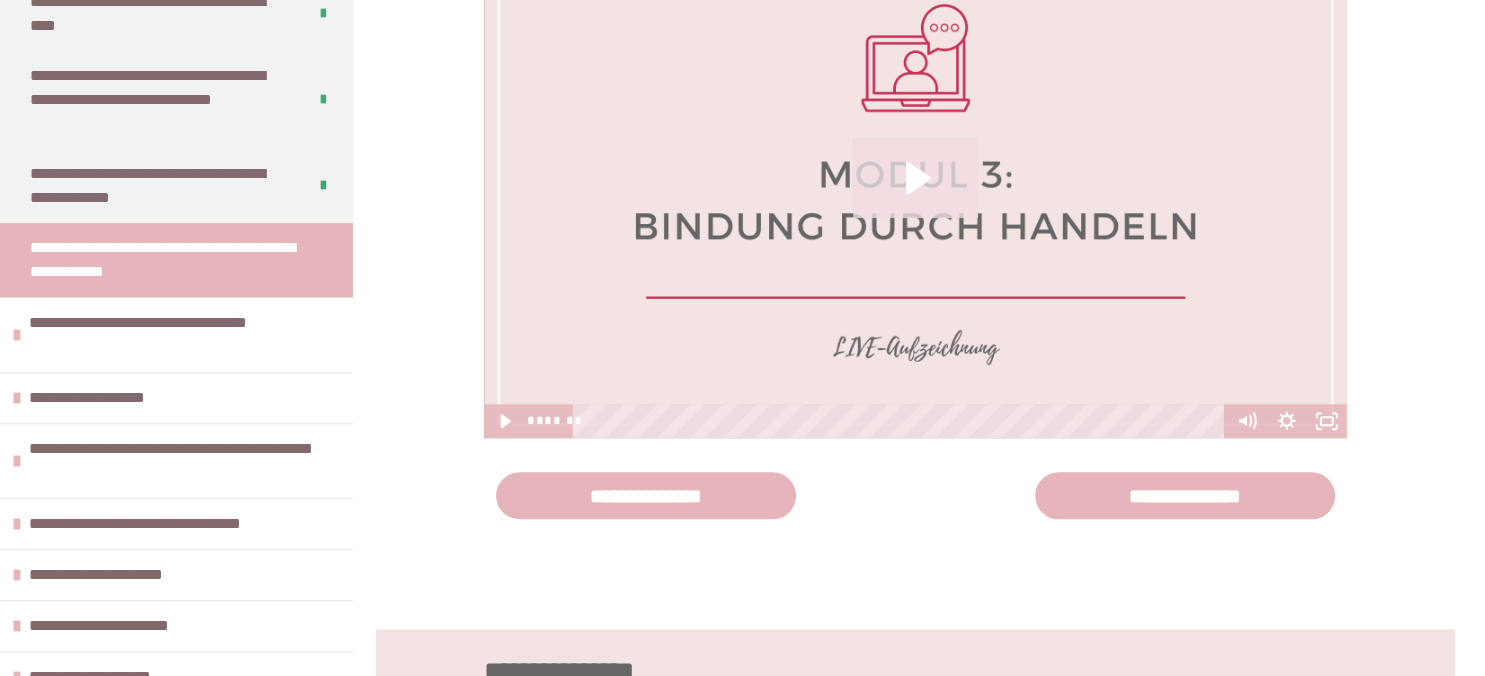 click 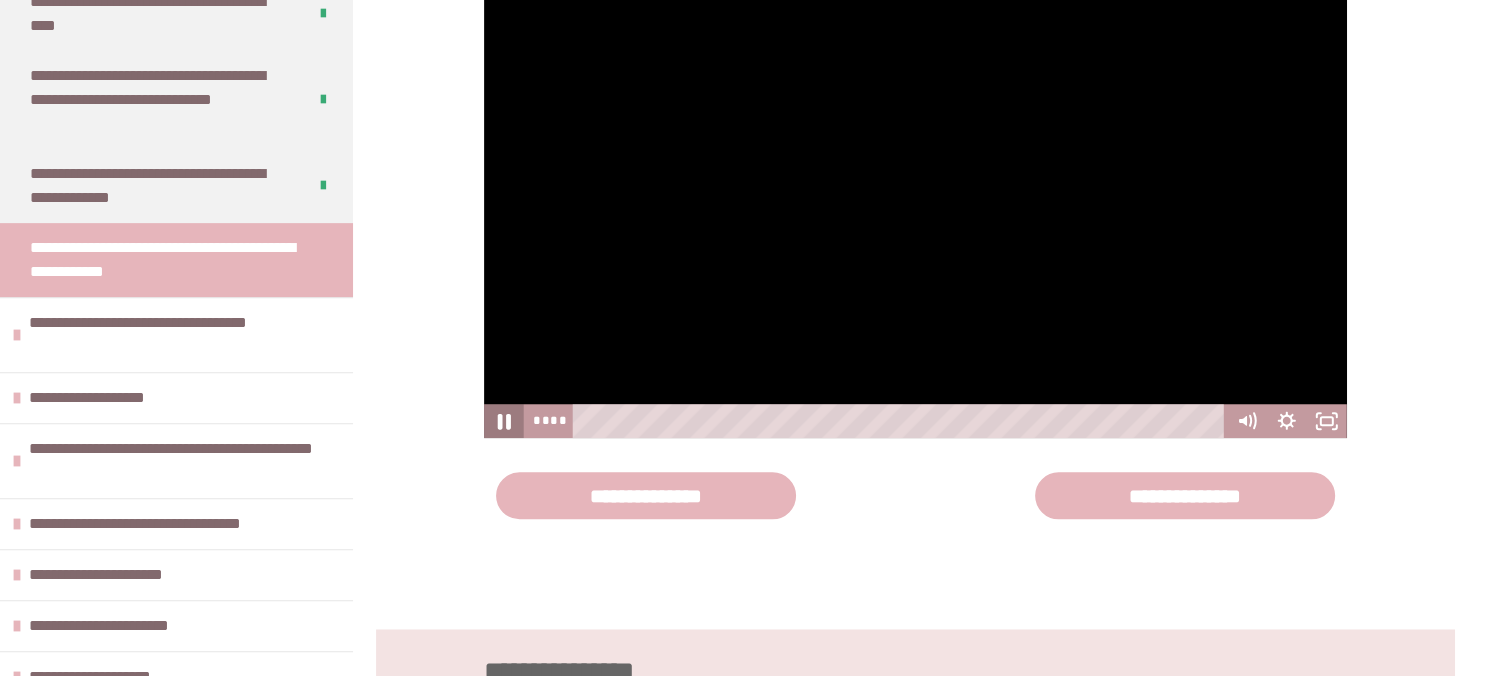 click 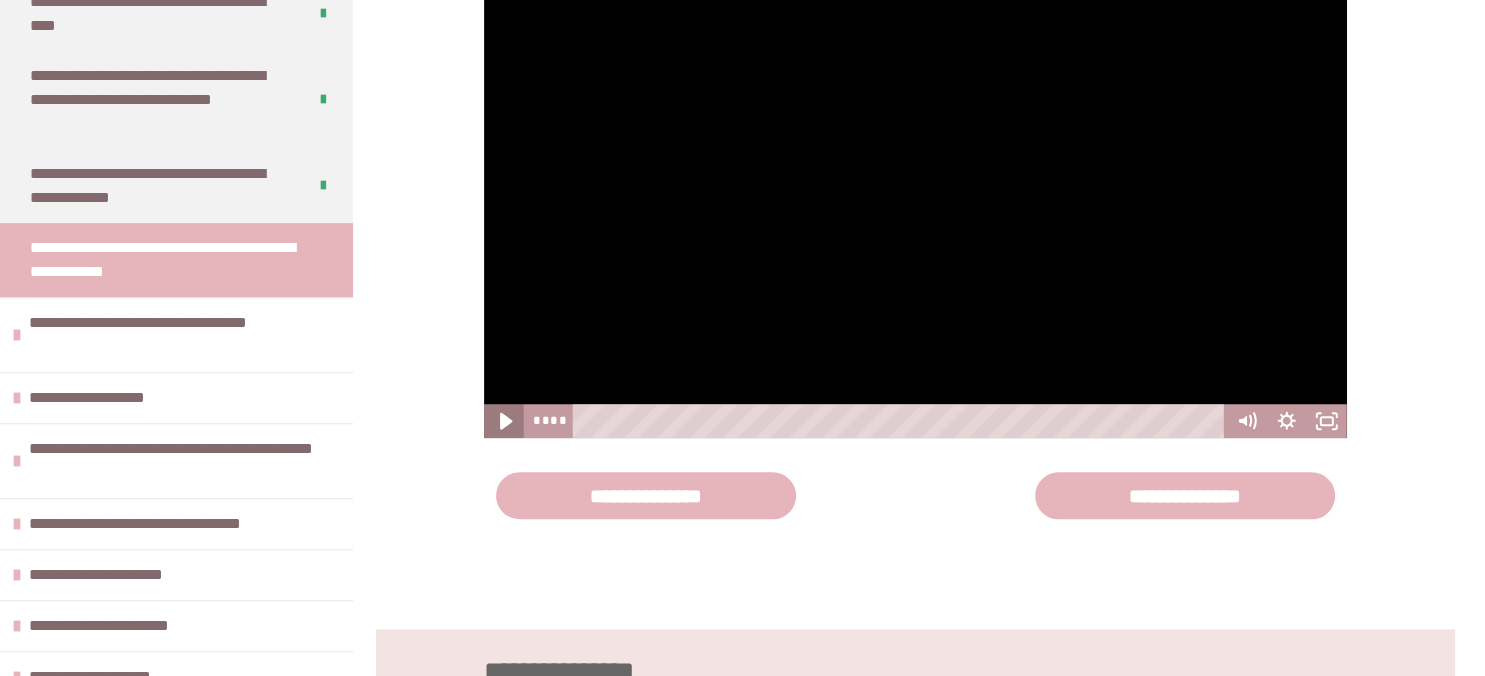 click 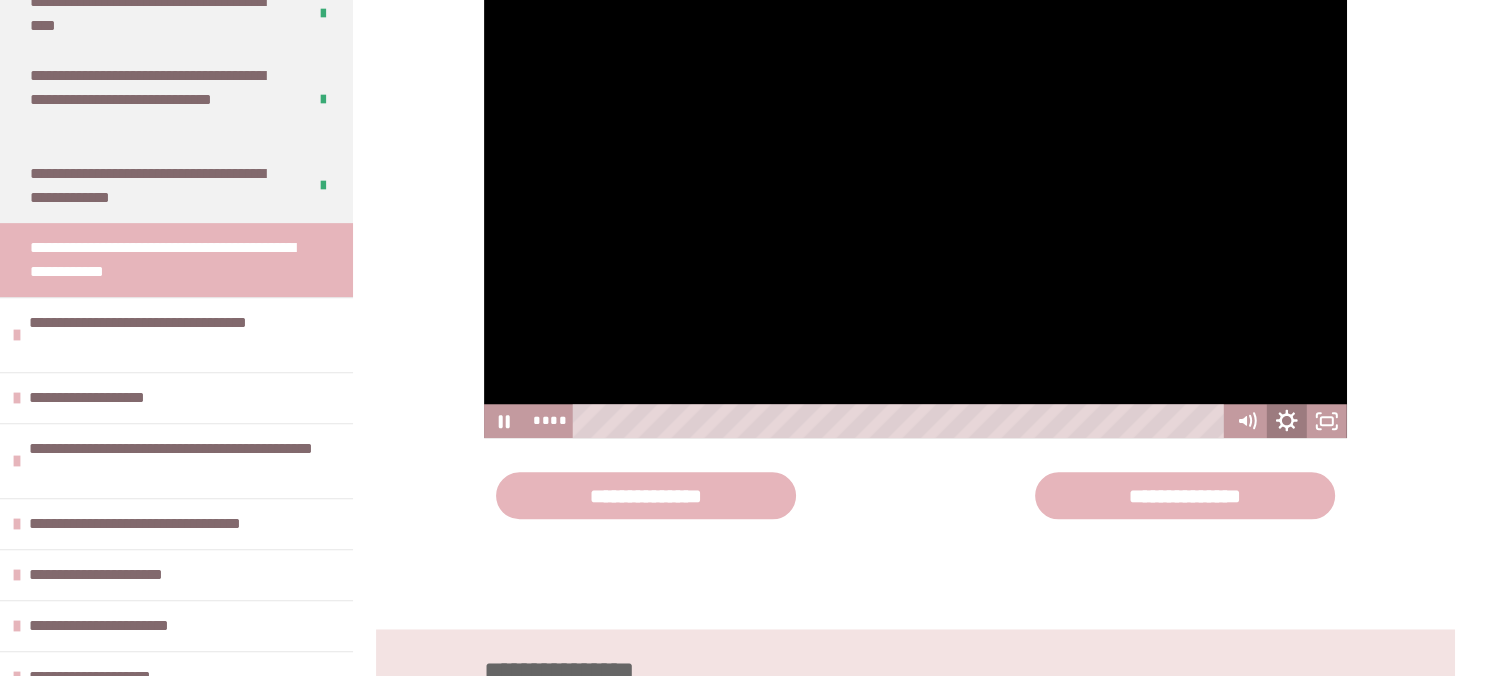 click 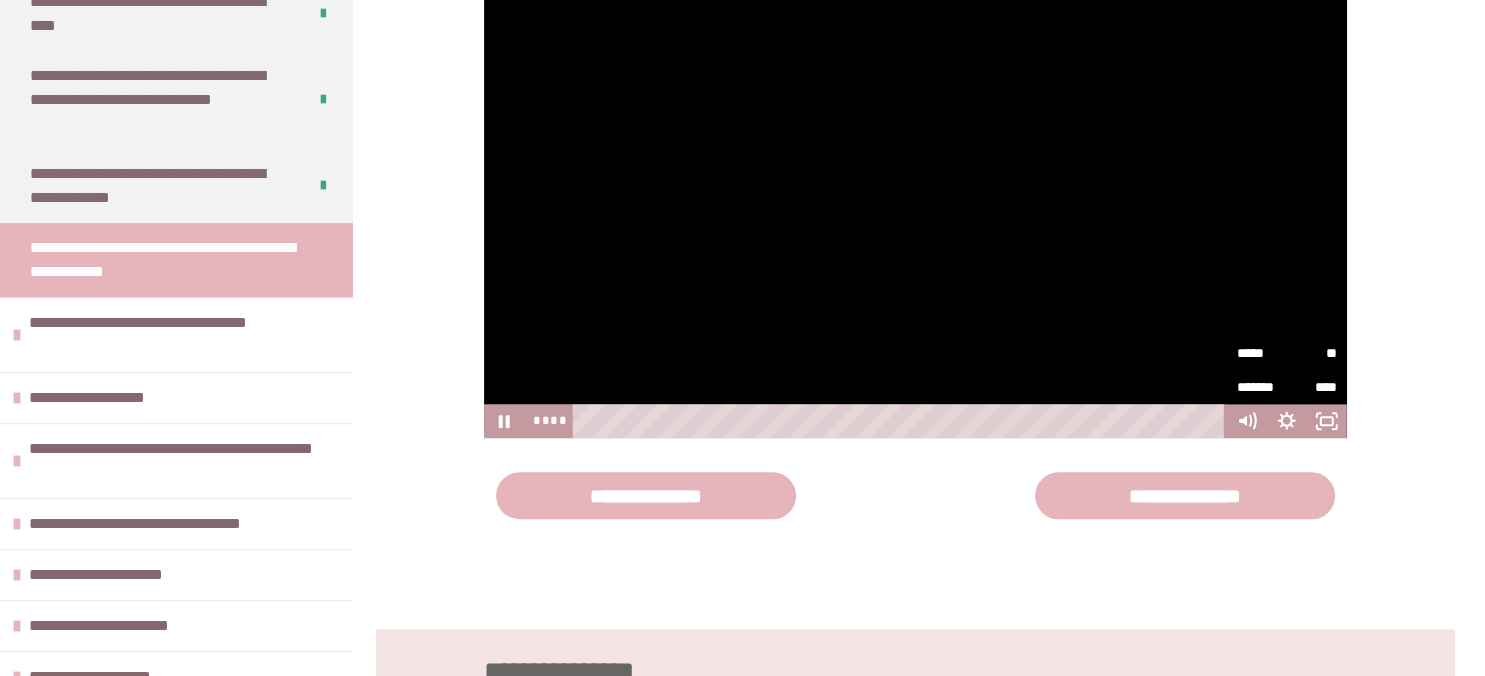 click on "**" at bounding box center [1312, 353] 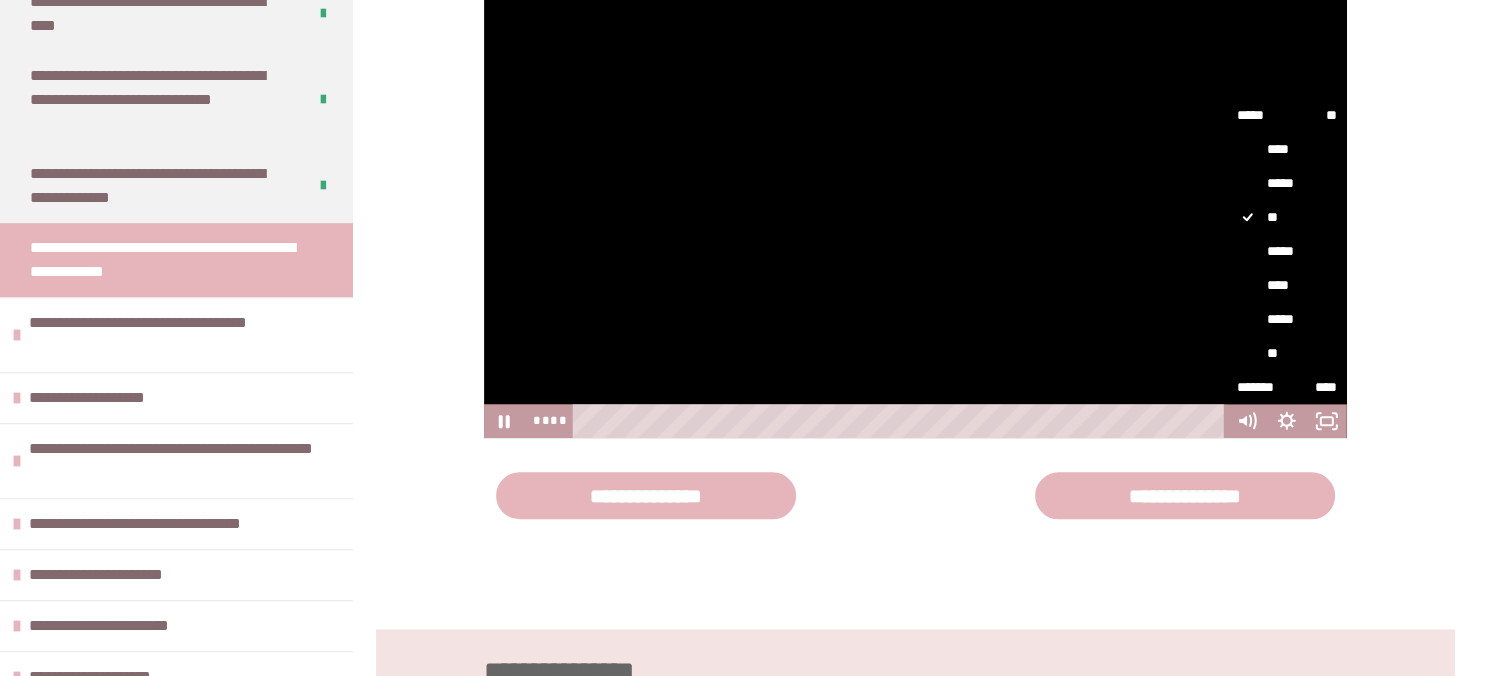 click on "*****" at bounding box center (1287, 319) 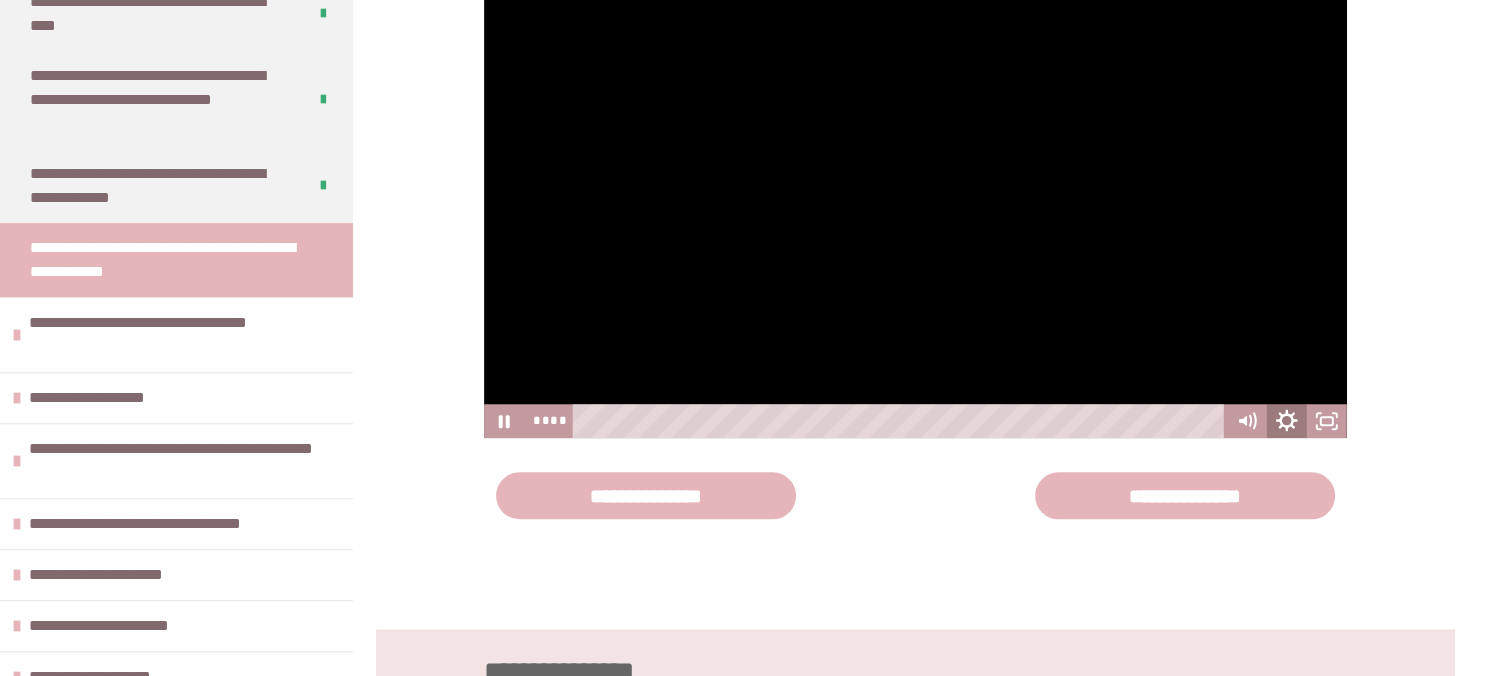 click 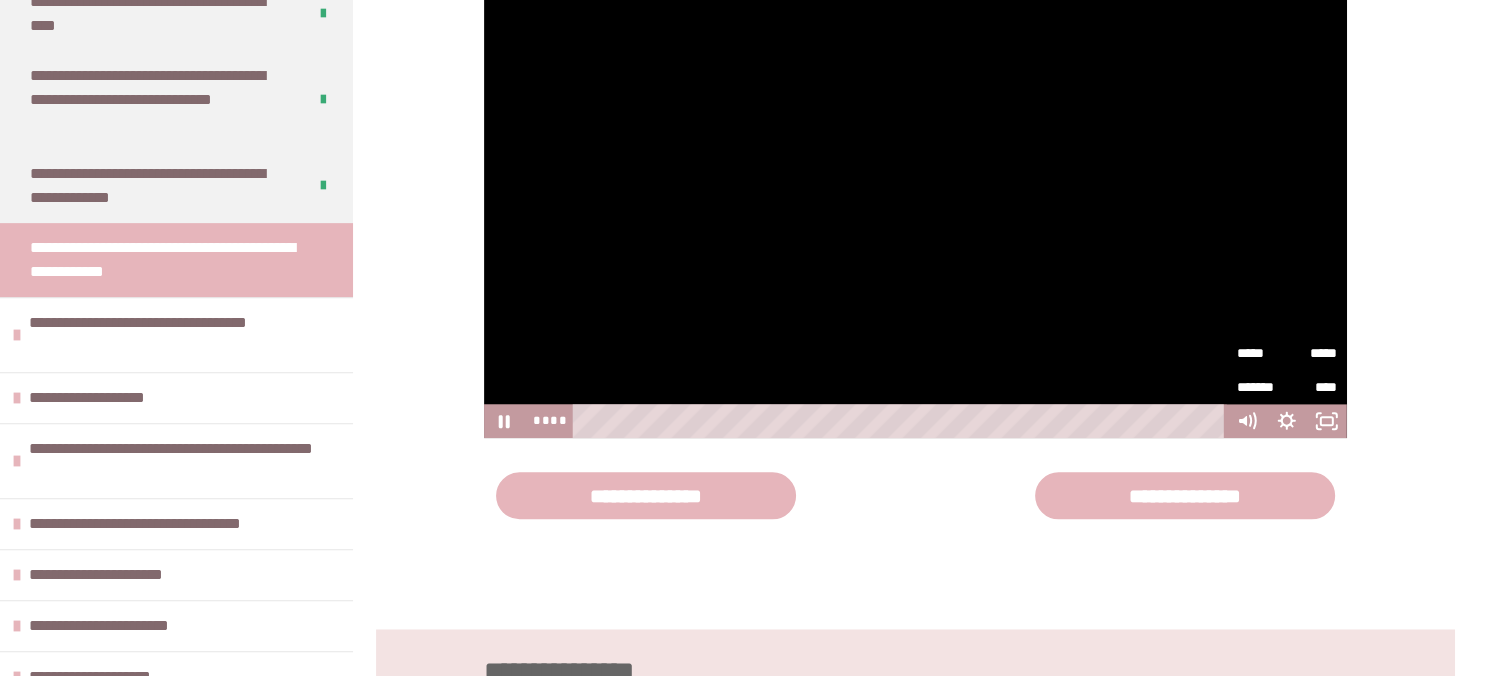 click on "**********" at bounding box center (915, 195) 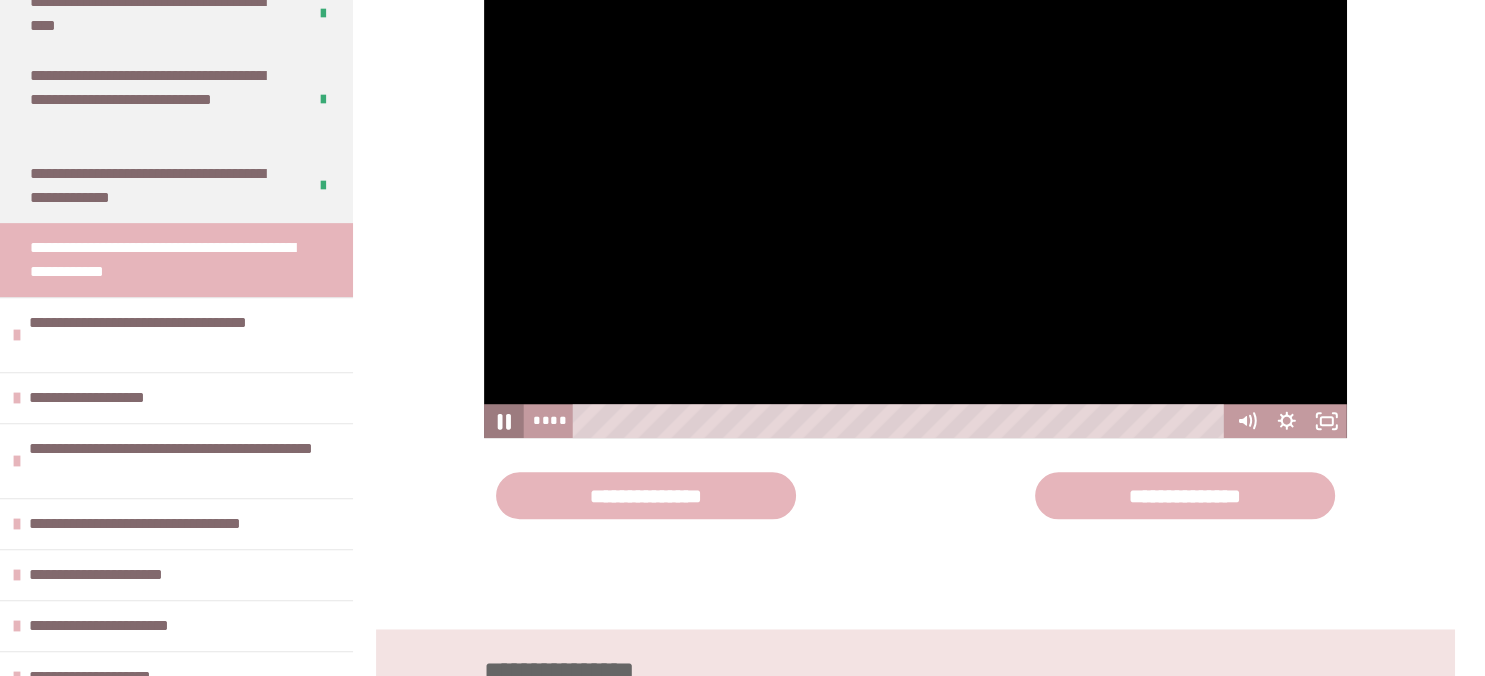 click 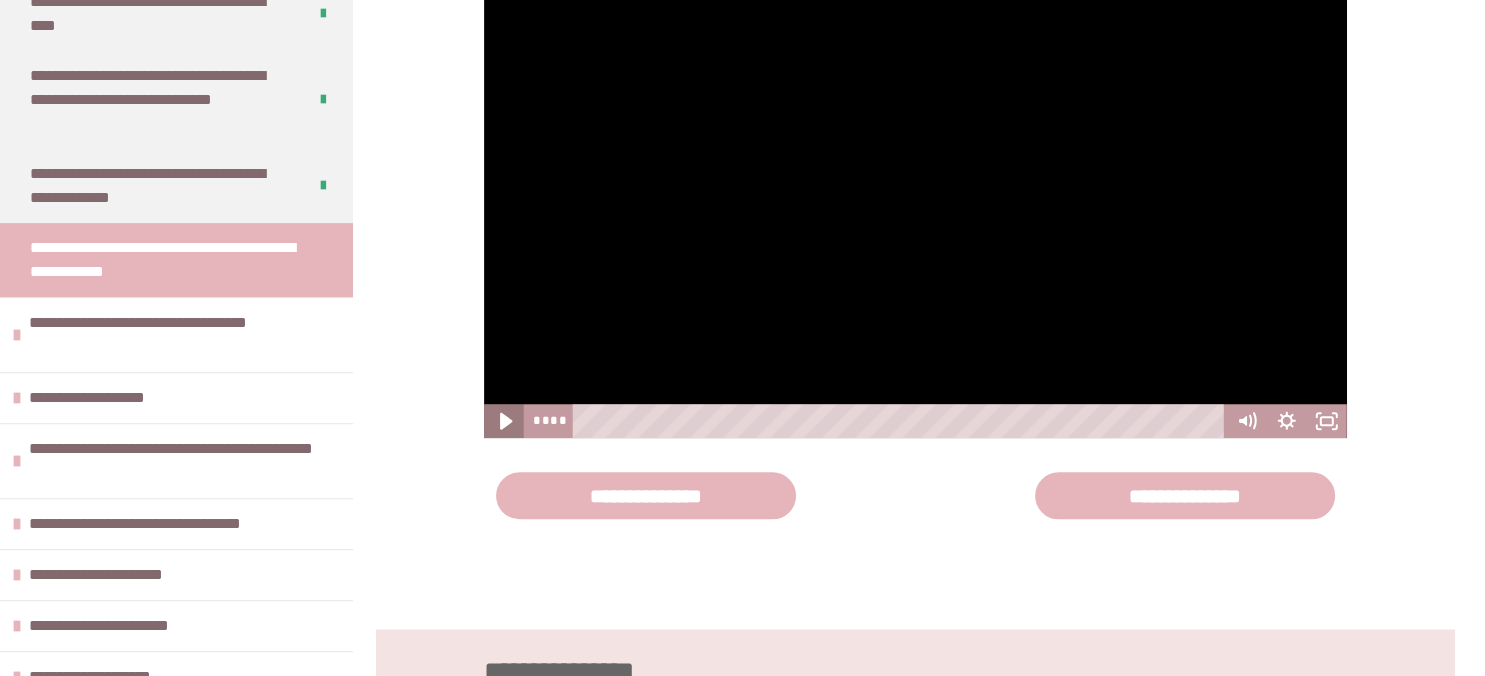 click 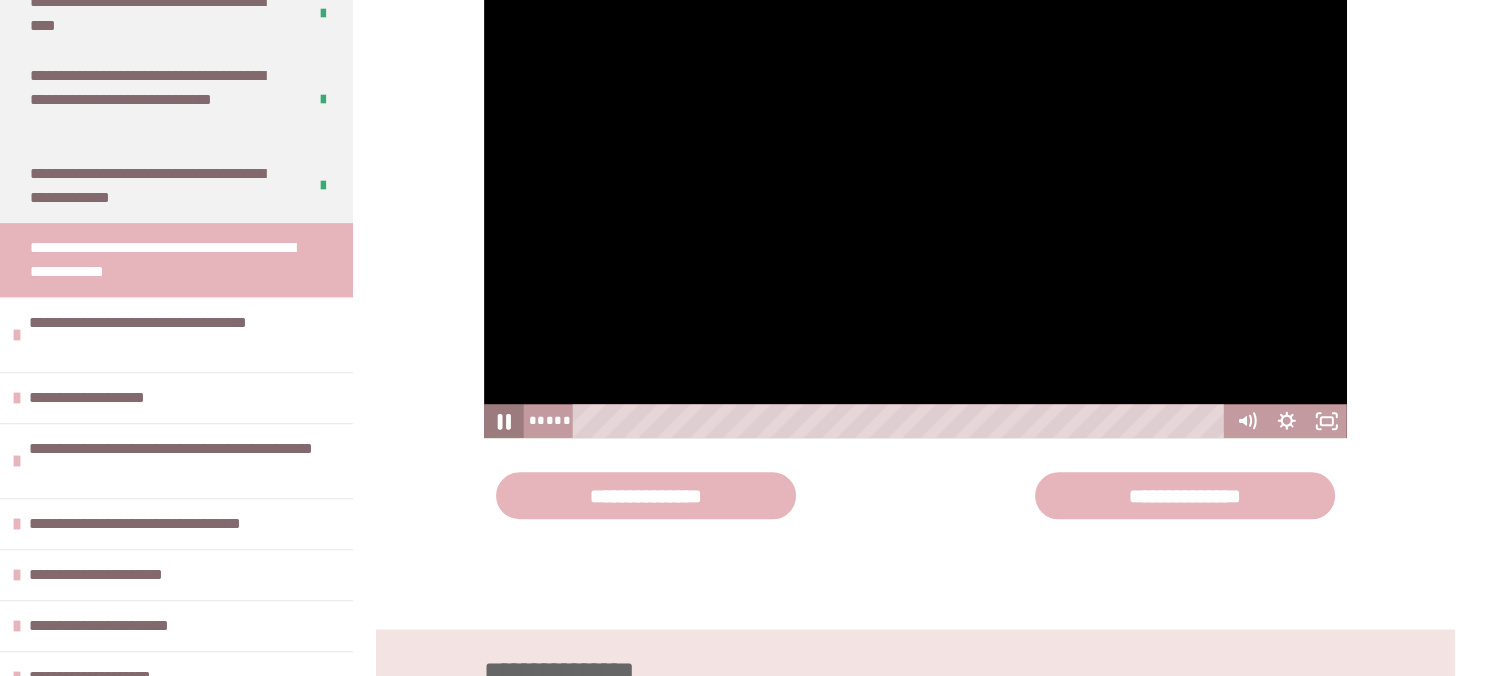 click 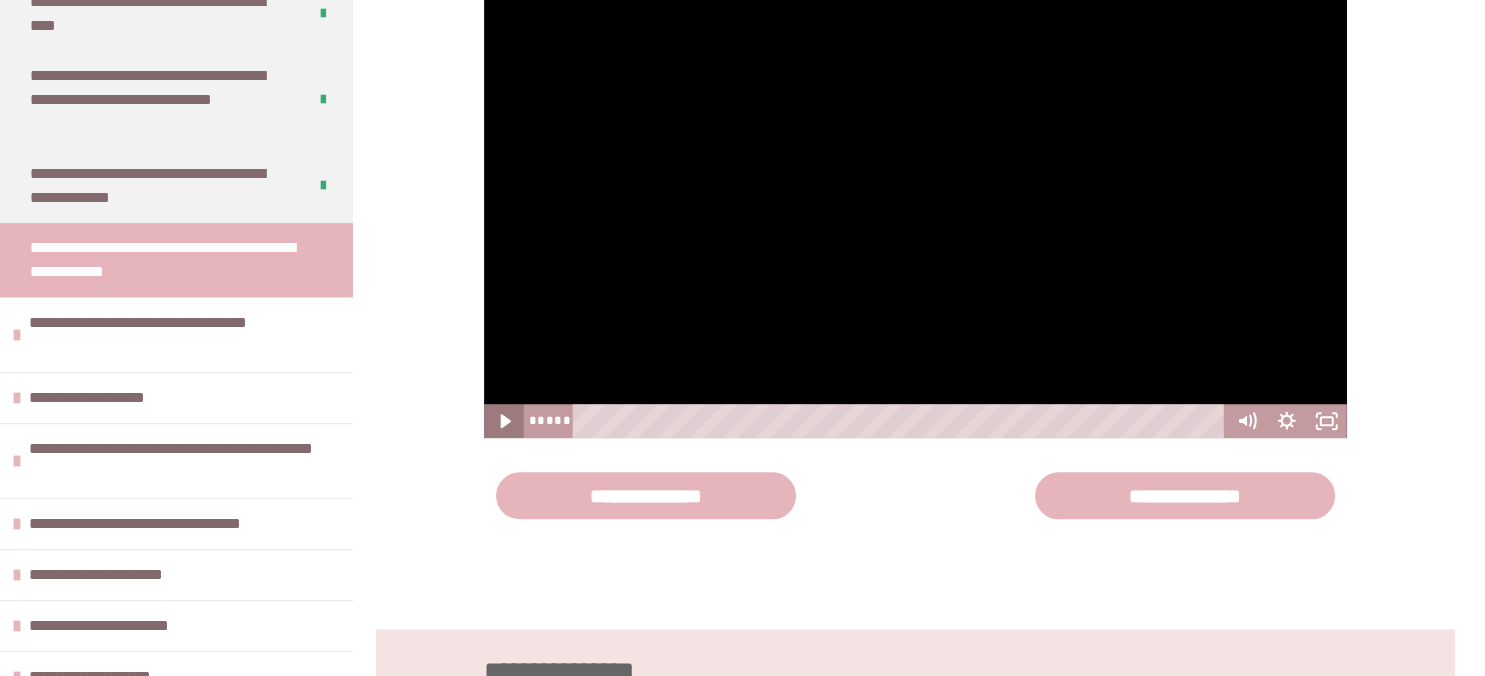 click 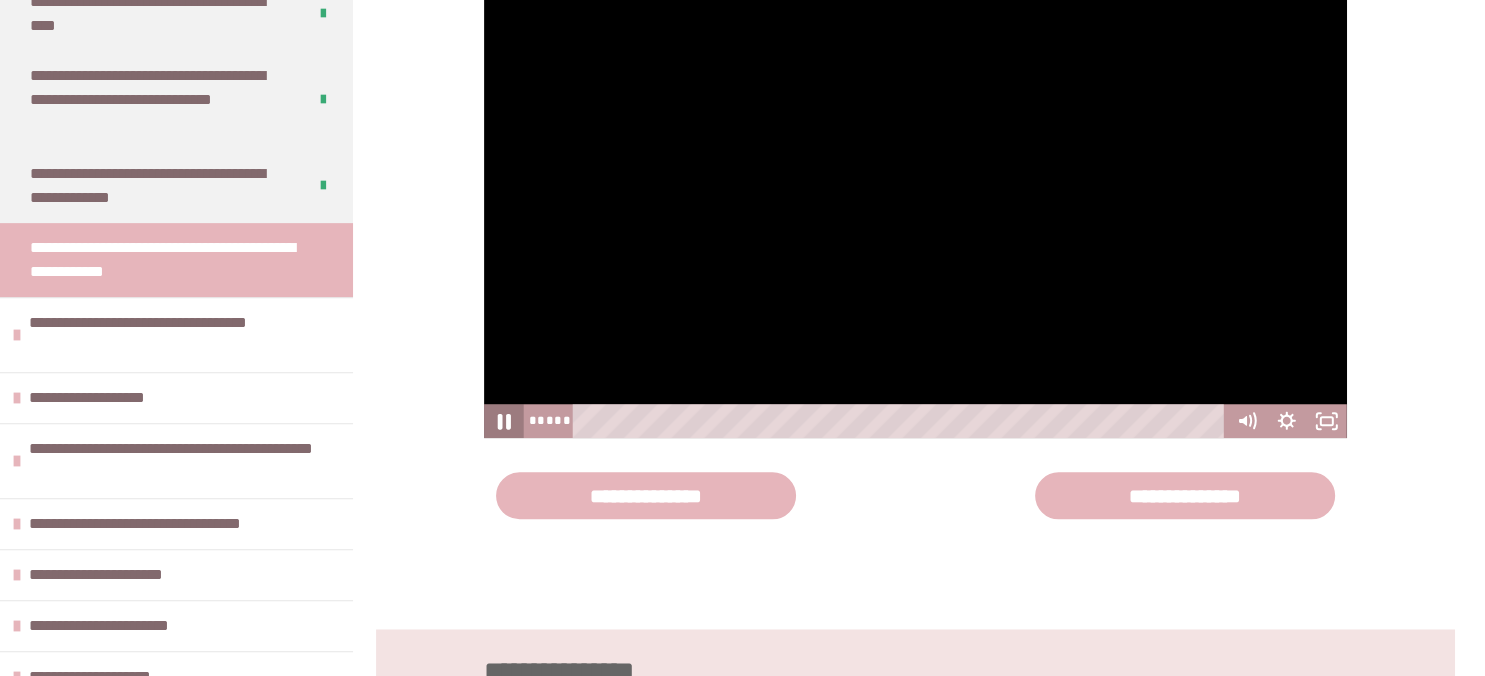 click 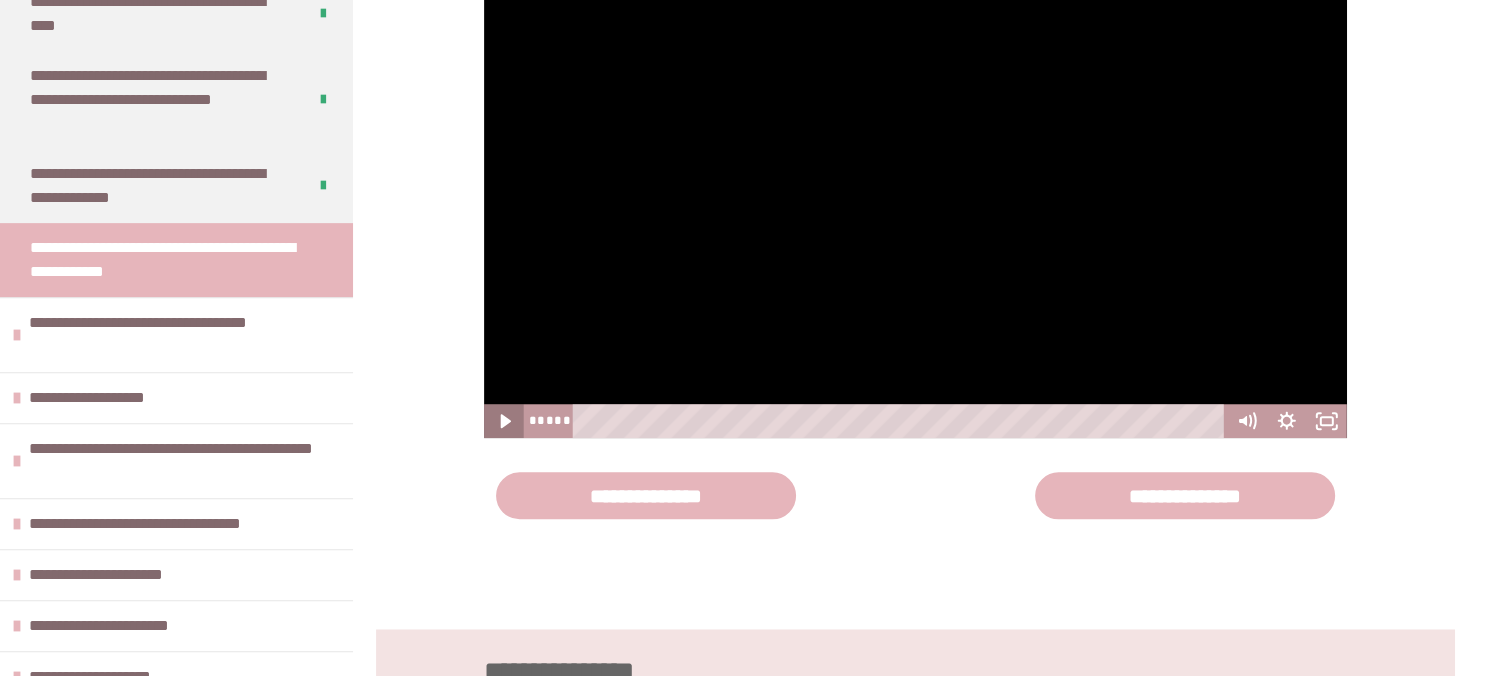 click 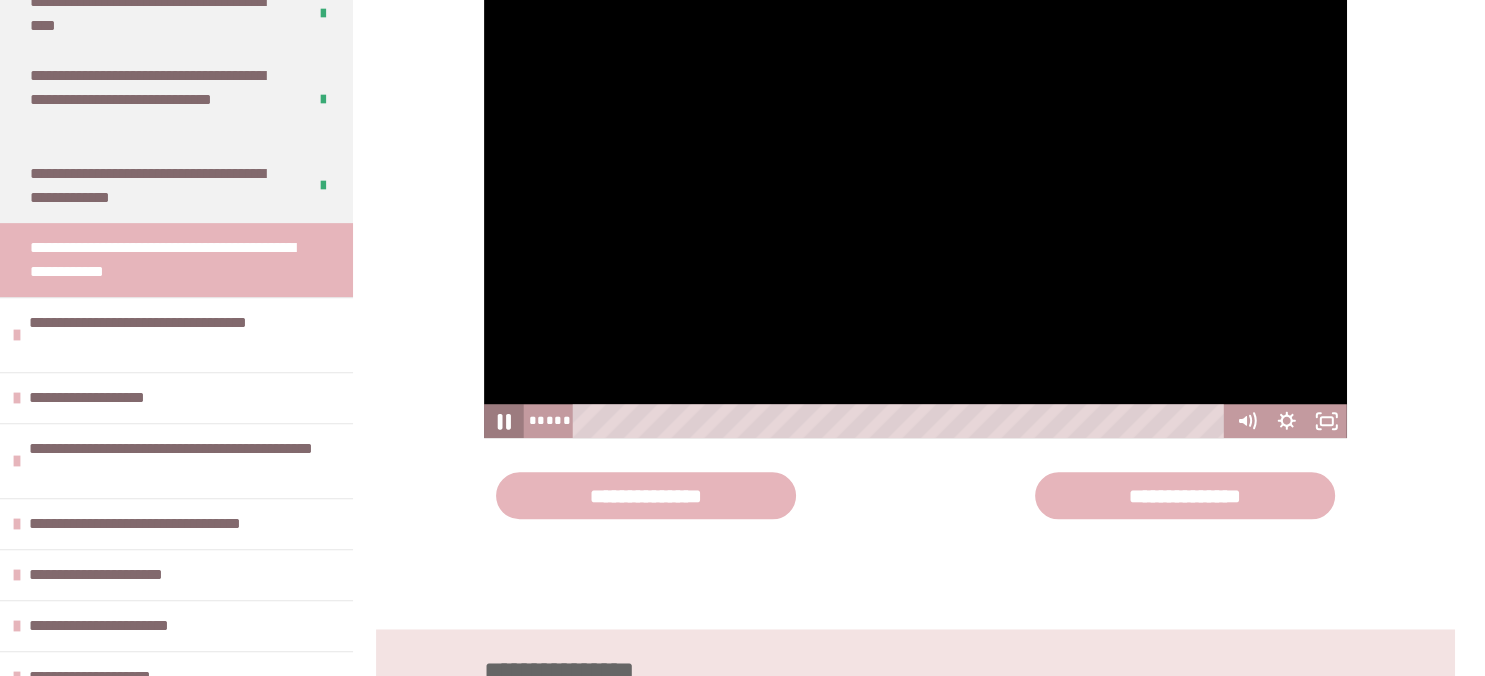 click 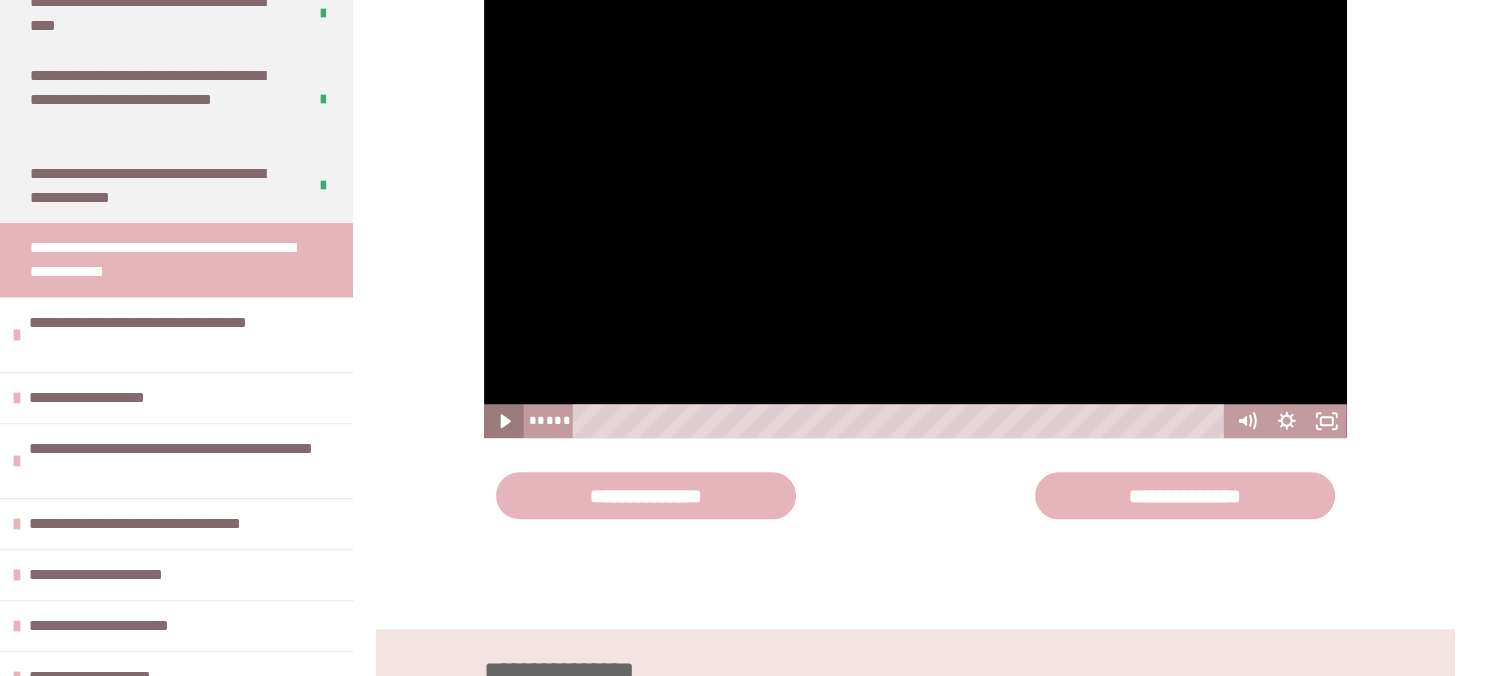 type 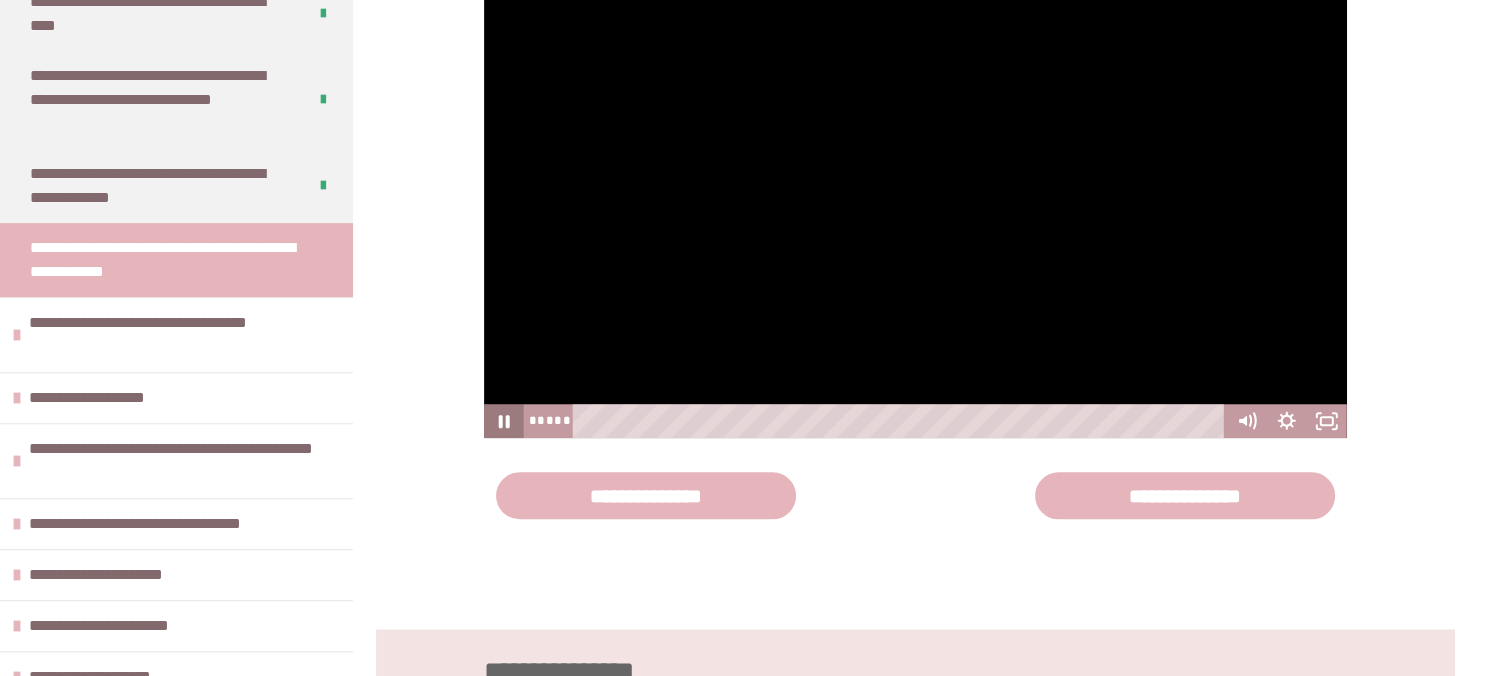 click 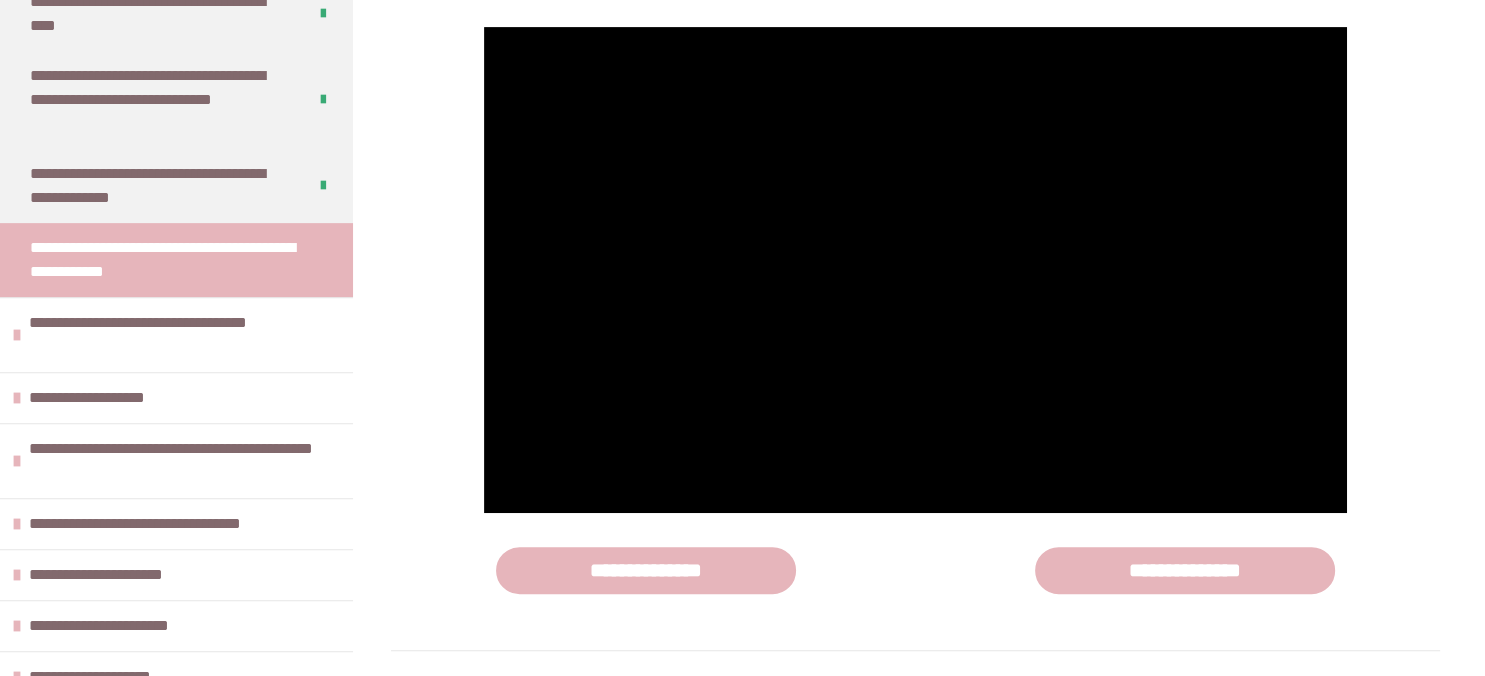 scroll, scrollTop: 758, scrollLeft: 0, axis: vertical 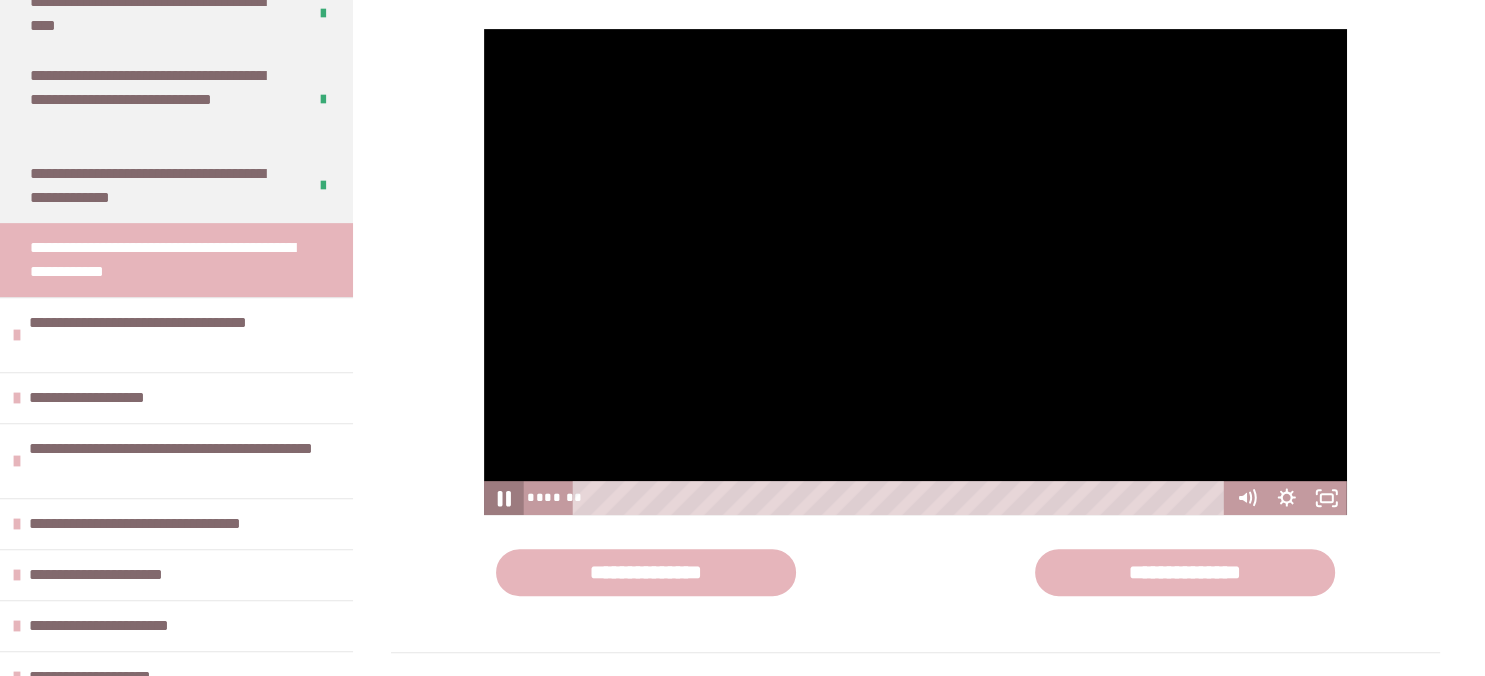 click 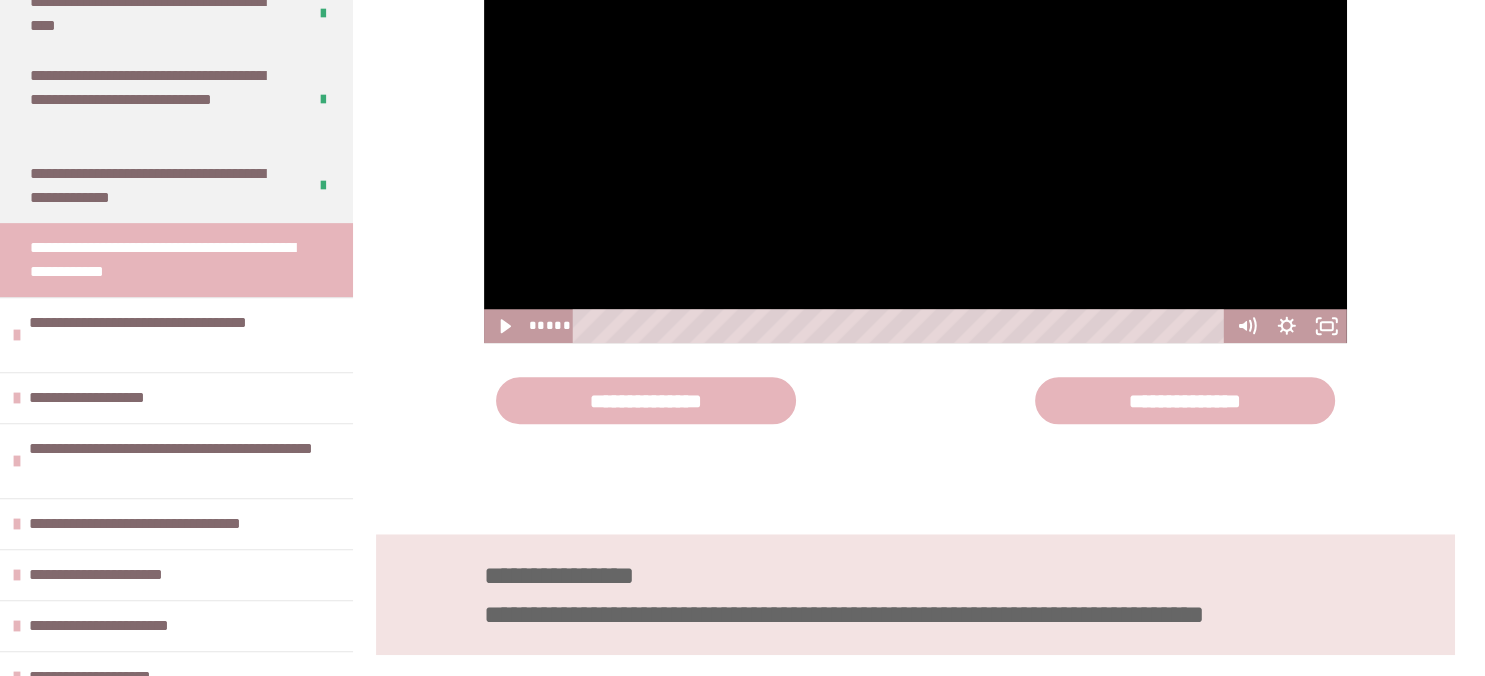 scroll, scrollTop: 1719, scrollLeft: 0, axis: vertical 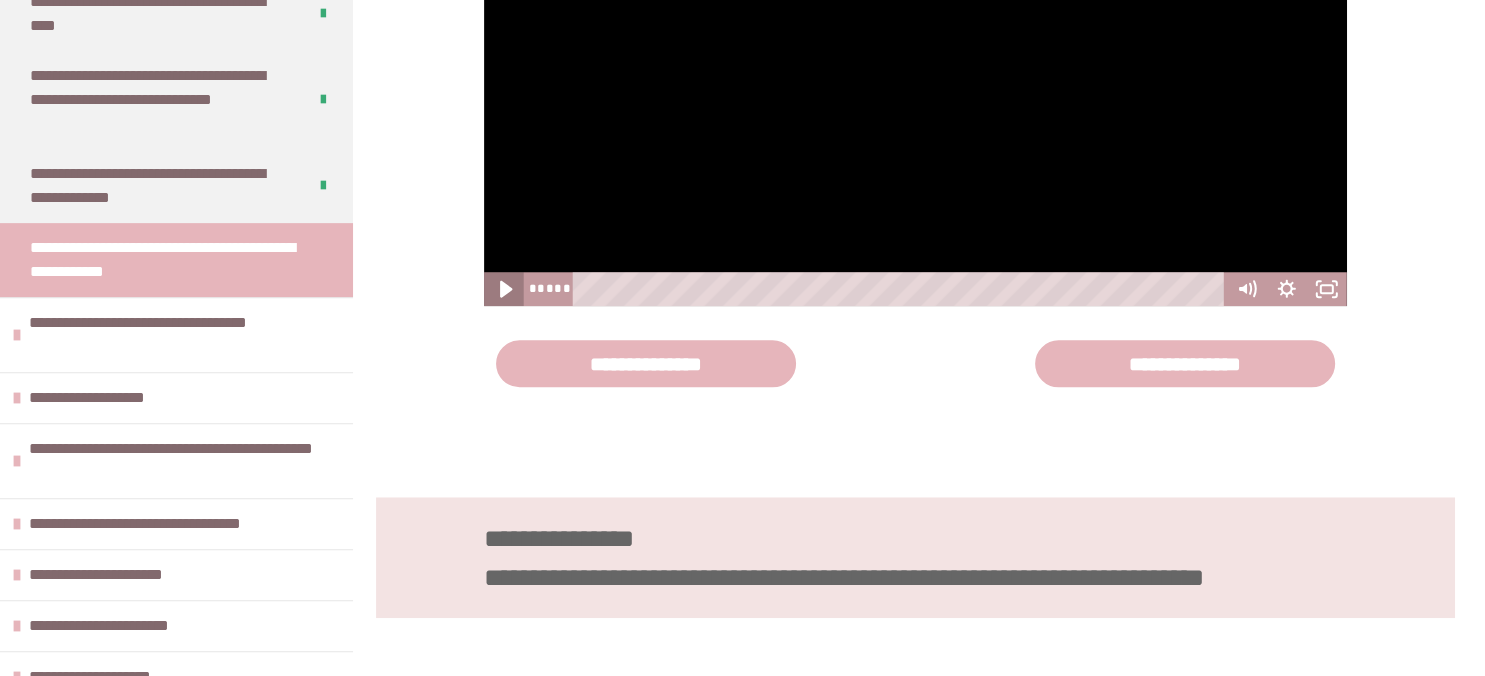 click 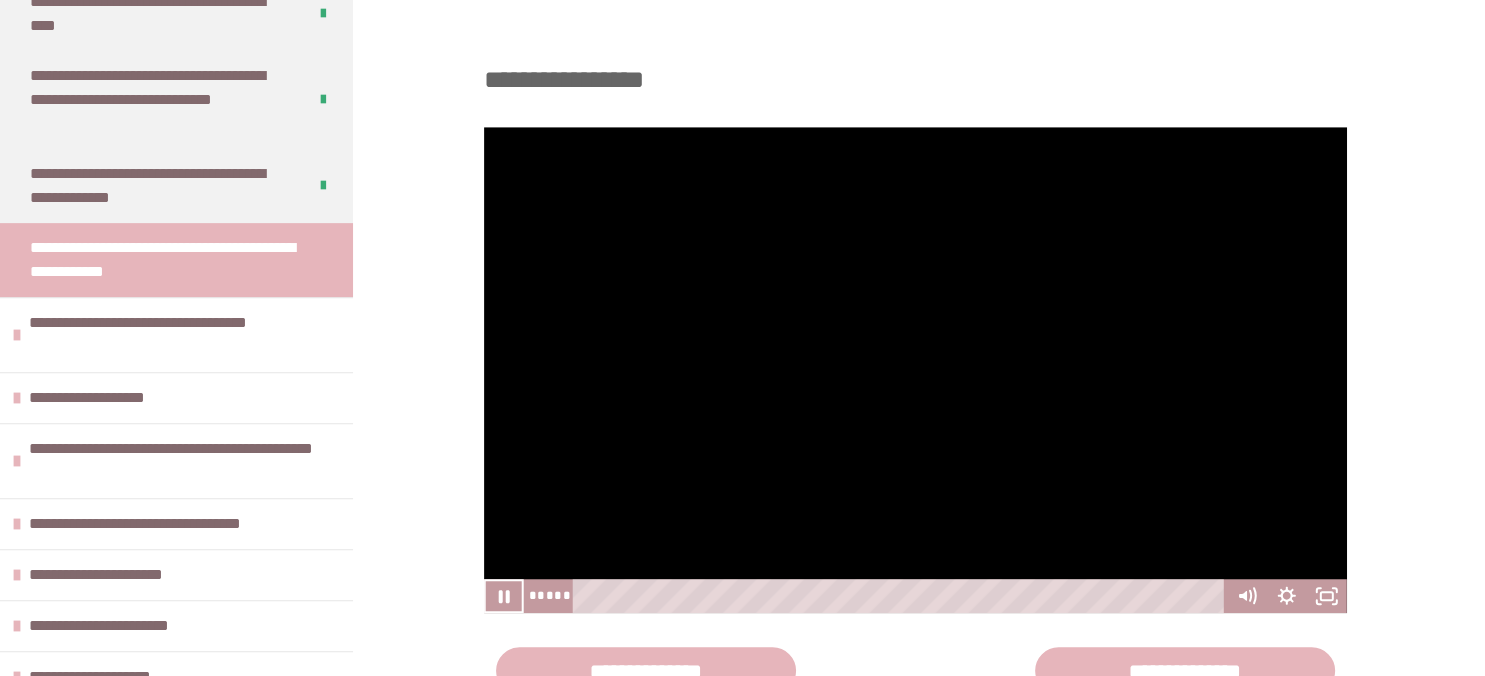 scroll, scrollTop: 1426, scrollLeft: 0, axis: vertical 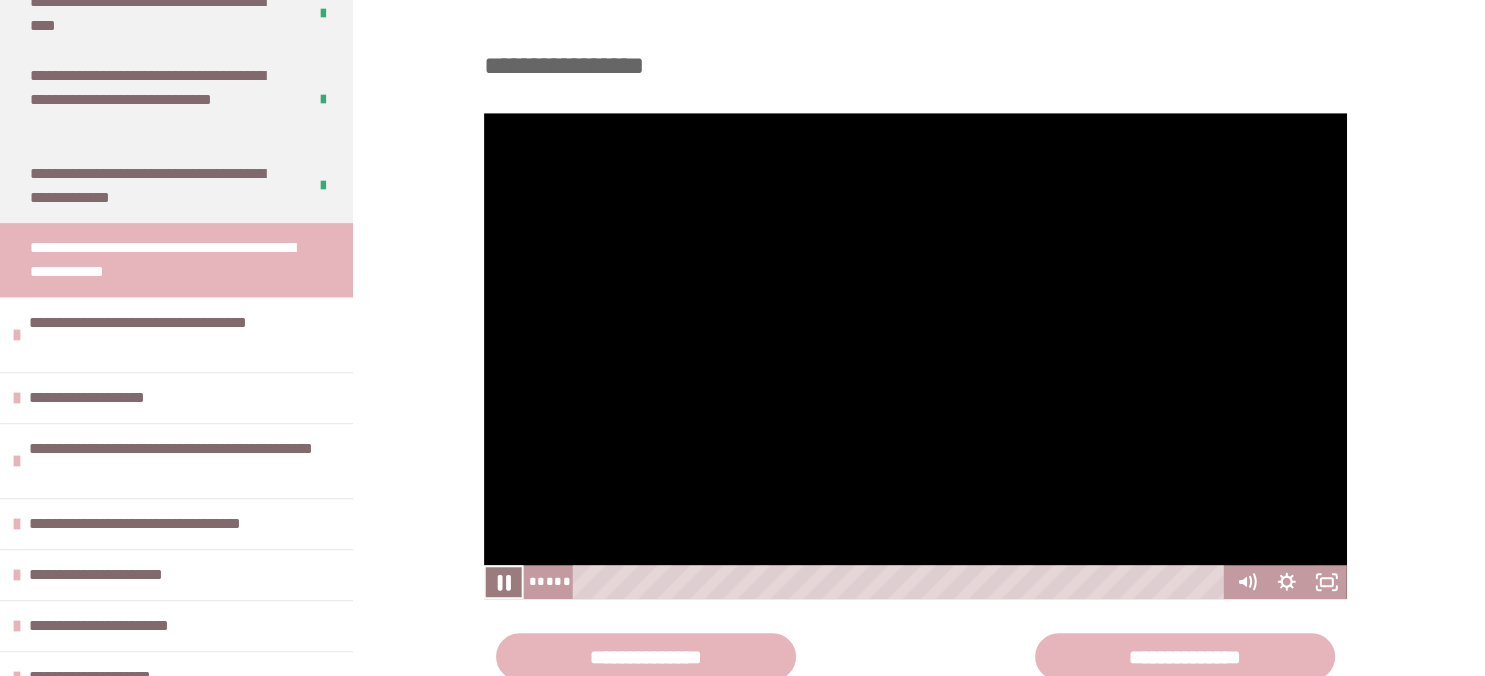 click 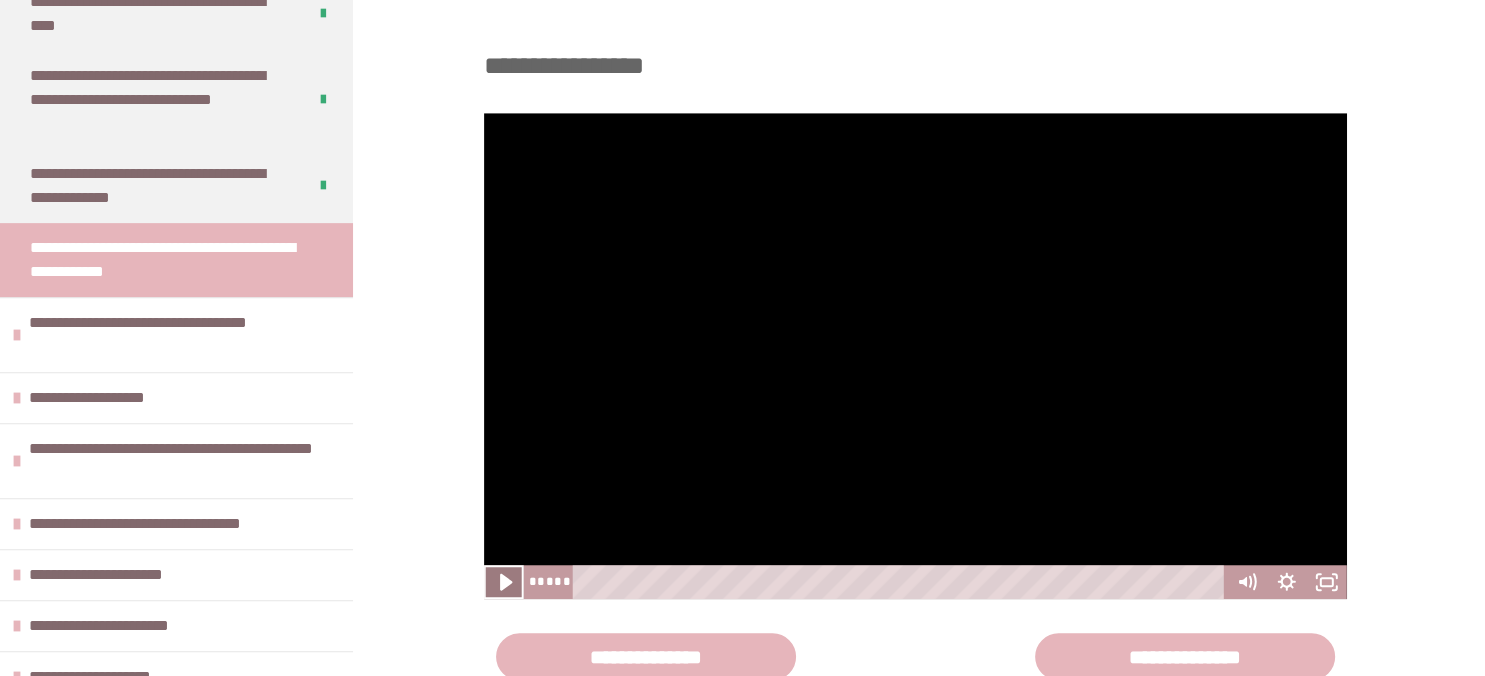 click 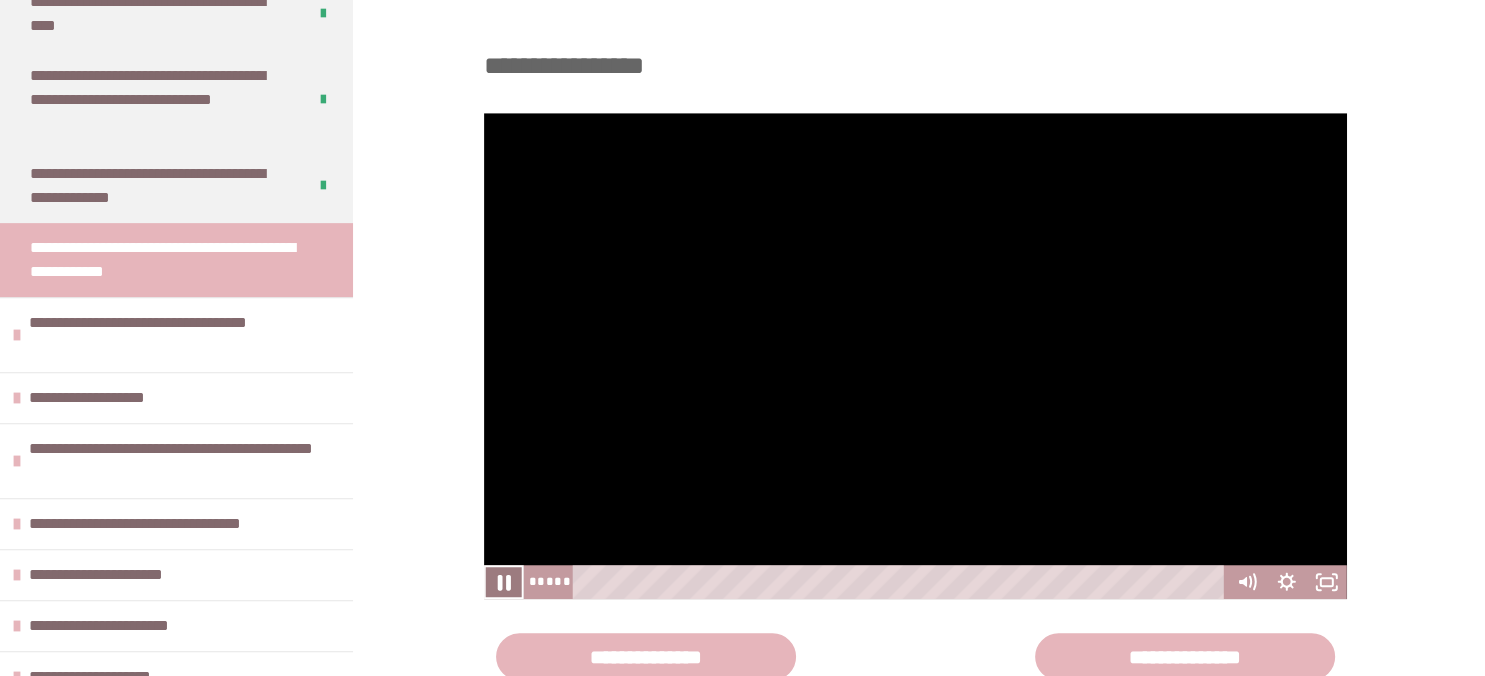 click 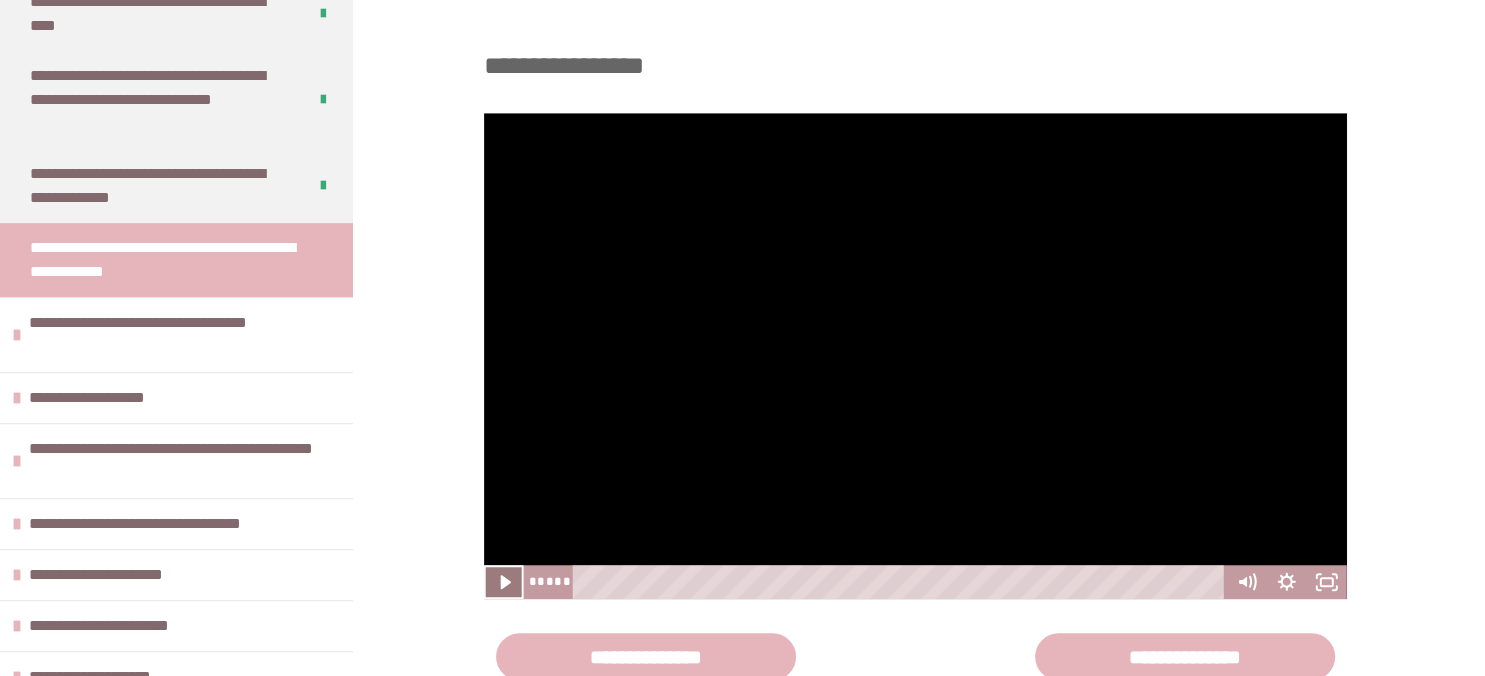 click 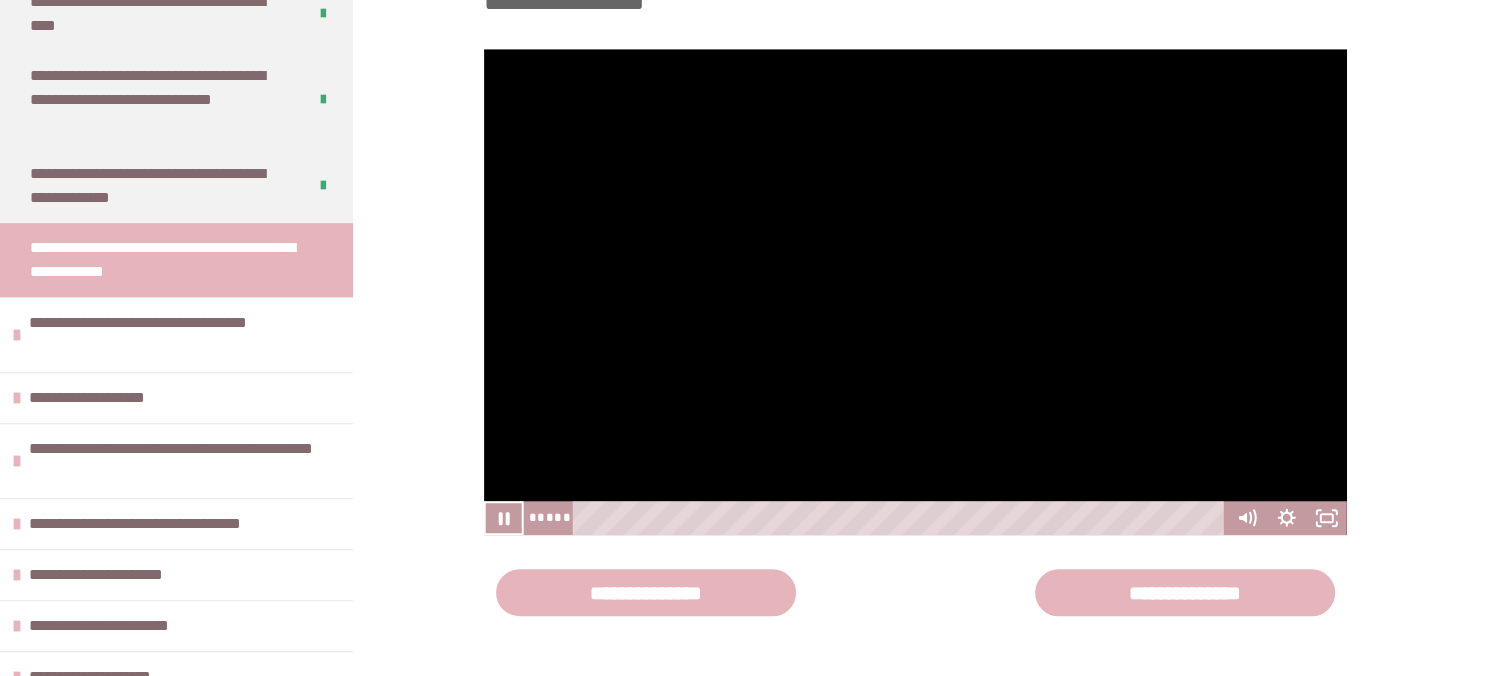 scroll, scrollTop: 1390, scrollLeft: 0, axis: vertical 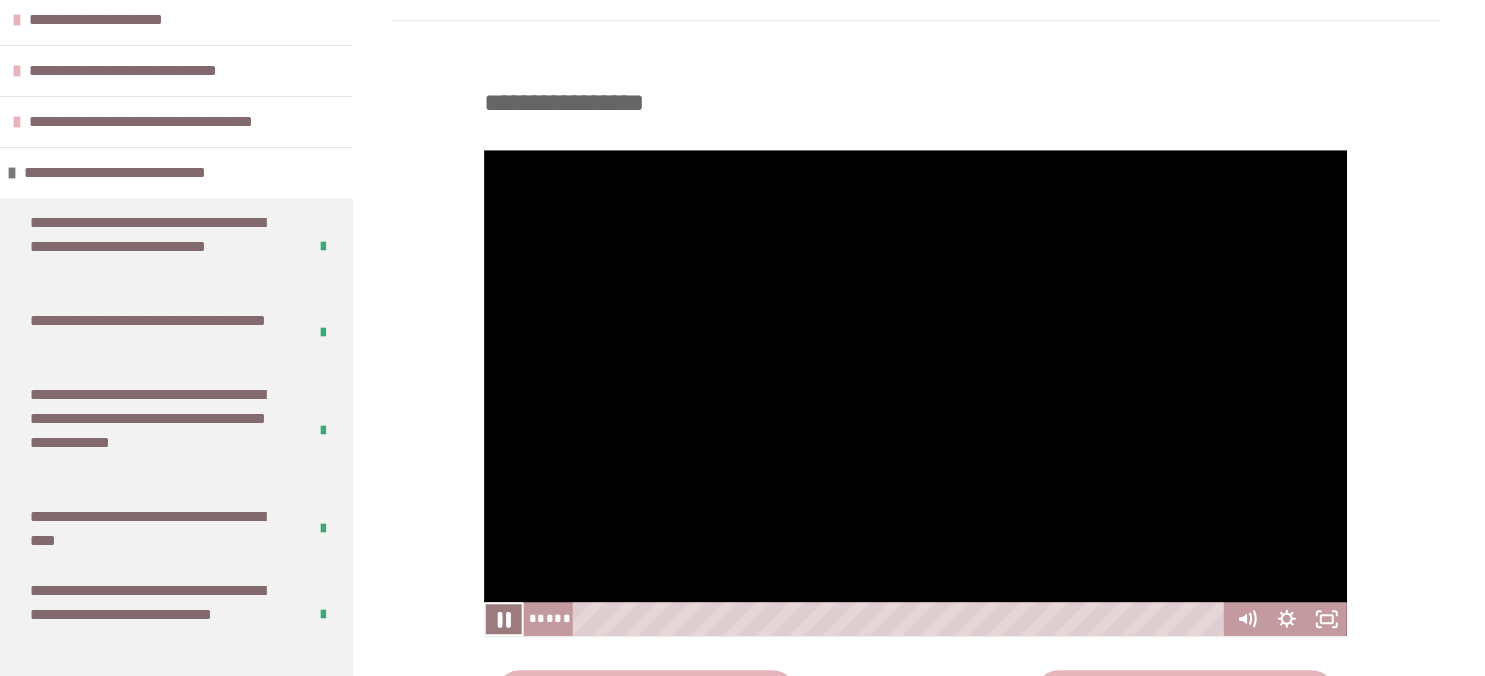 click 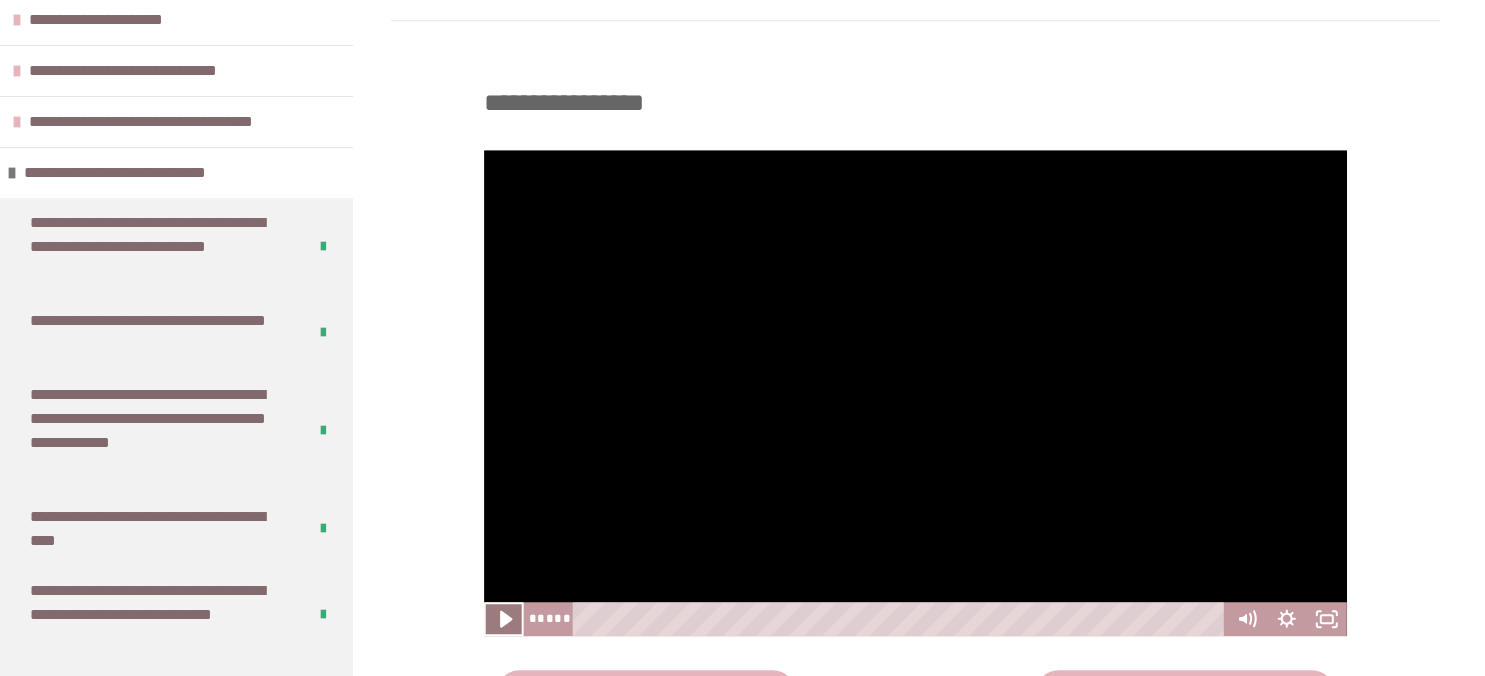 click 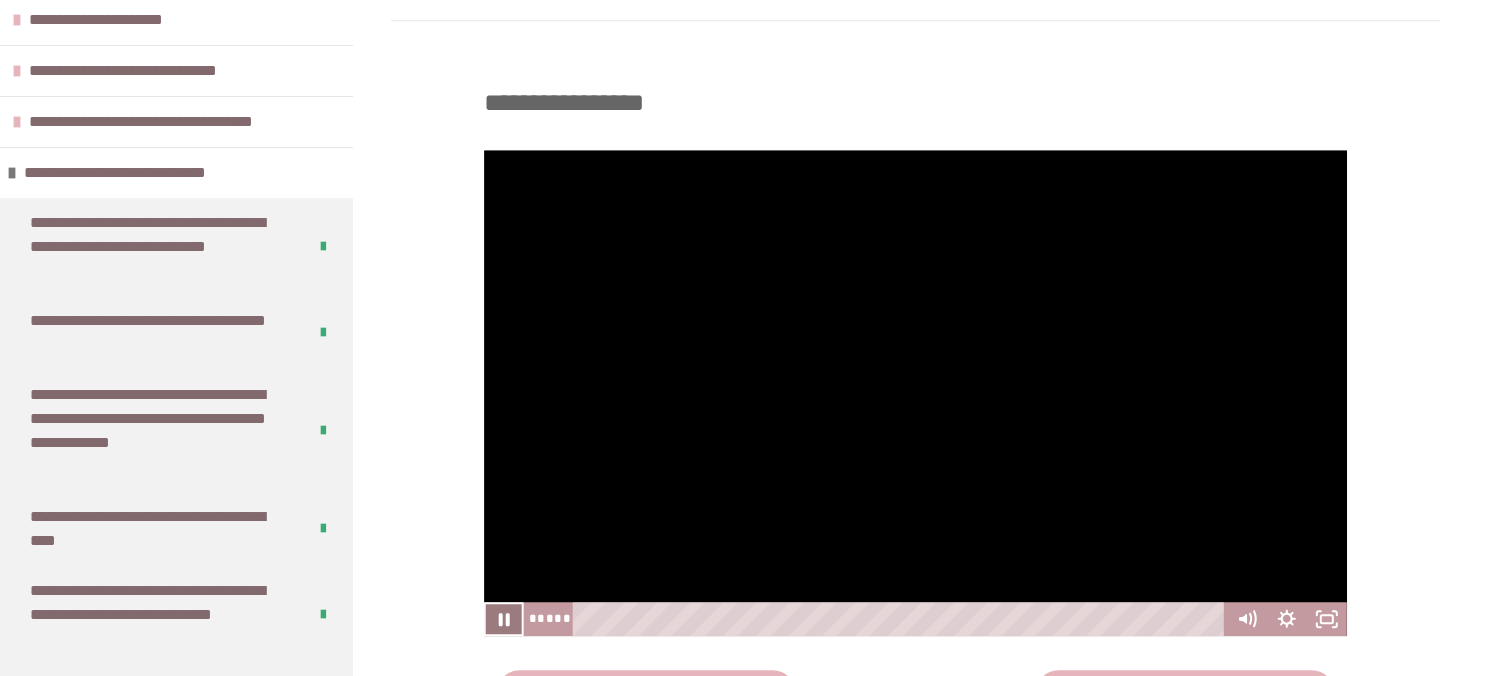 click 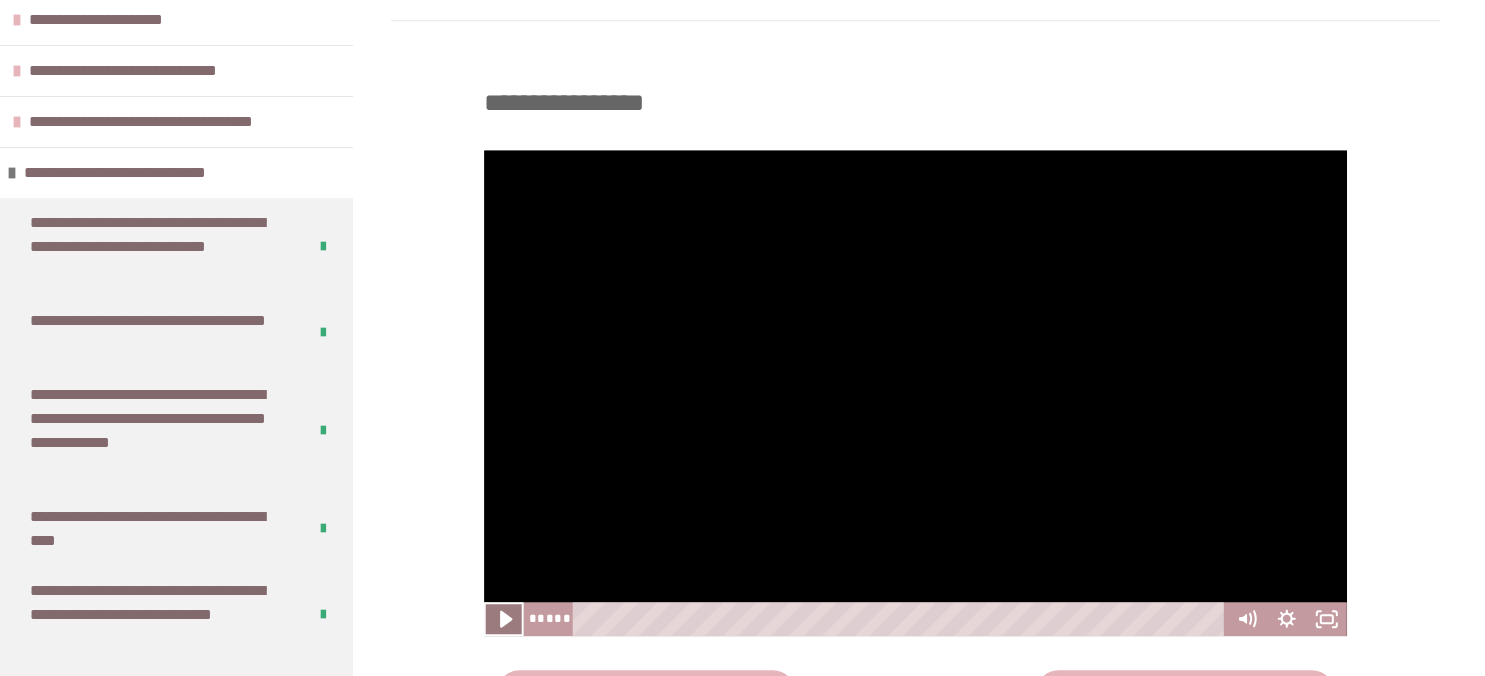 click 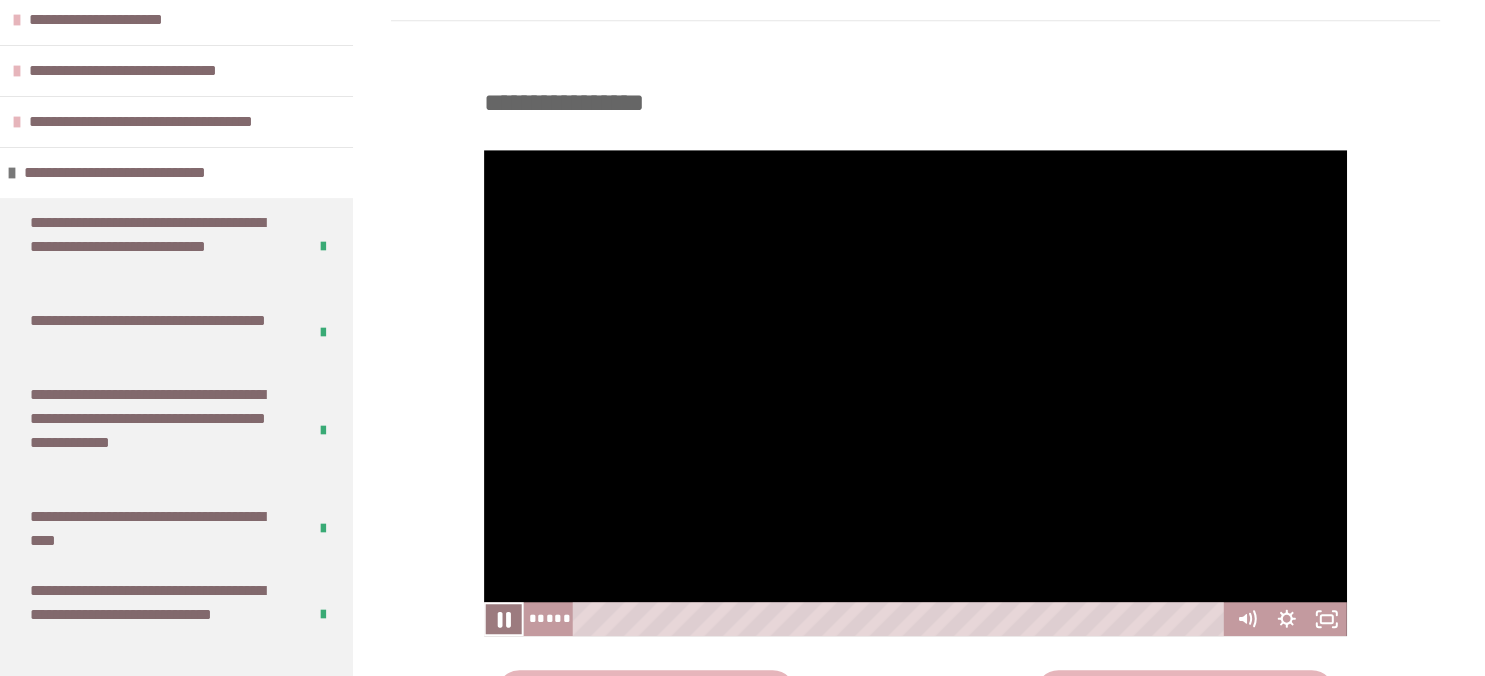 click 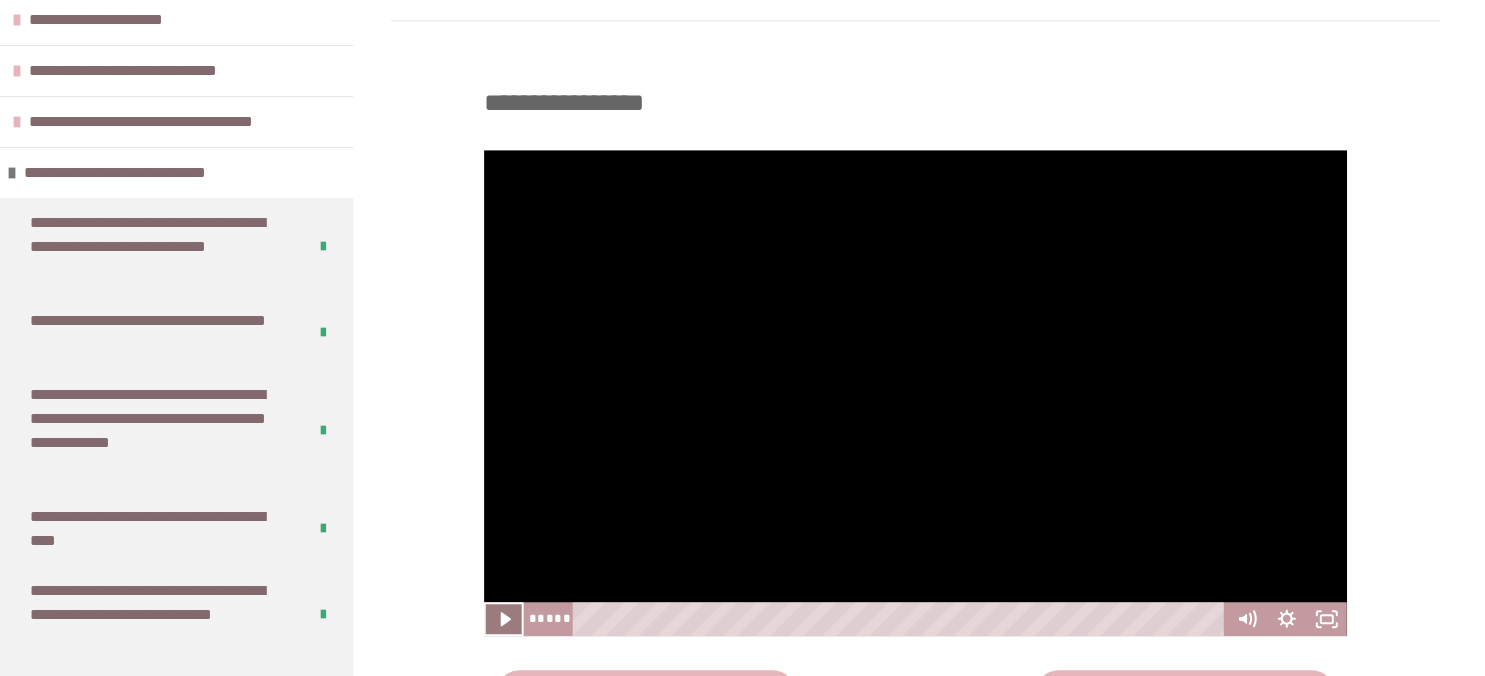 click 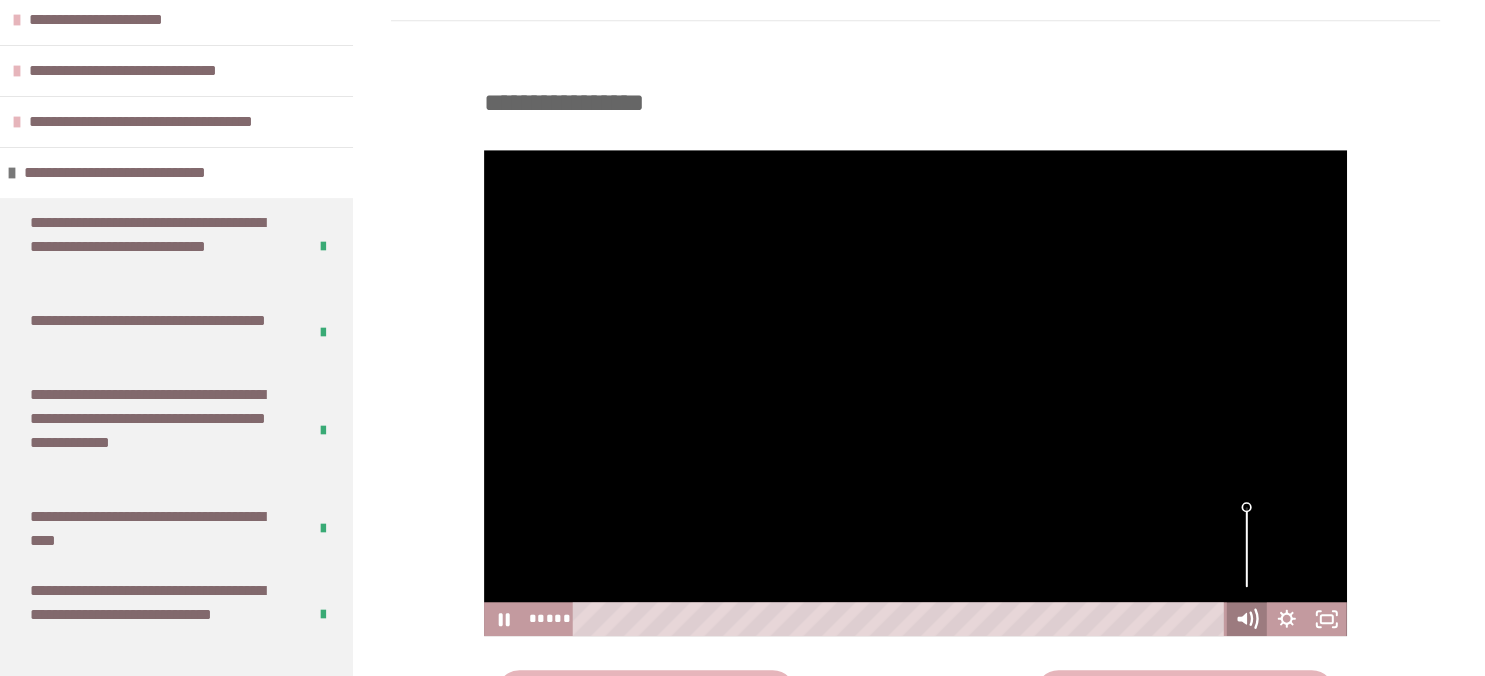 click 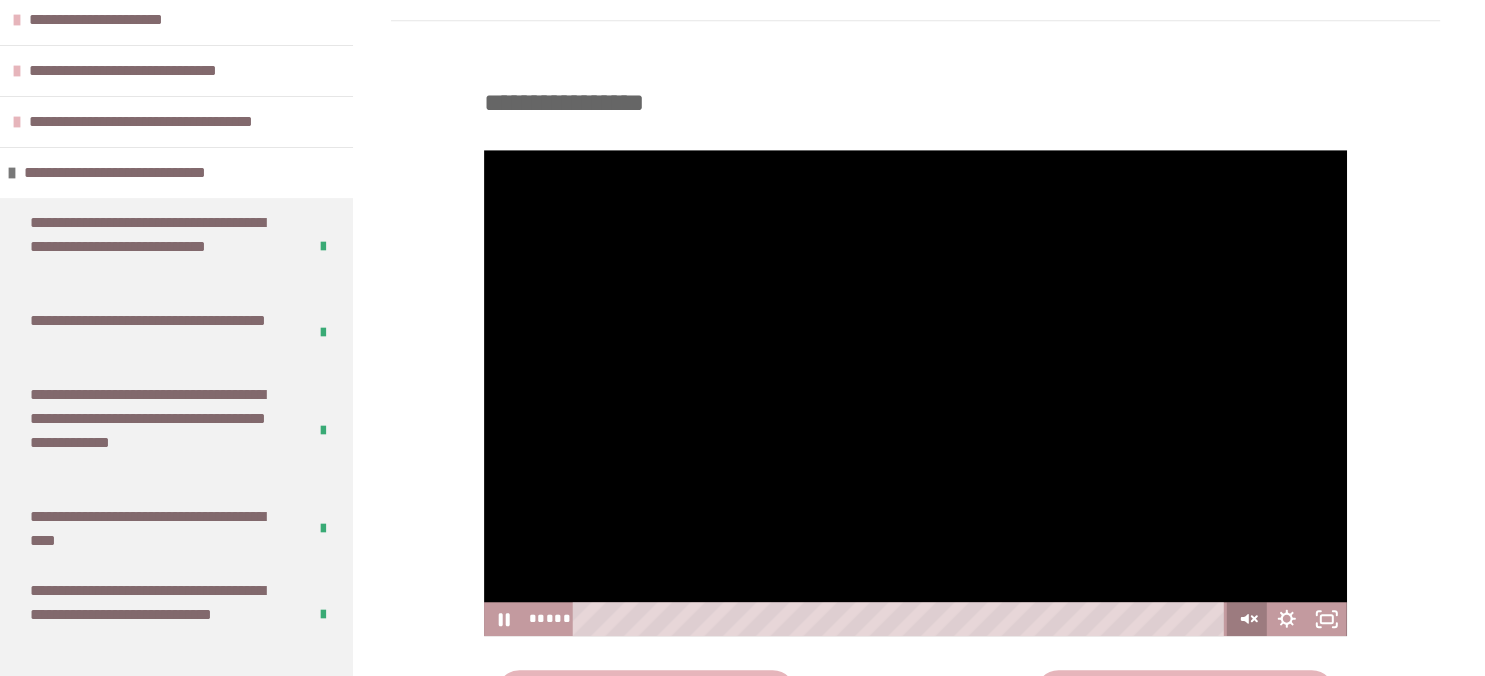 click 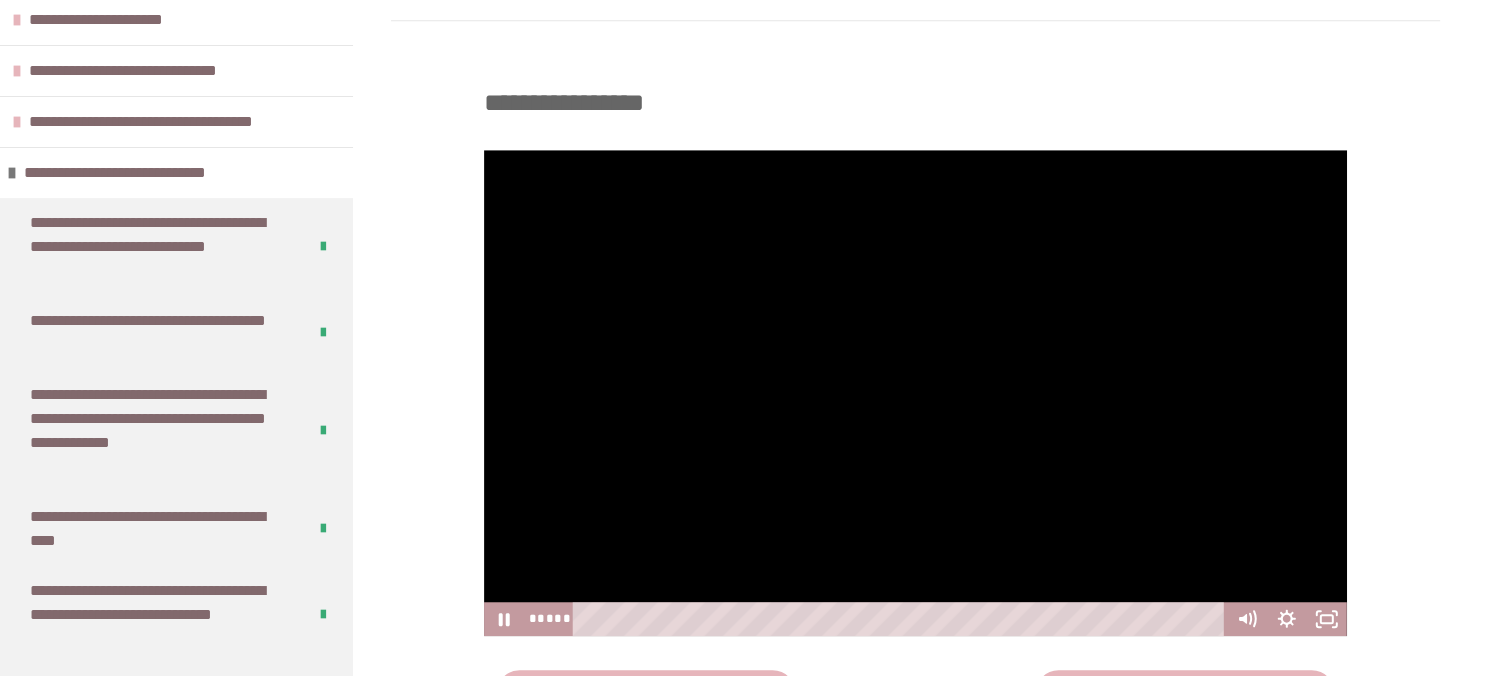 click on "**********" at bounding box center (915, 106) 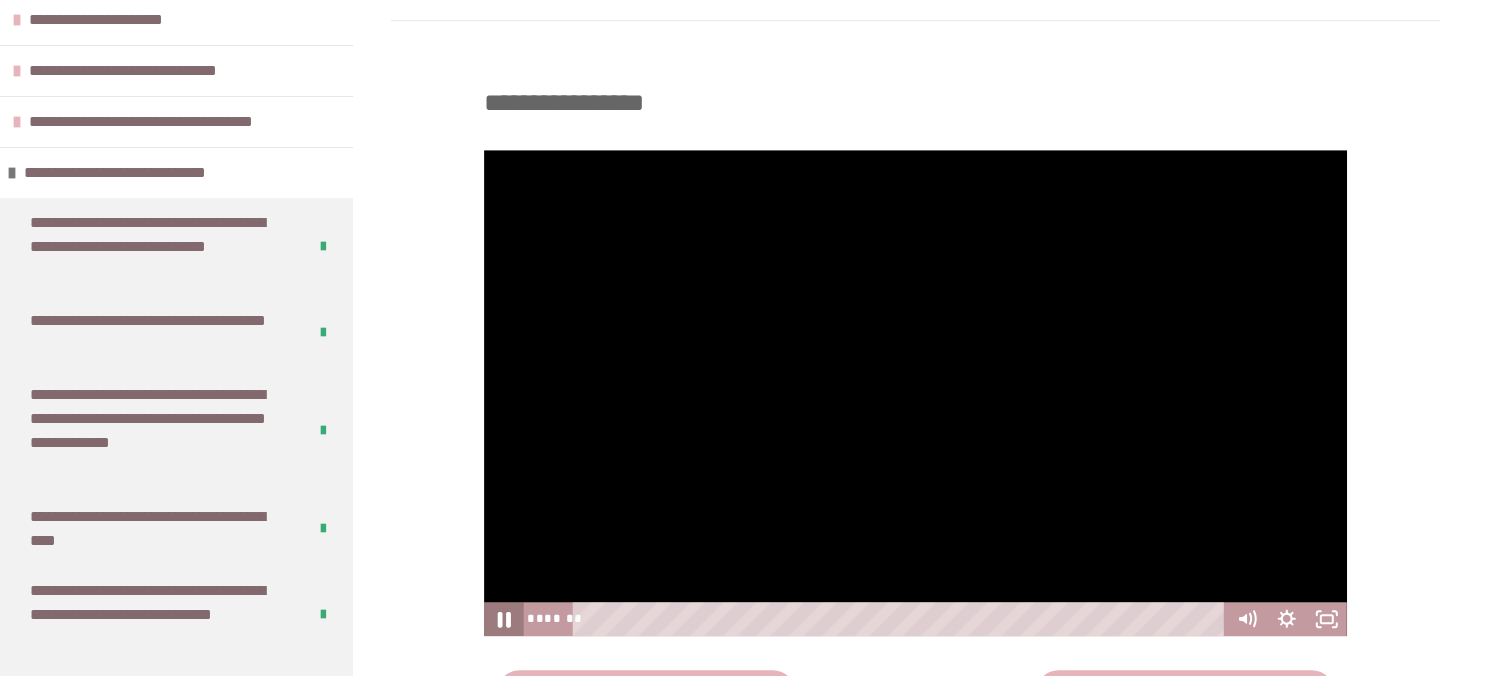 click 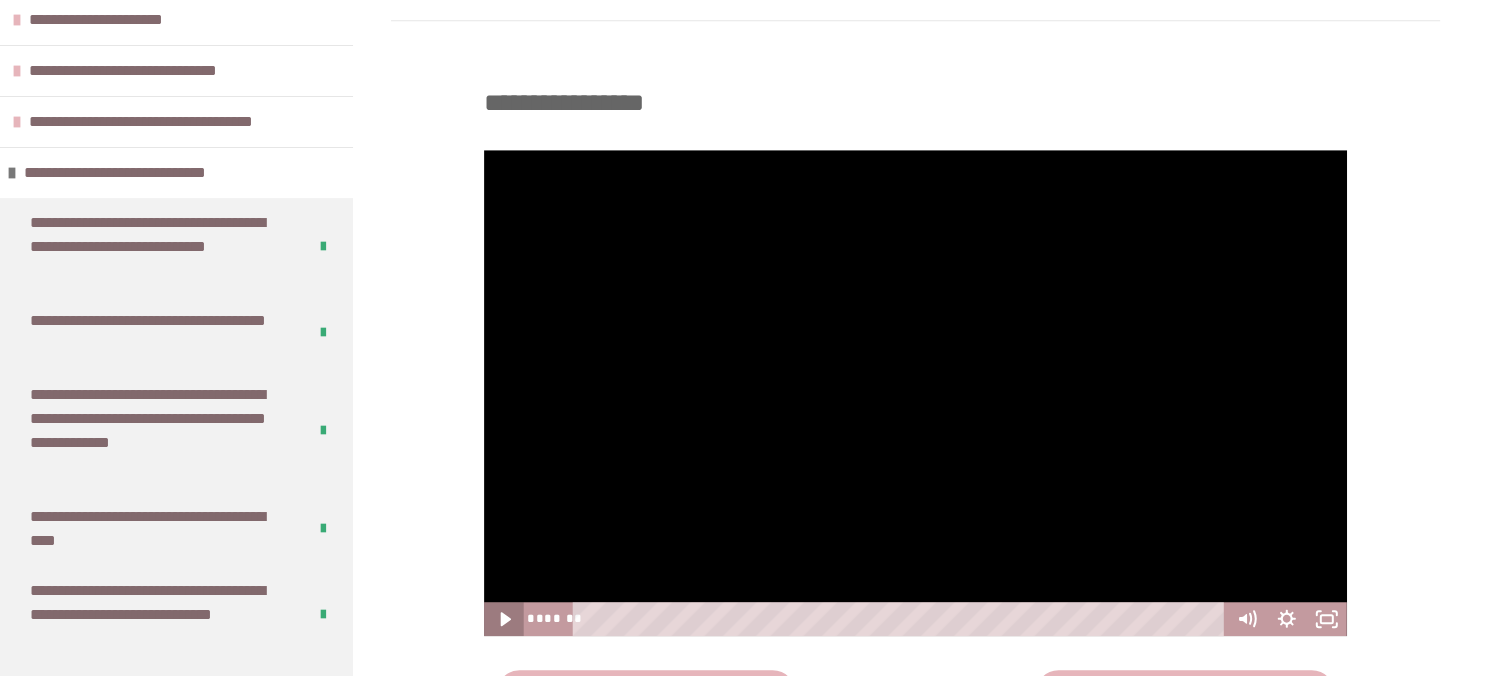 click 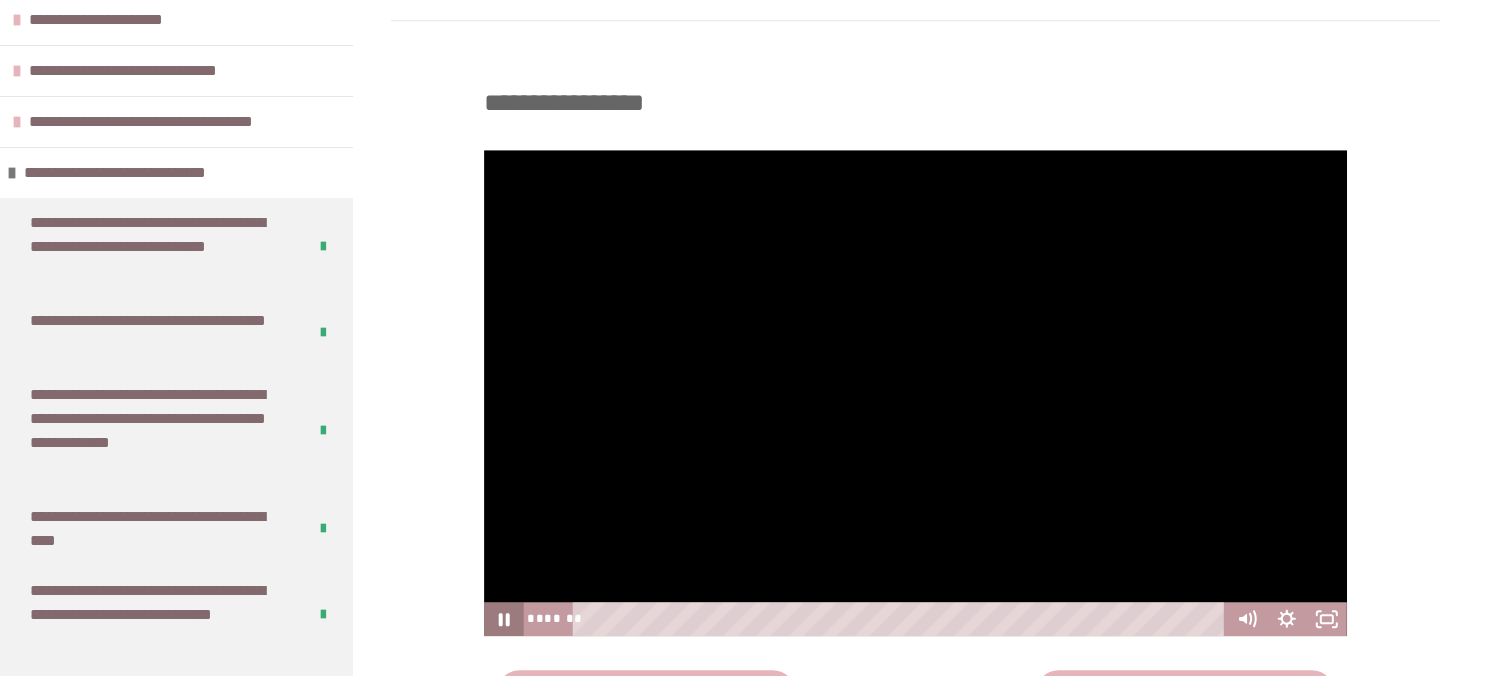 click 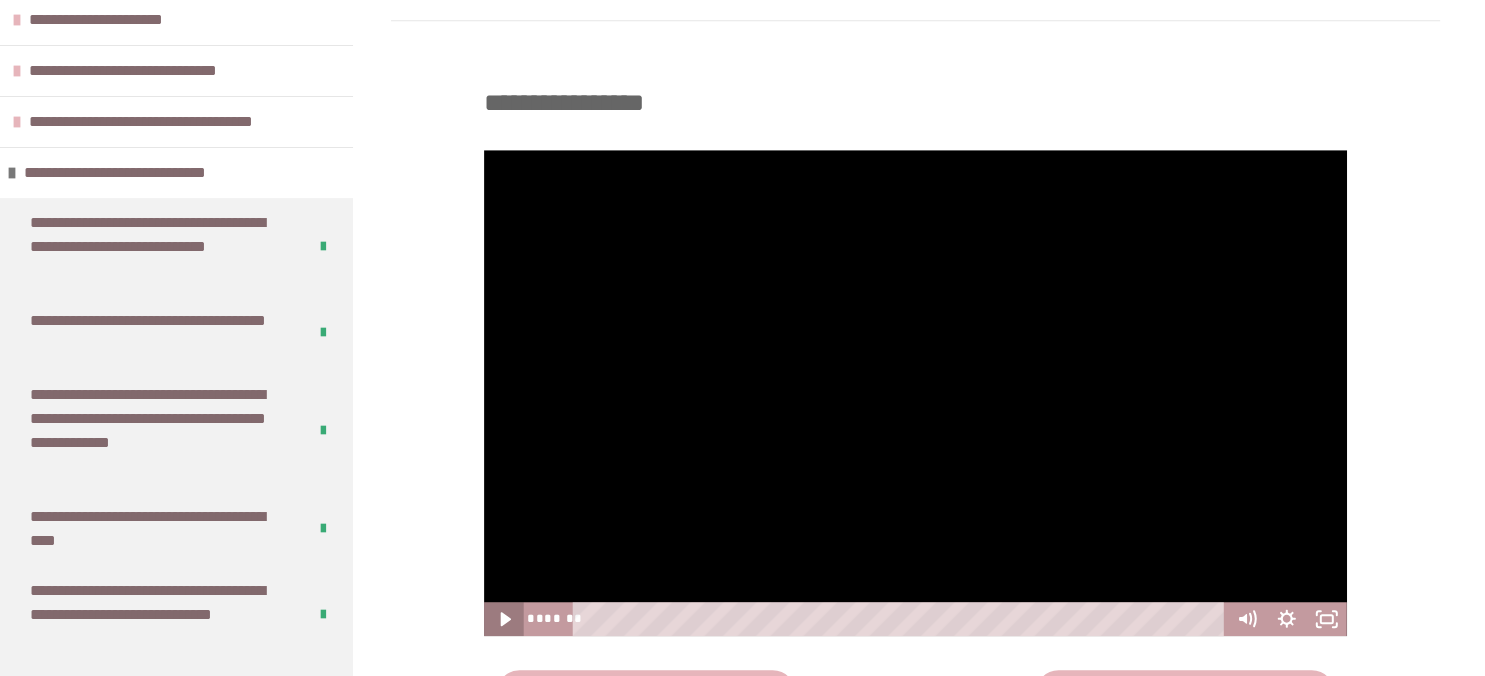 click 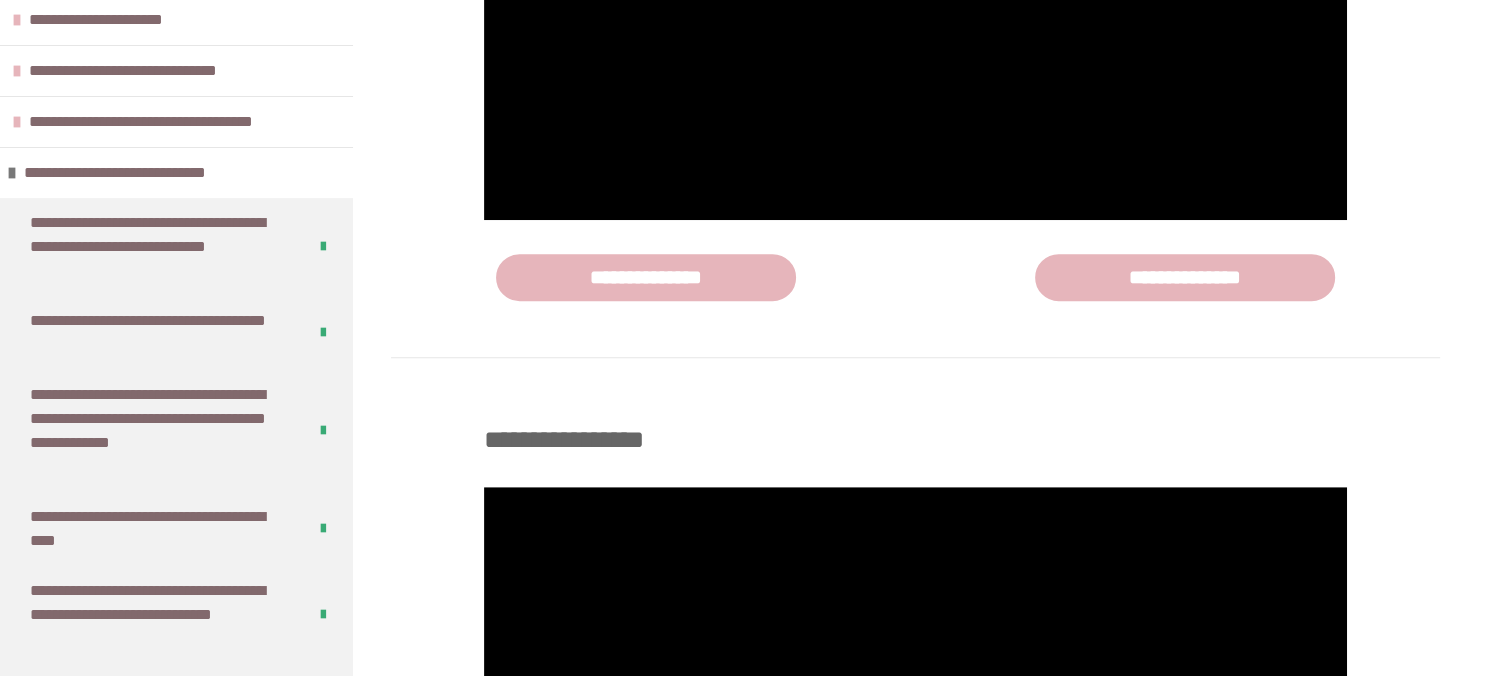 scroll, scrollTop: 1146, scrollLeft: 0, axis: vertical 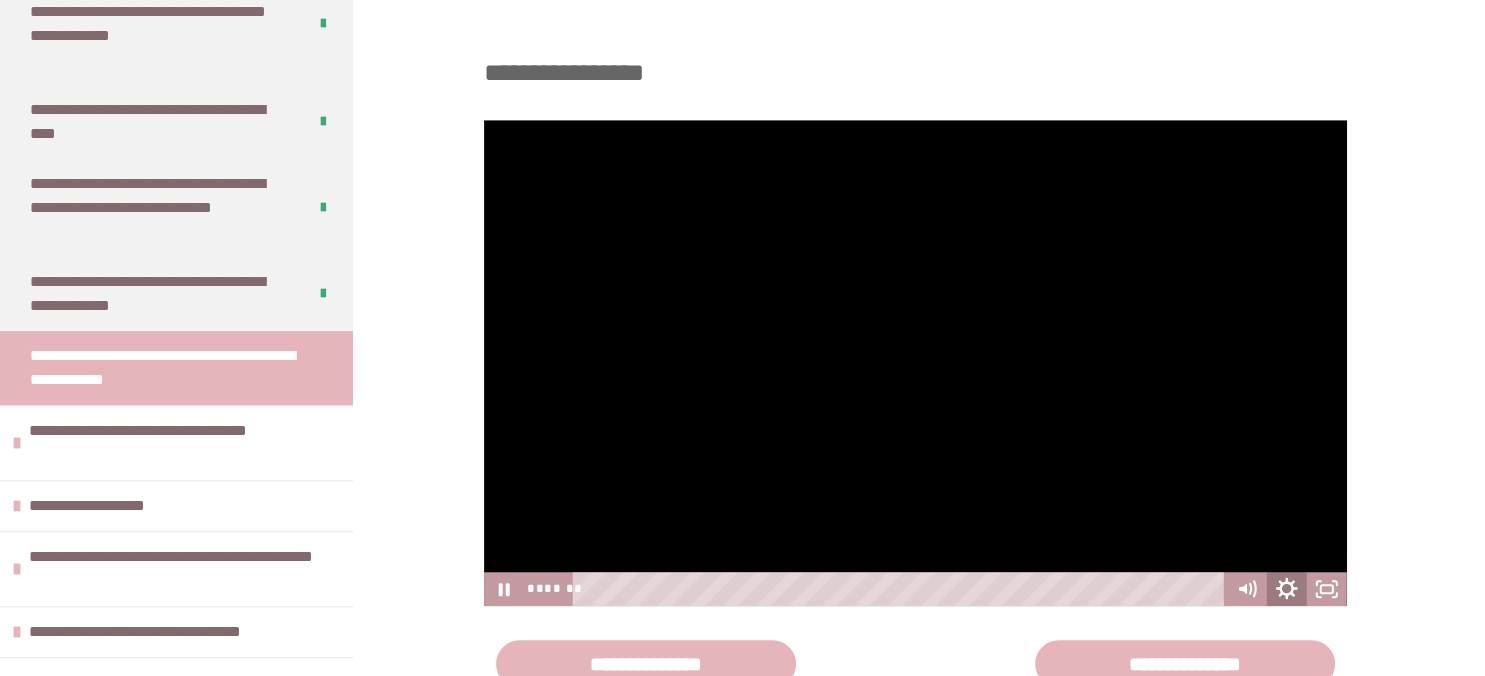 click 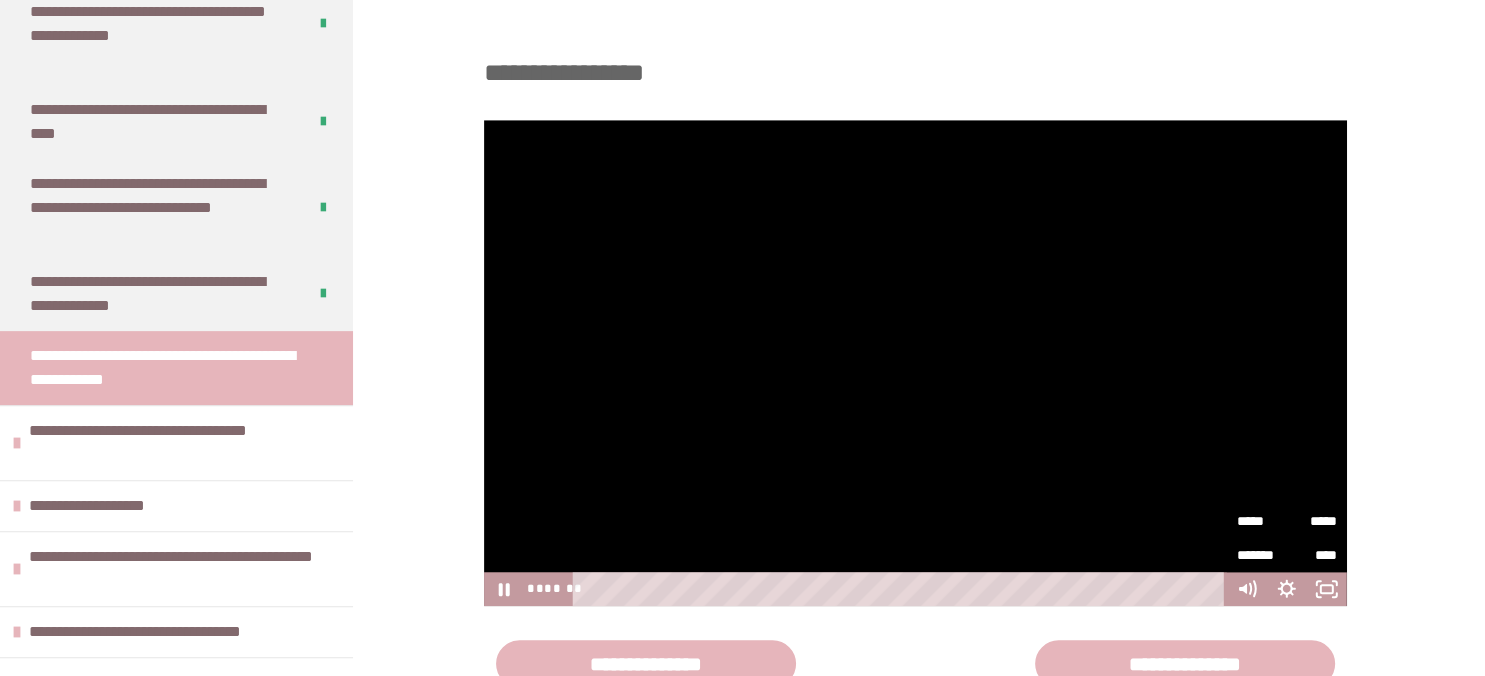 click on "*****" at bounding box center (1312, 521) 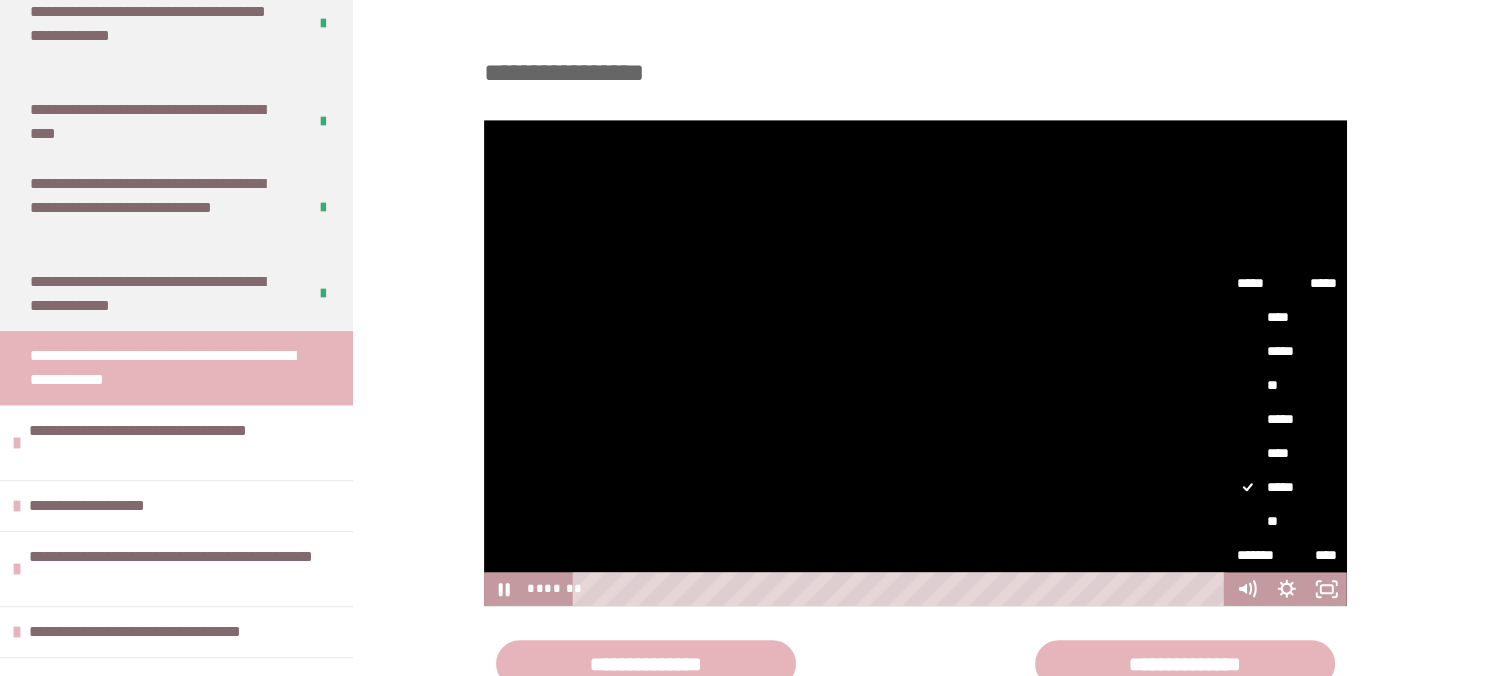 click on "**" at bounding box center (1287, 521) 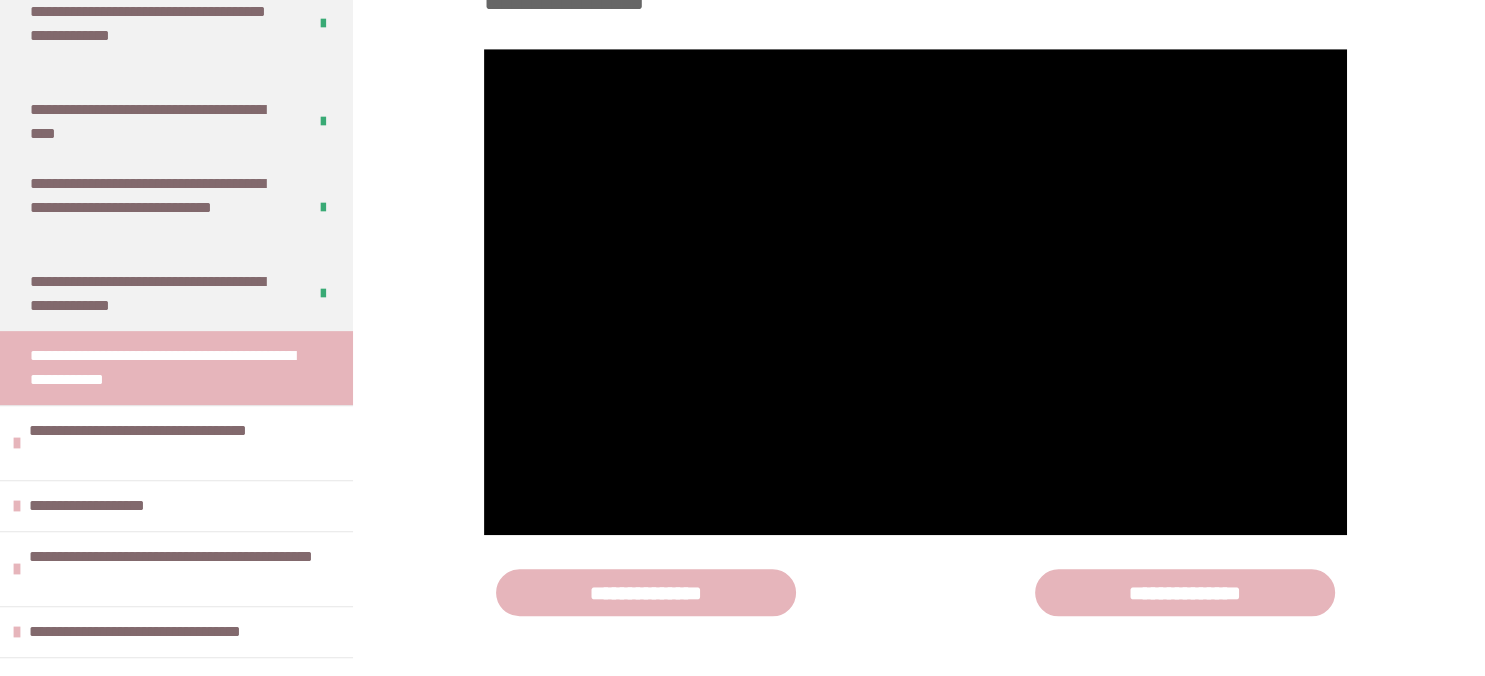 scroll, scrollTop: 1492, scrollLeft: 0, axis: vertical 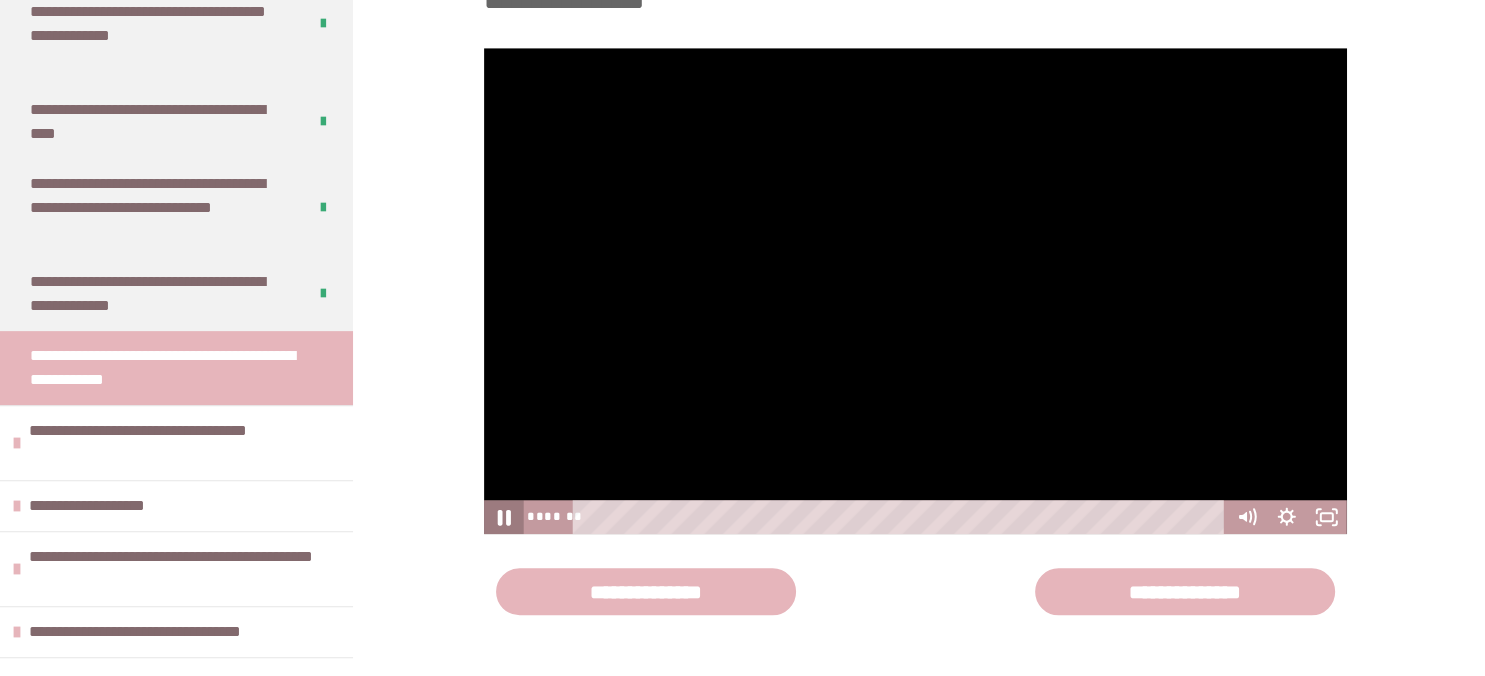 click 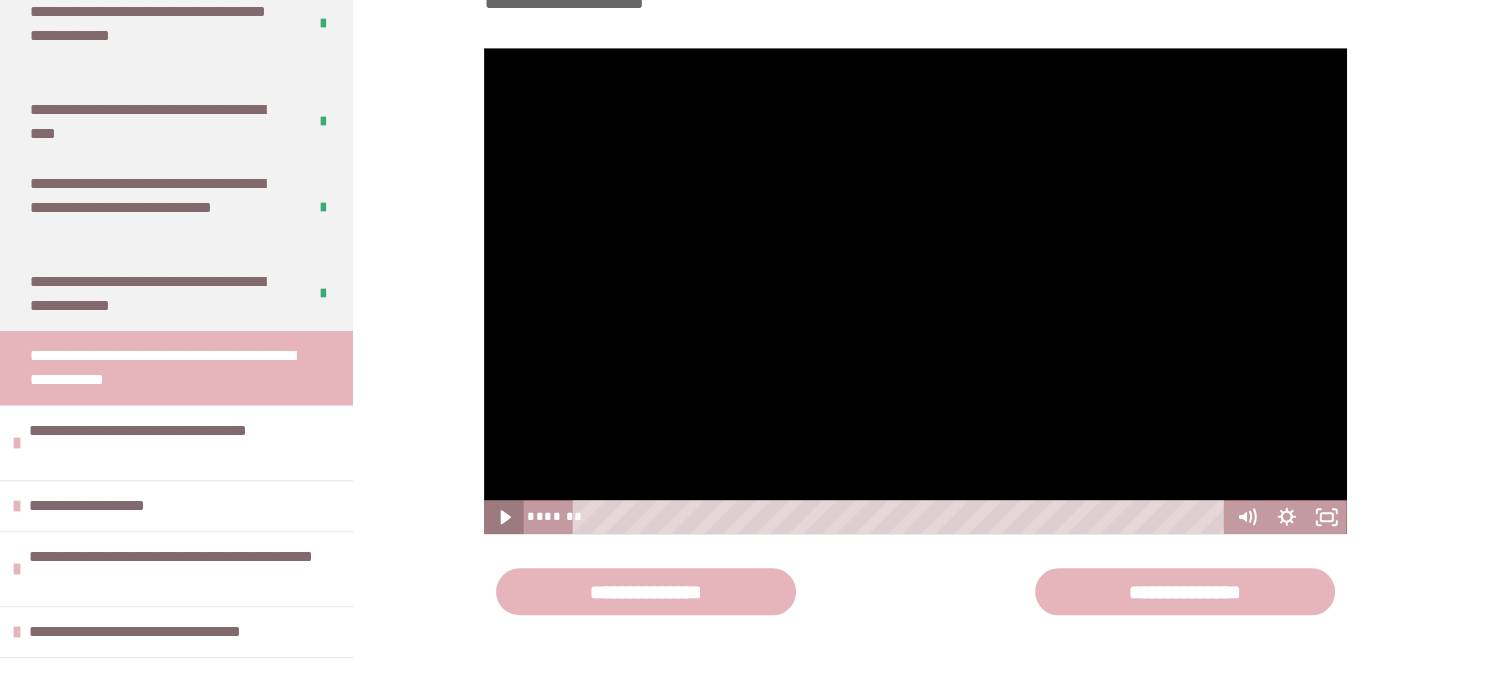 click 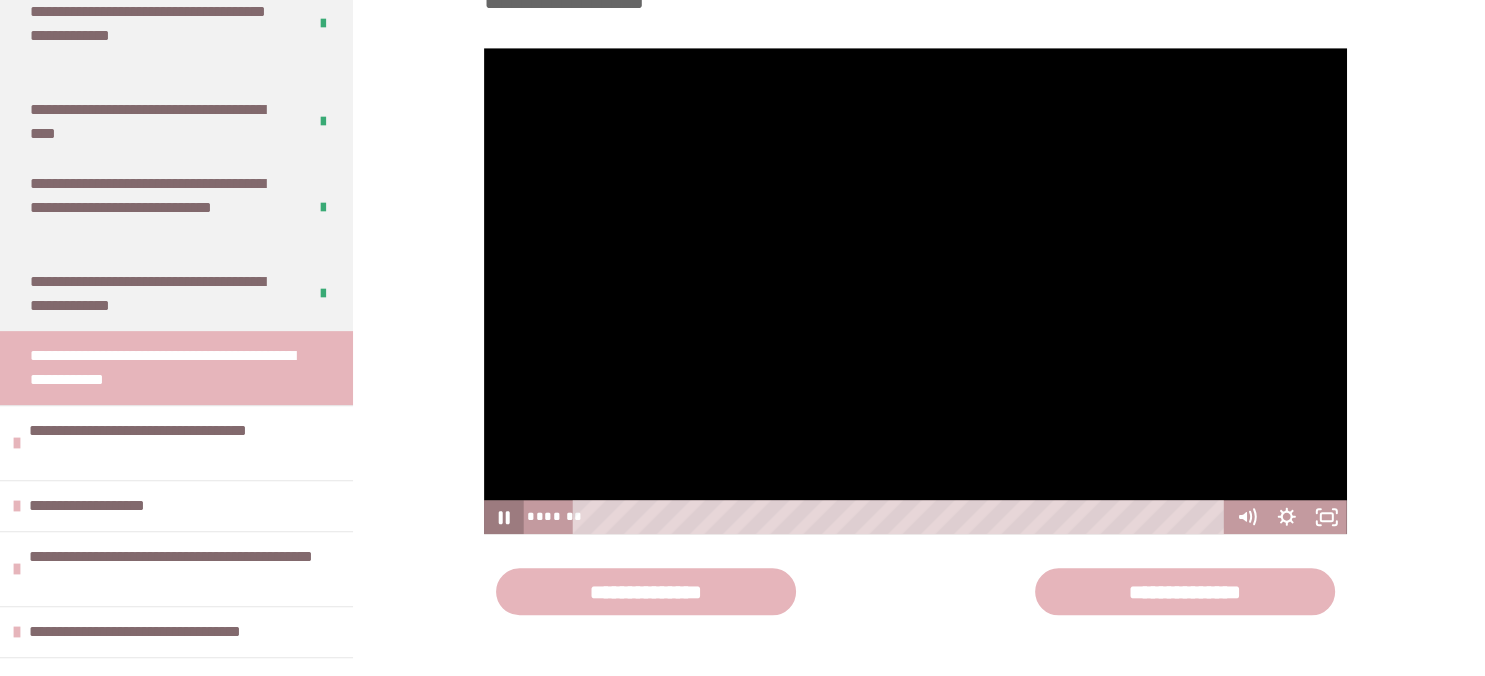 click 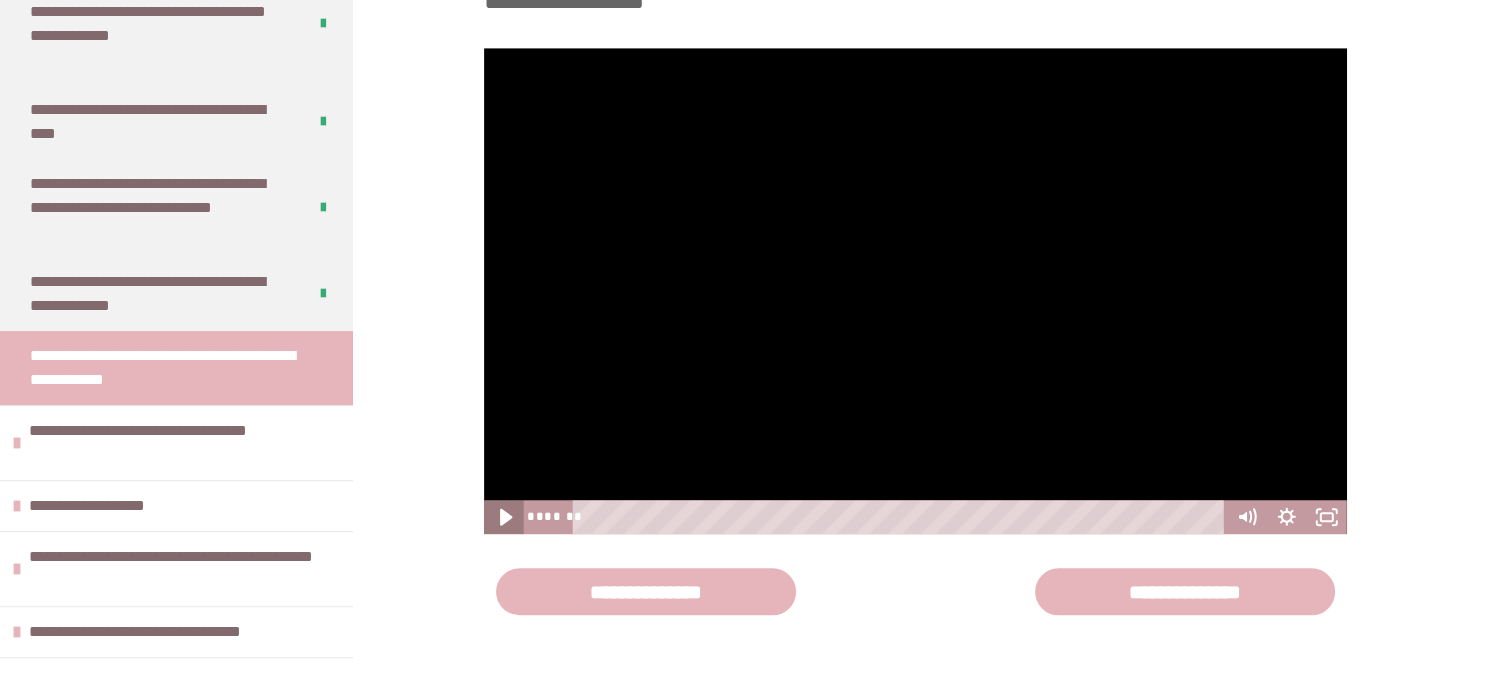 click 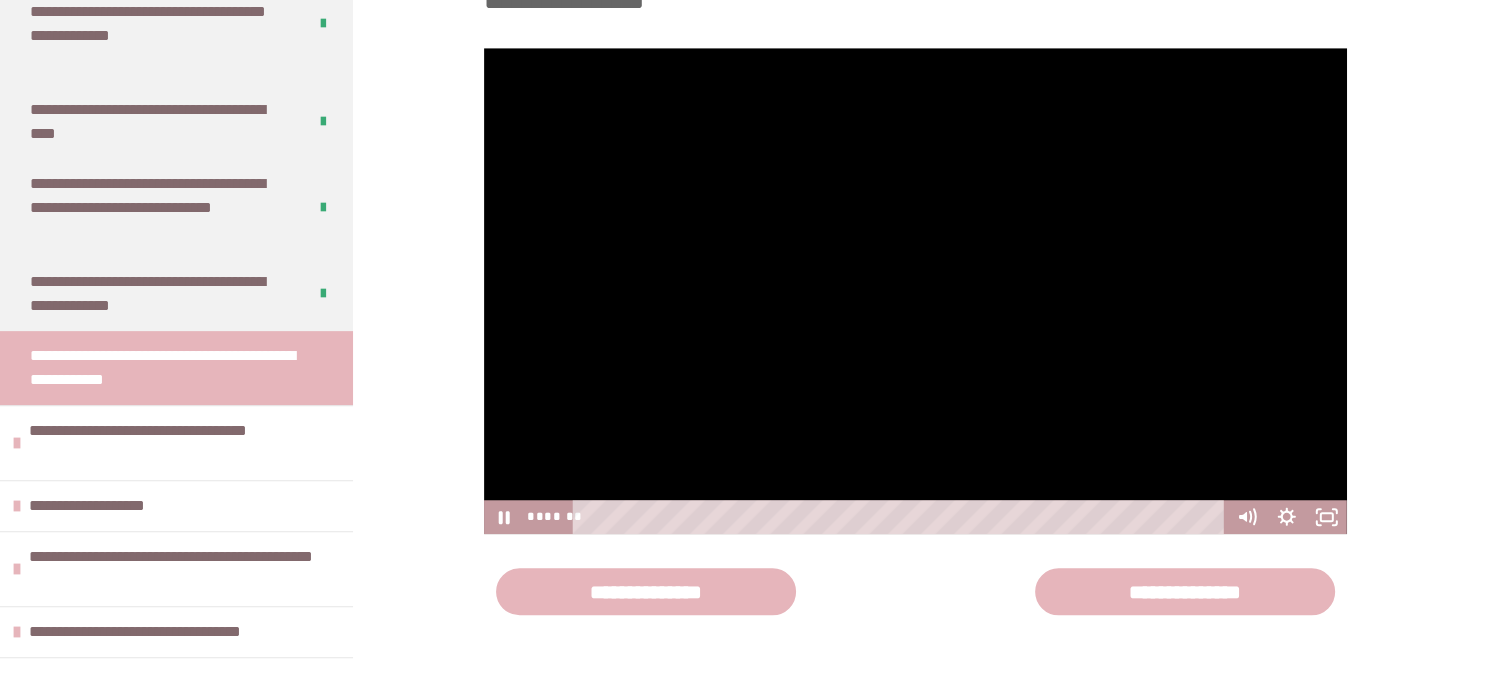 click on "**********" at bounding box center (915, 291) 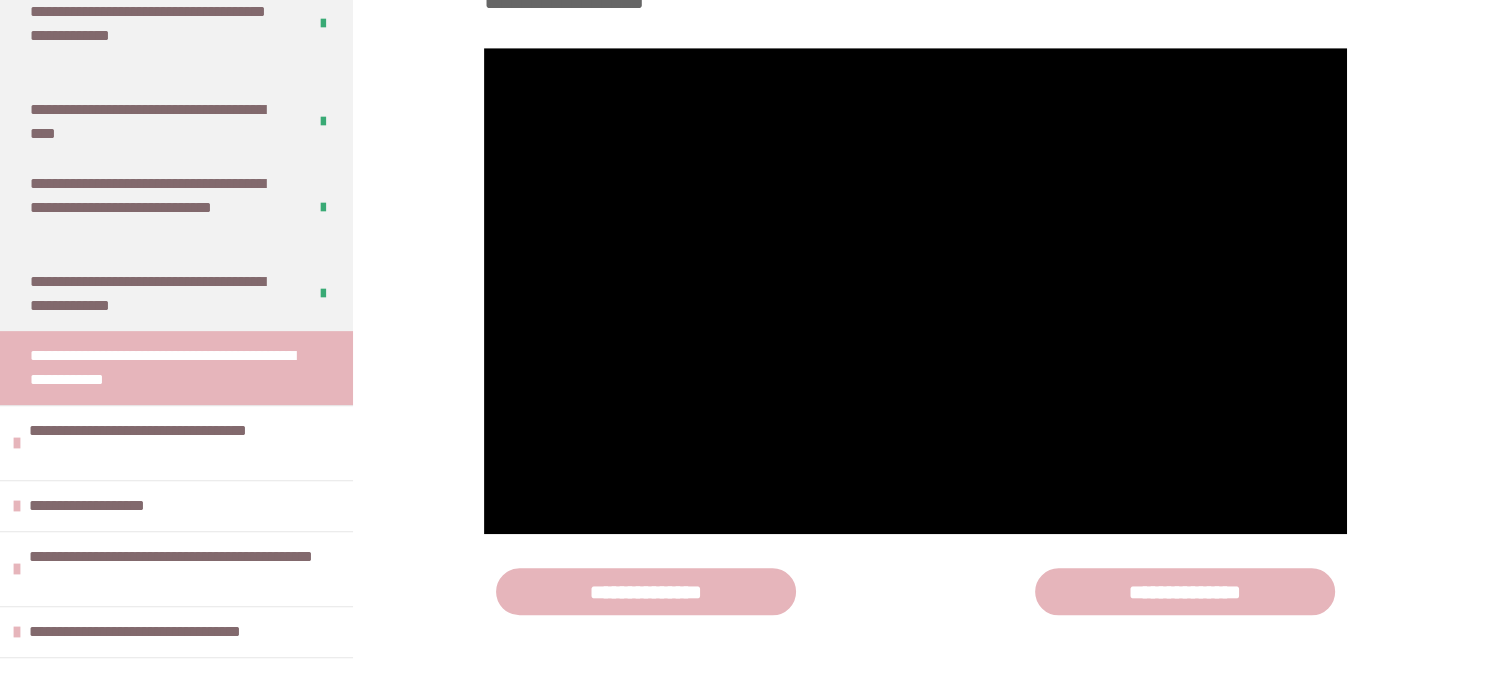 click at bounding box center (1185, 591) 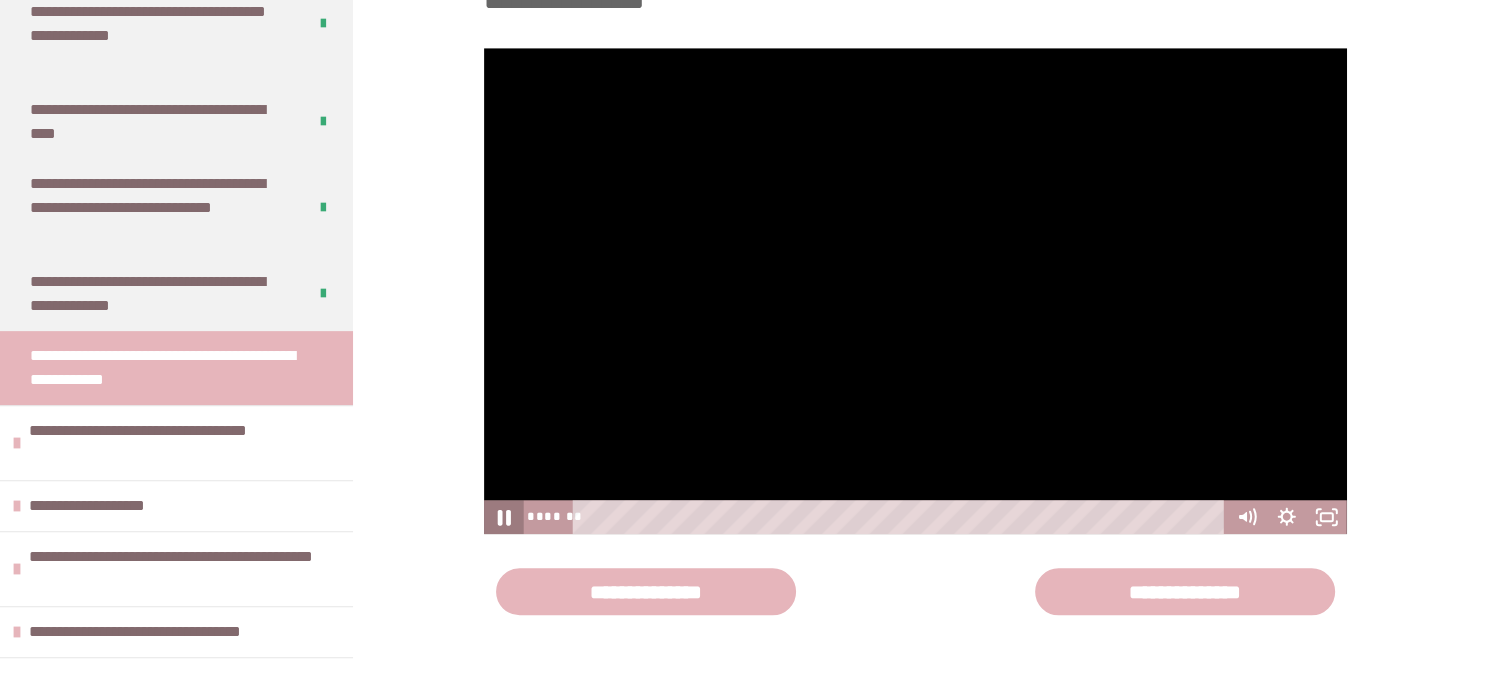 click 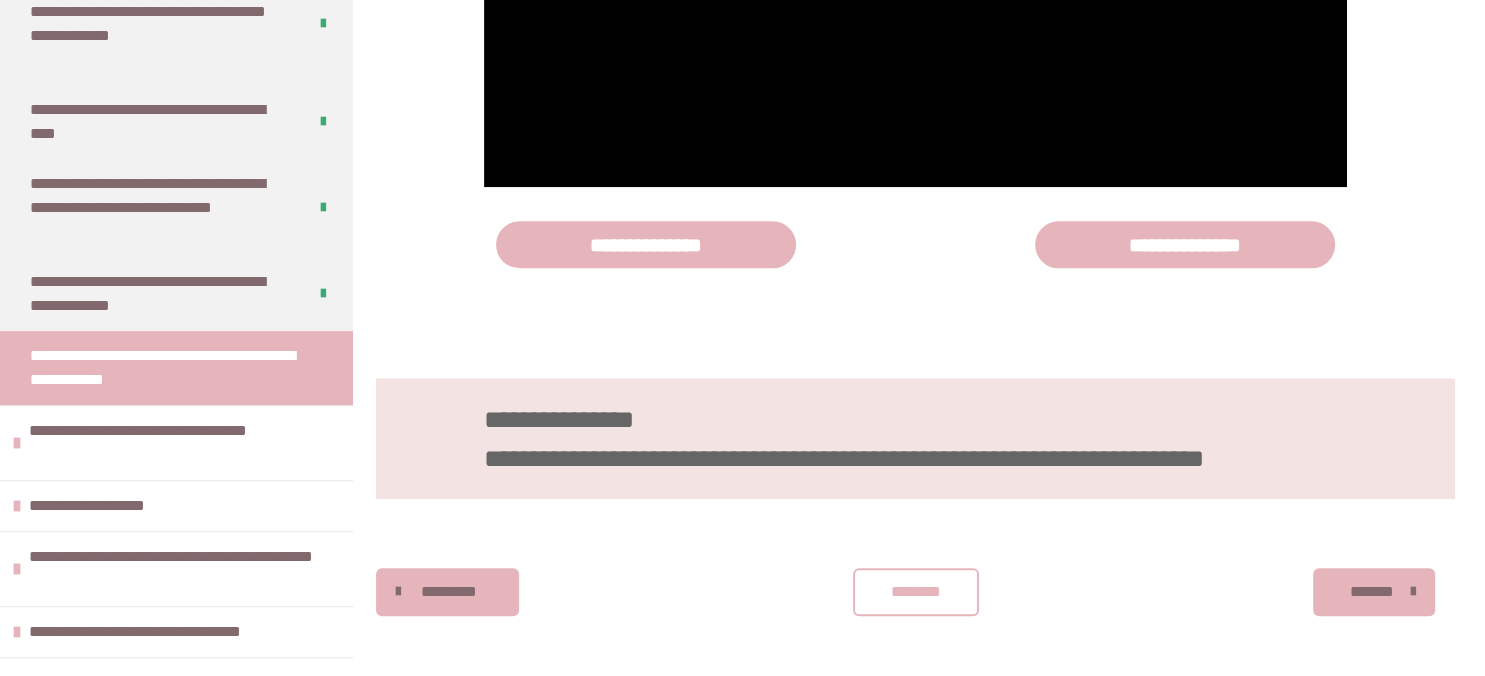 scroll, scrollTop: 1878, scrollLeft: 0, axis: vertical 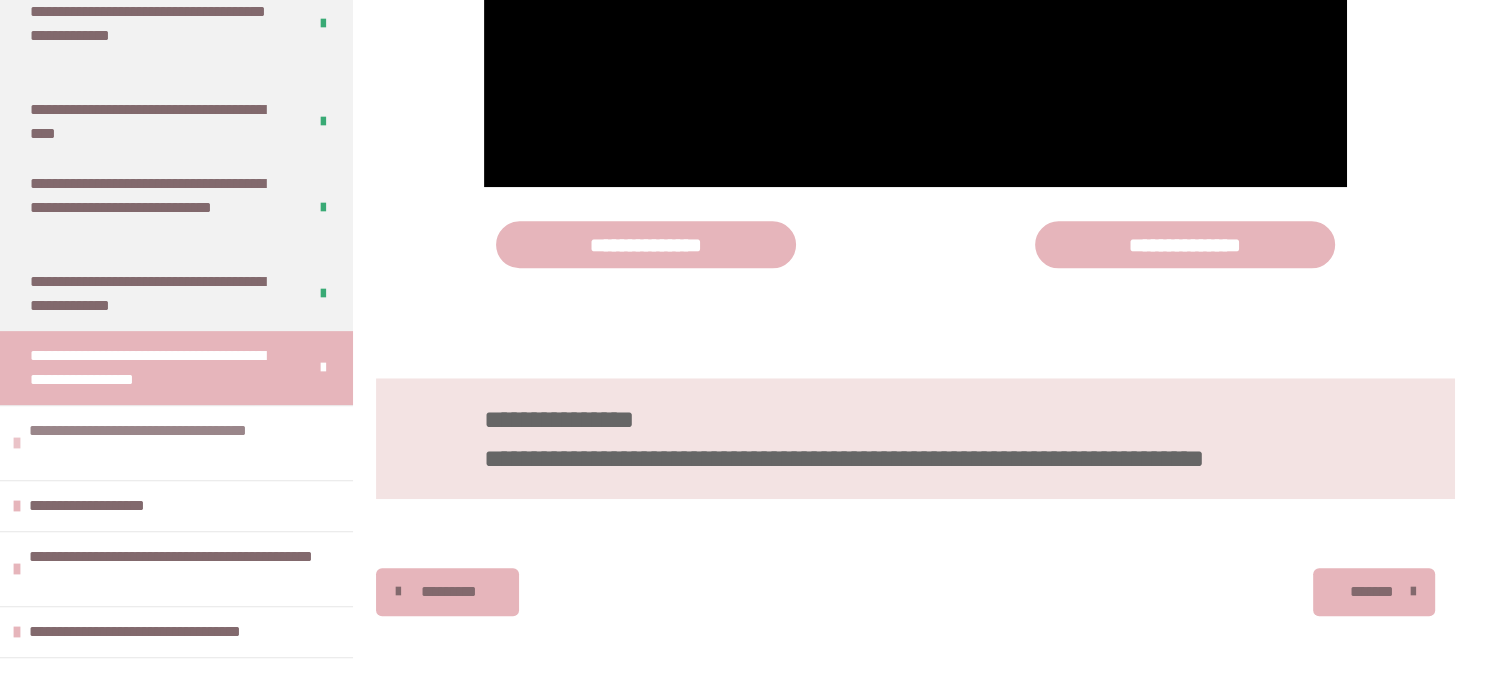 click on "**********" at bounding box center (186, 443) 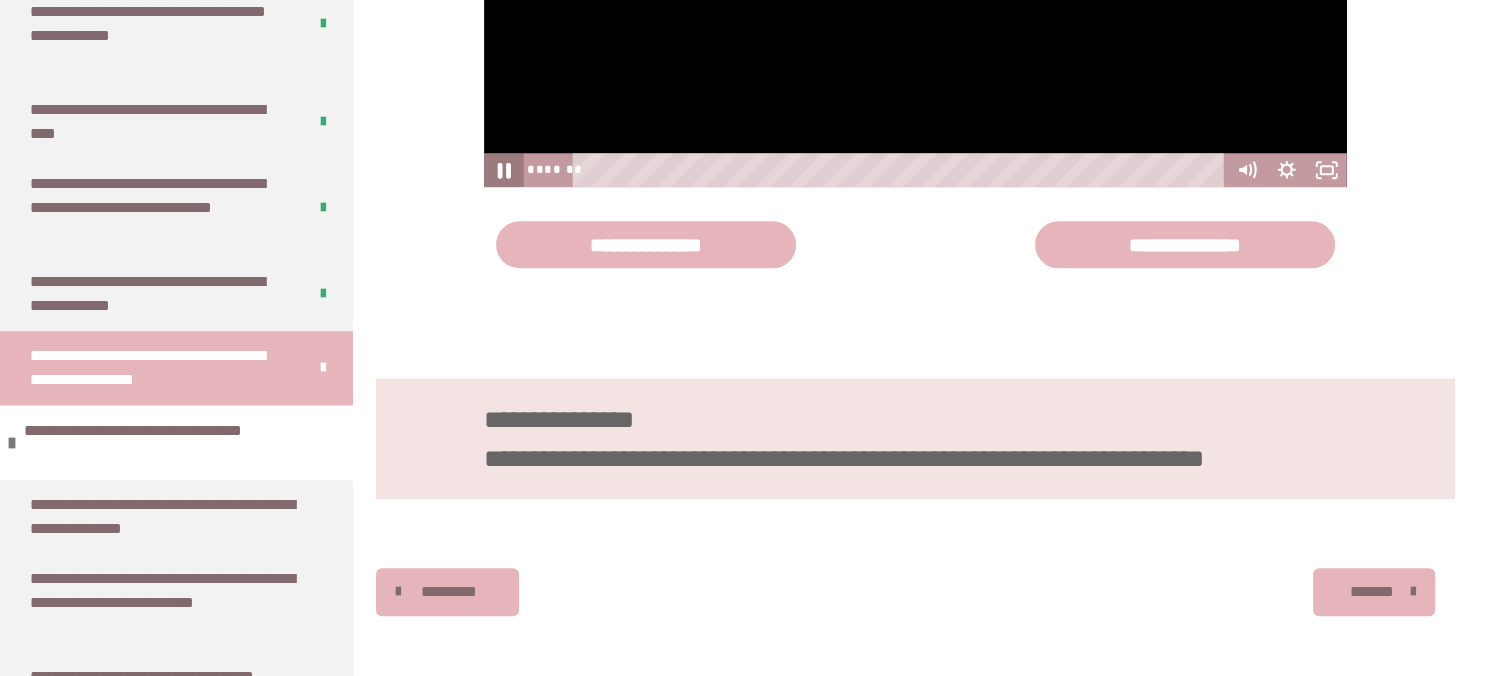 click 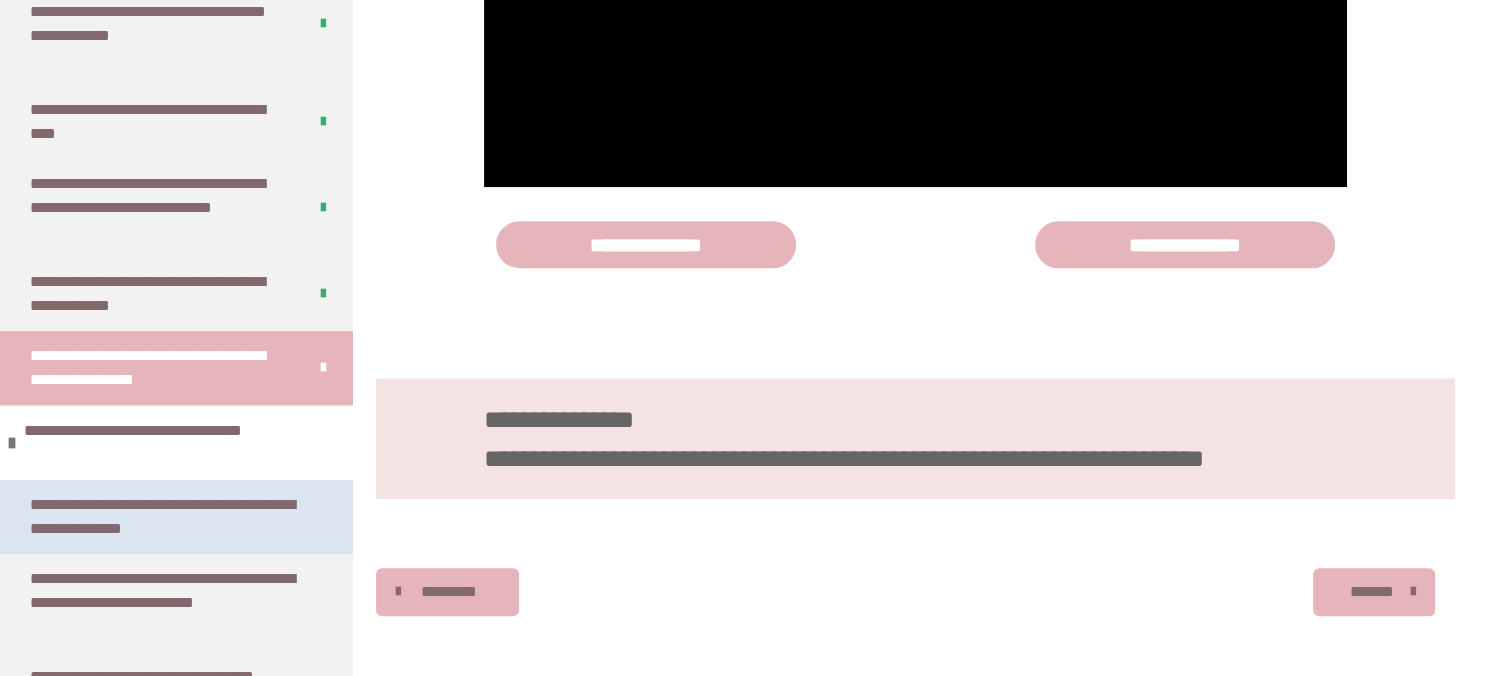 click on "**********" at bounding box center [168, 517] 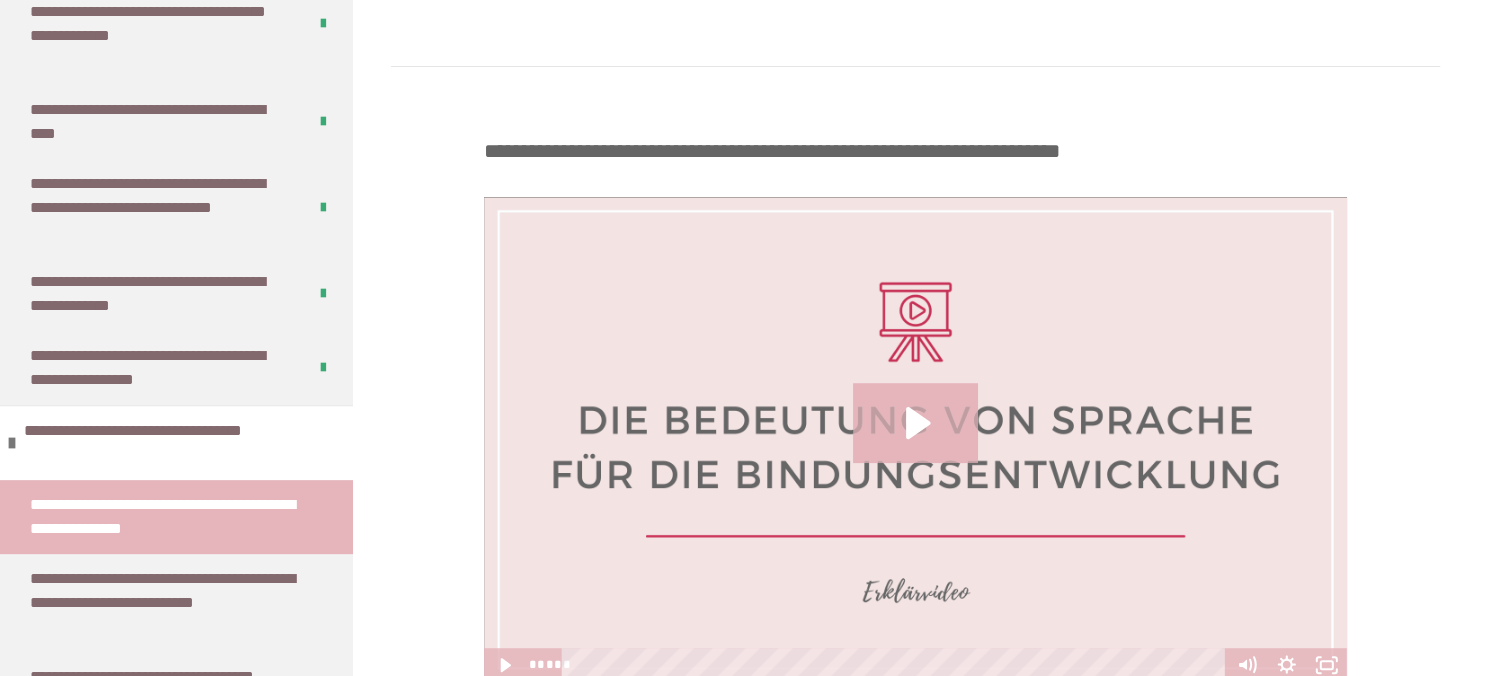 scroll, scrollTop: 908, scrollLeft: 0, axis: vertical 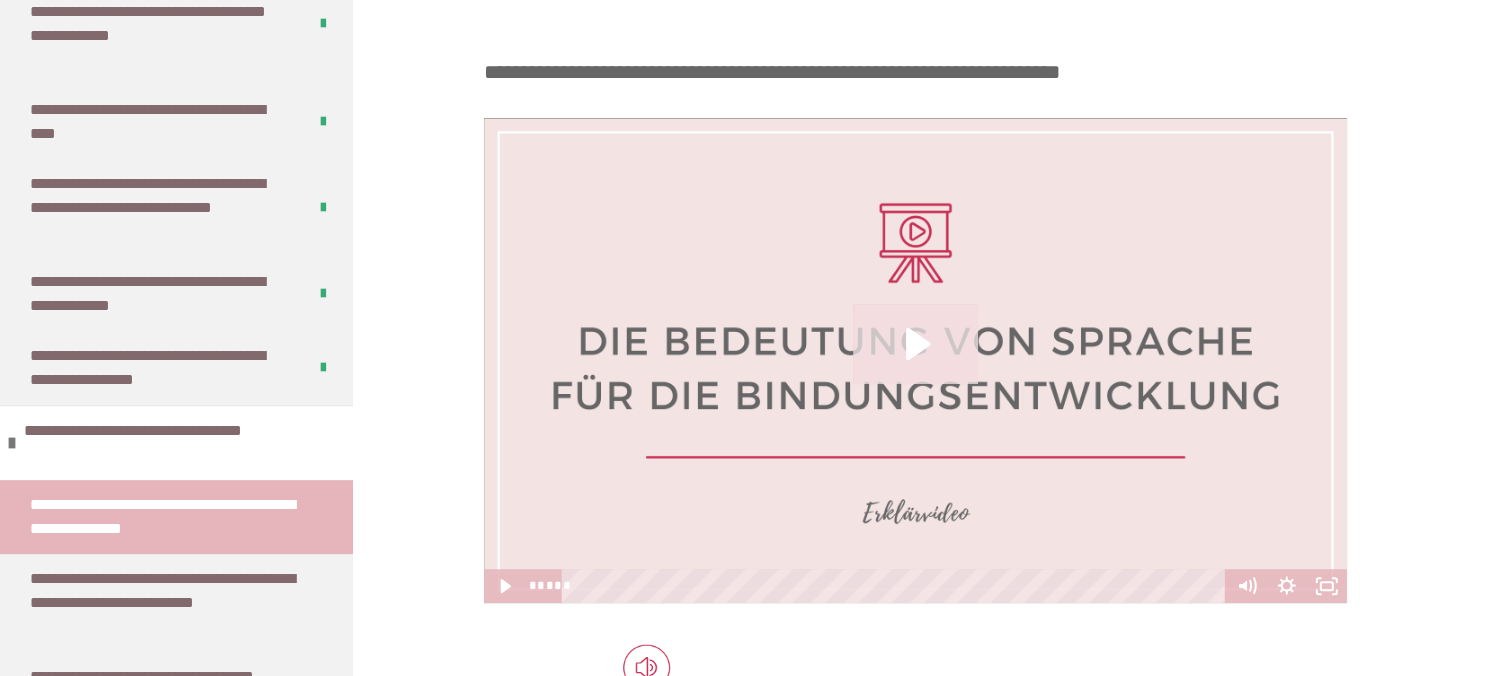 click 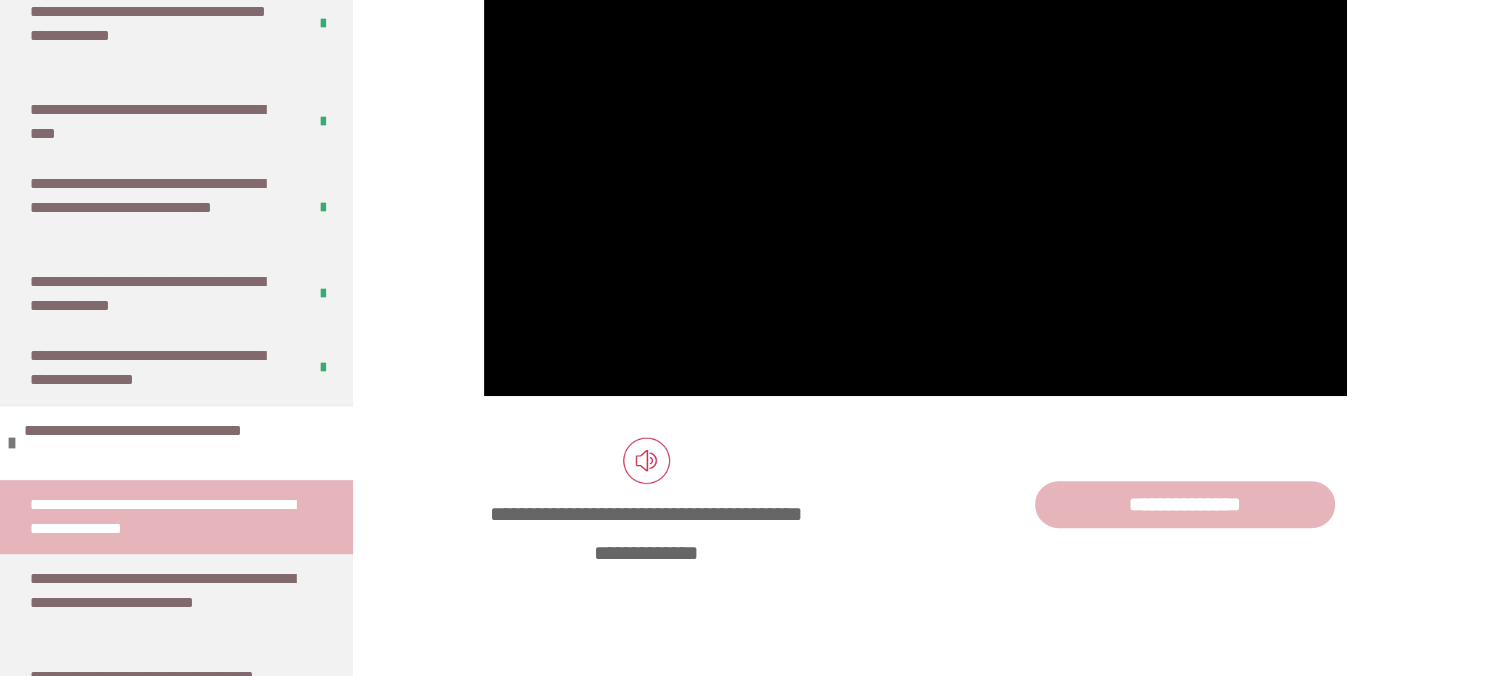 scroll, scrollTop: 1127, scrollLeft: 0, axis: vertical 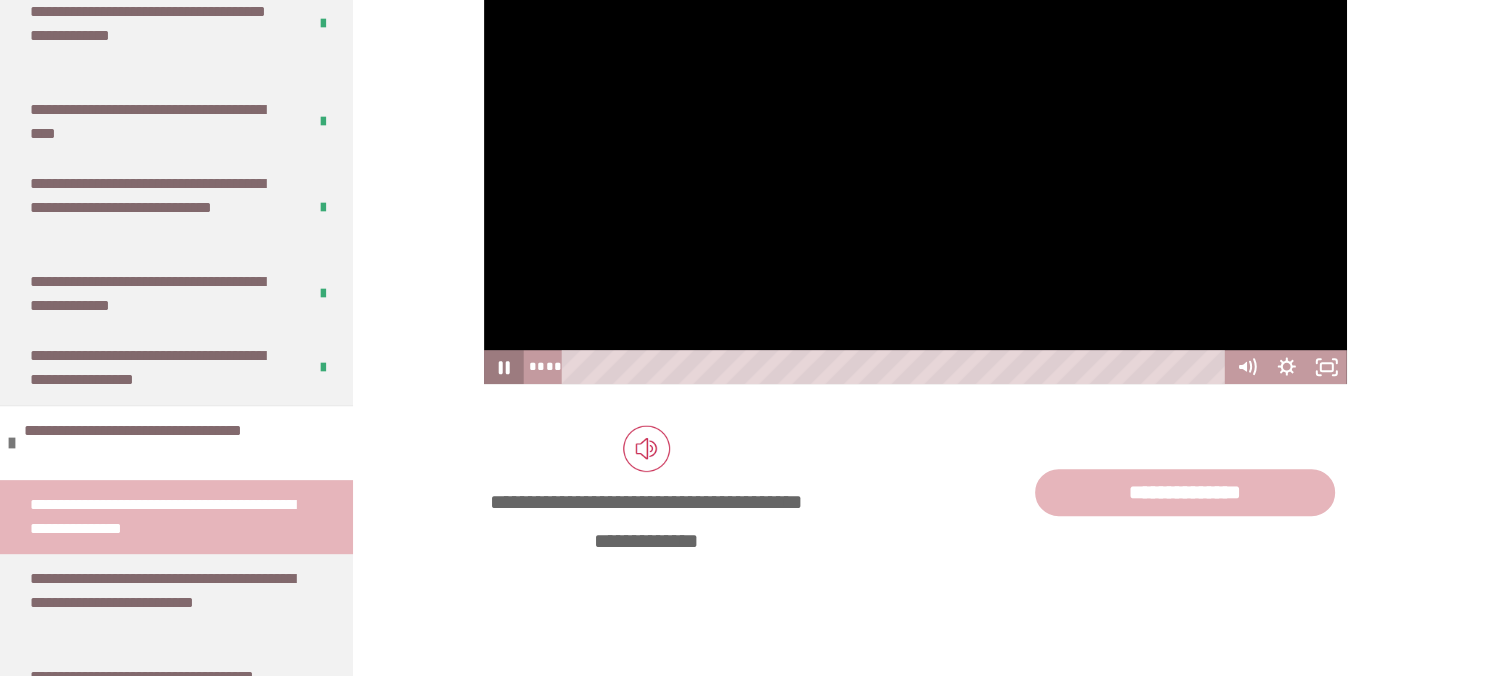 click 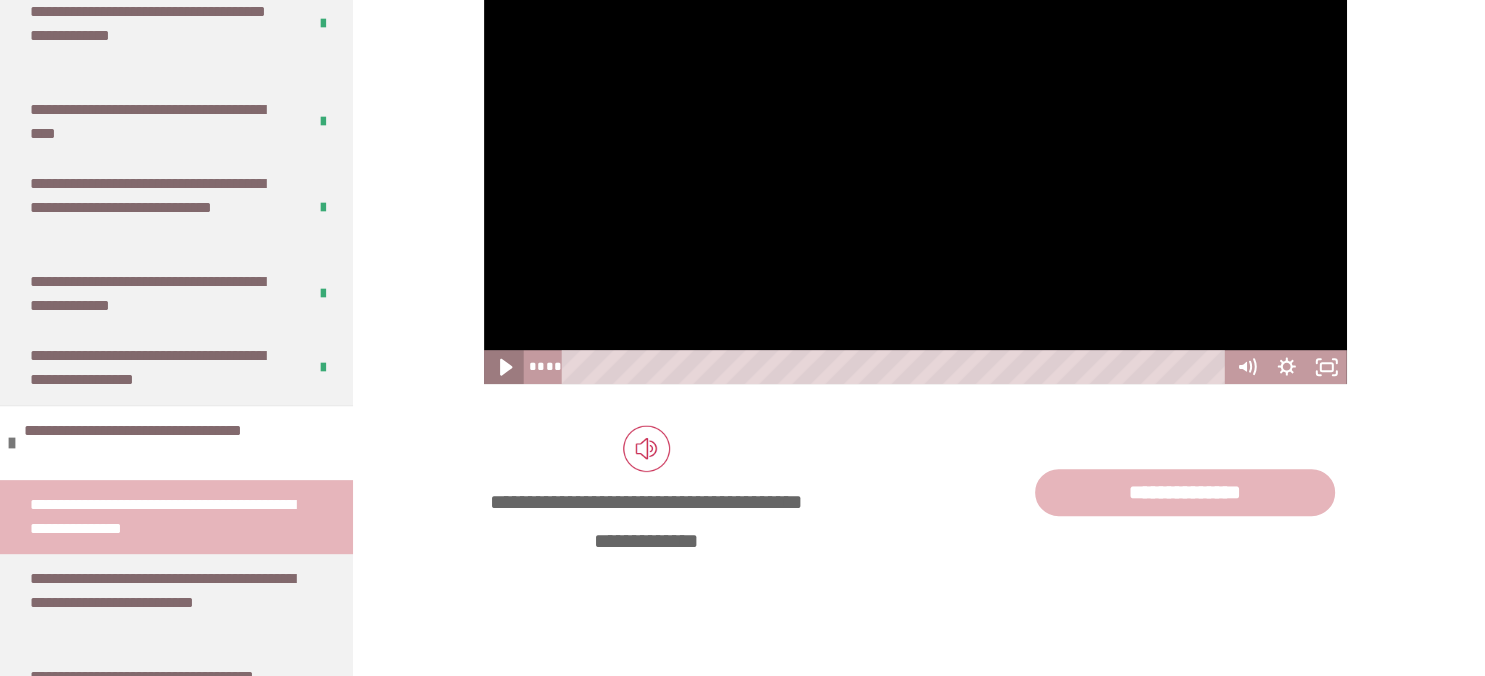 click 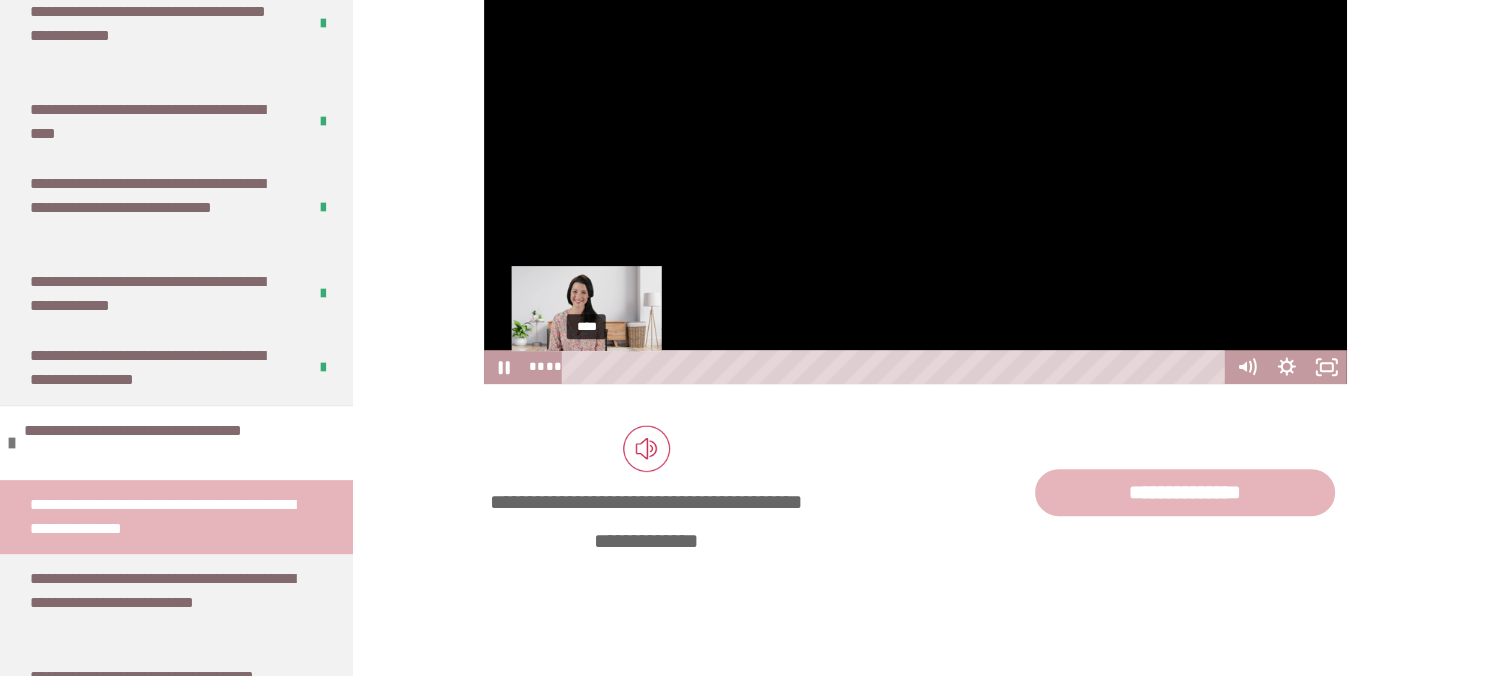 click on "****" at bounding box center [897, 367] 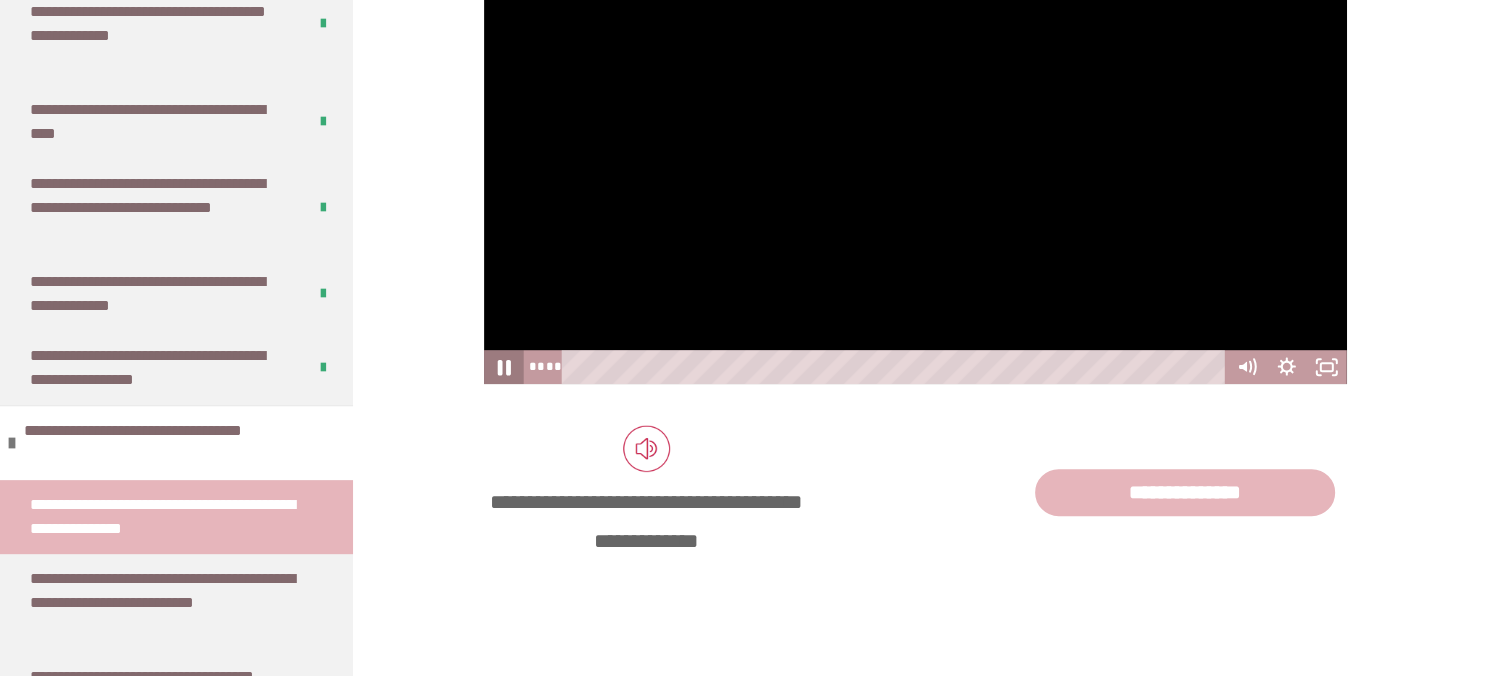 click 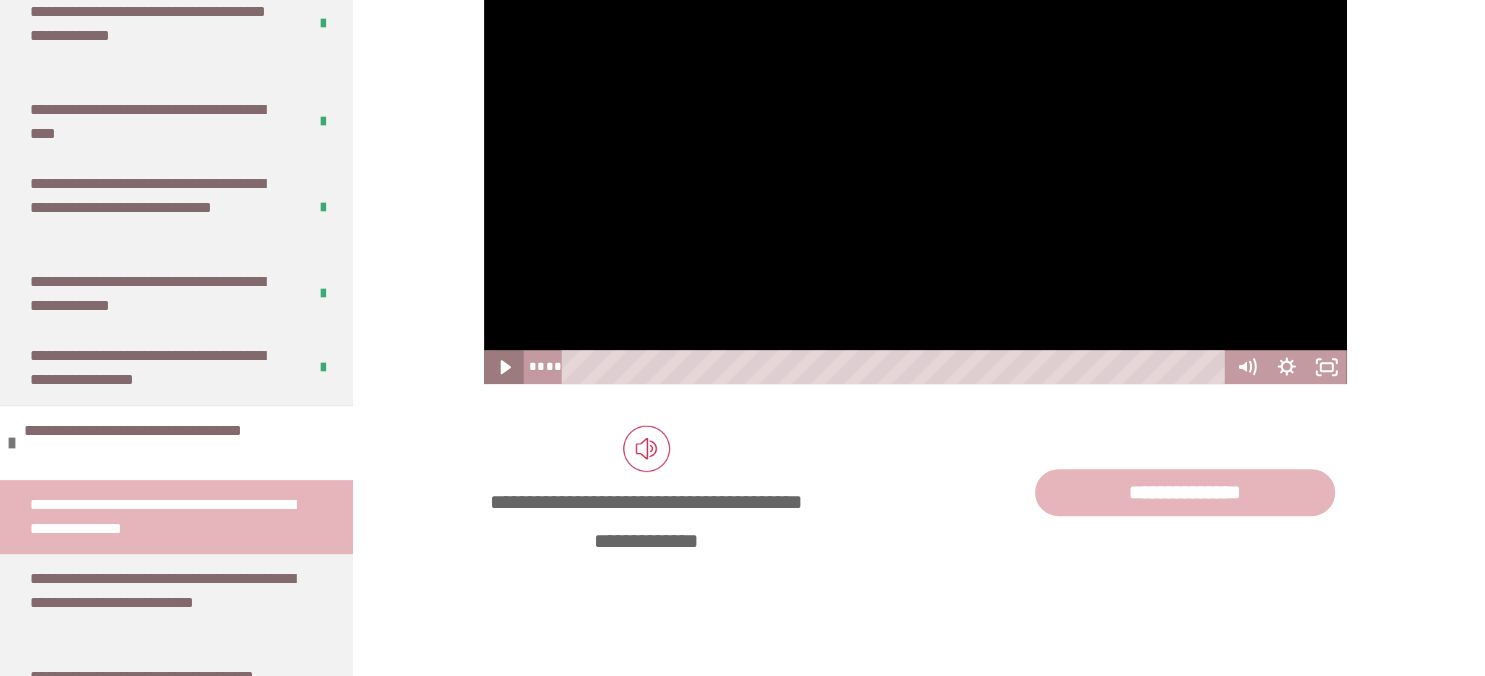 click 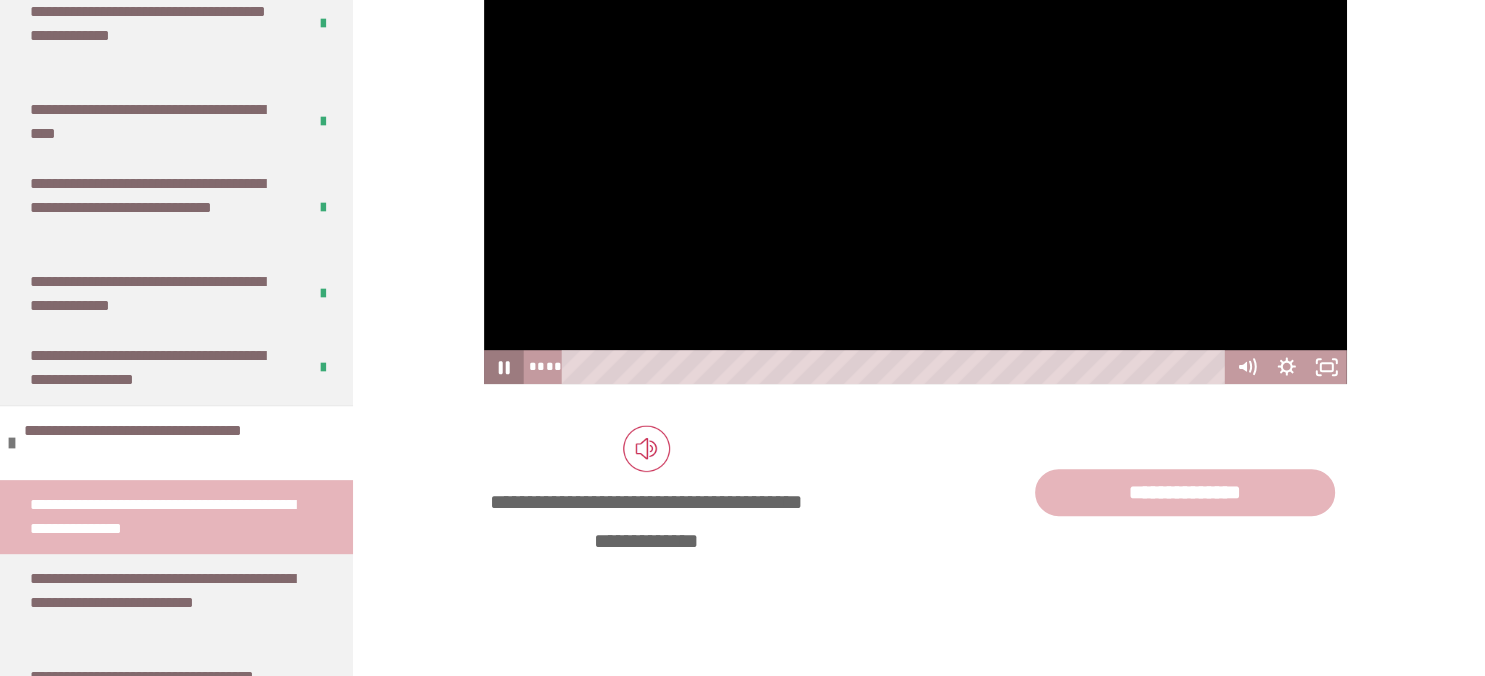 click 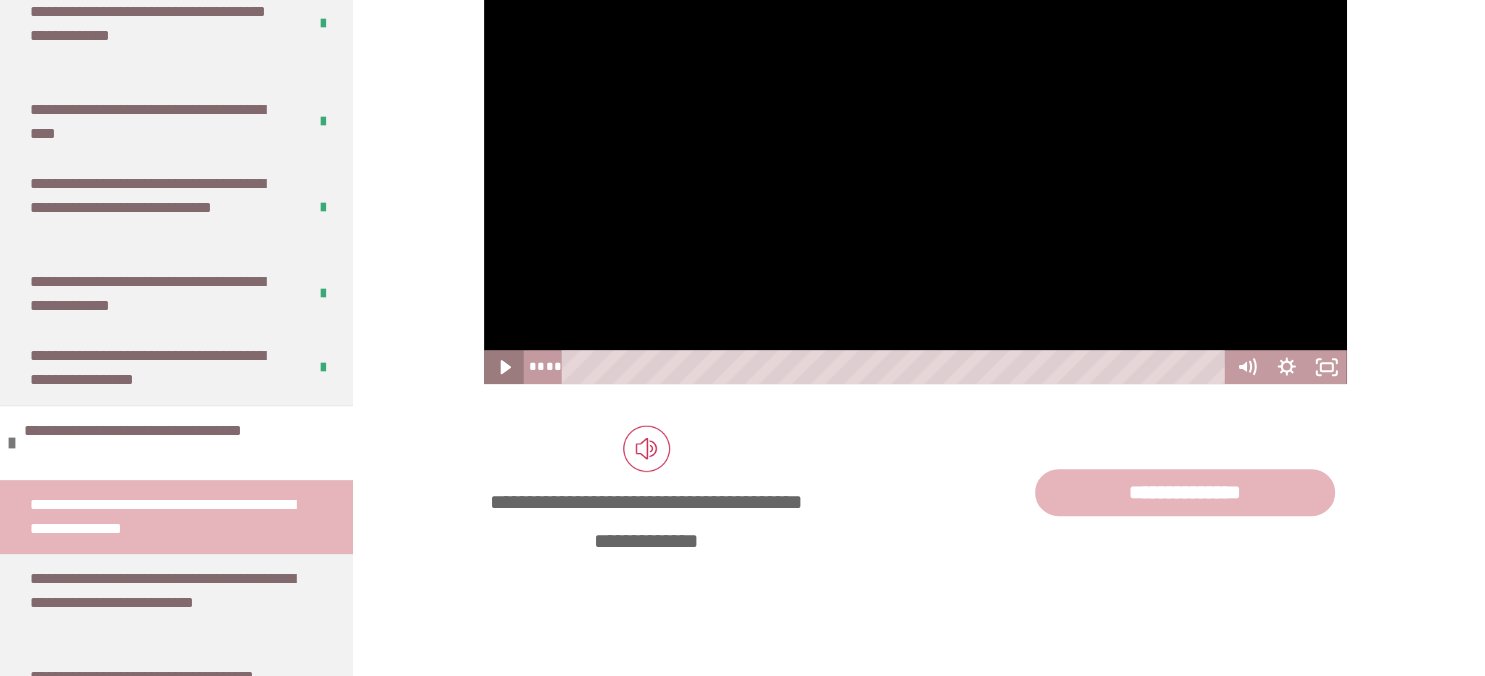 click 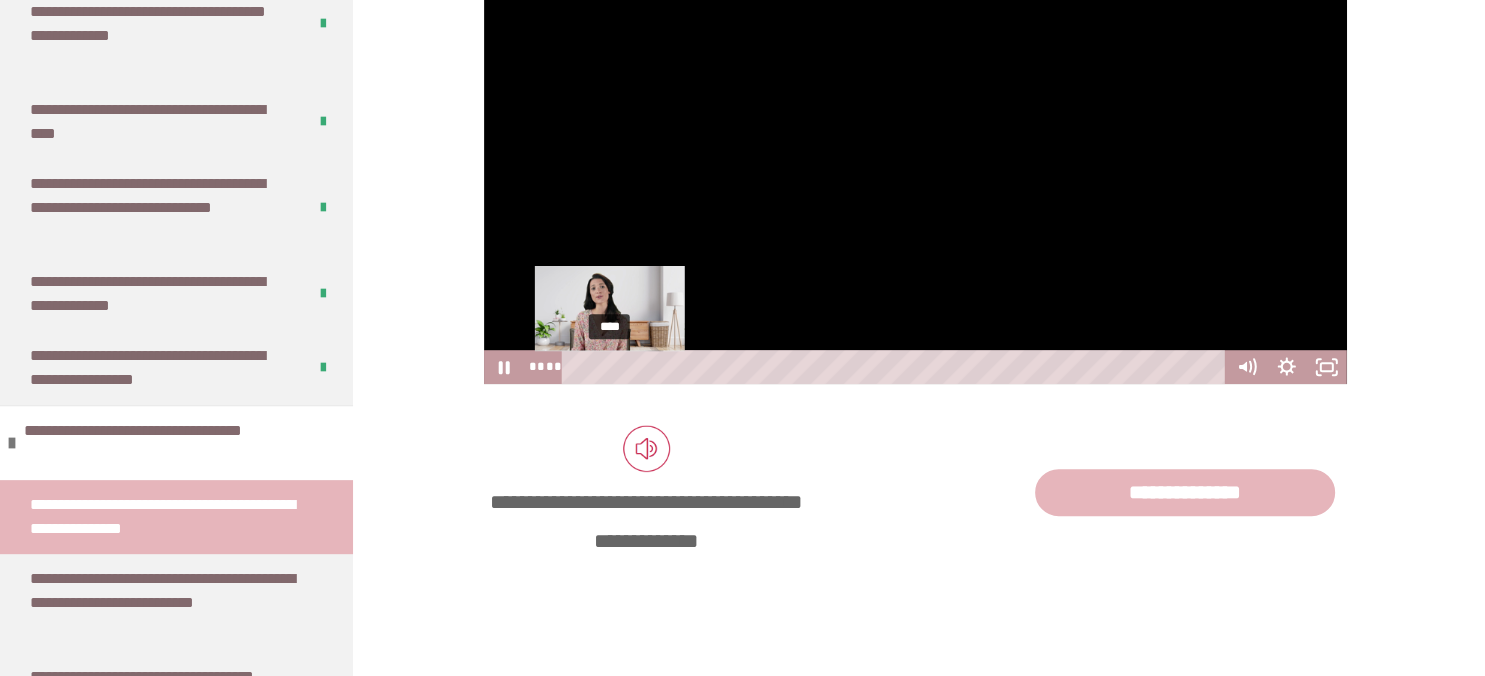 click on "****" at bounding box center [897, 367] 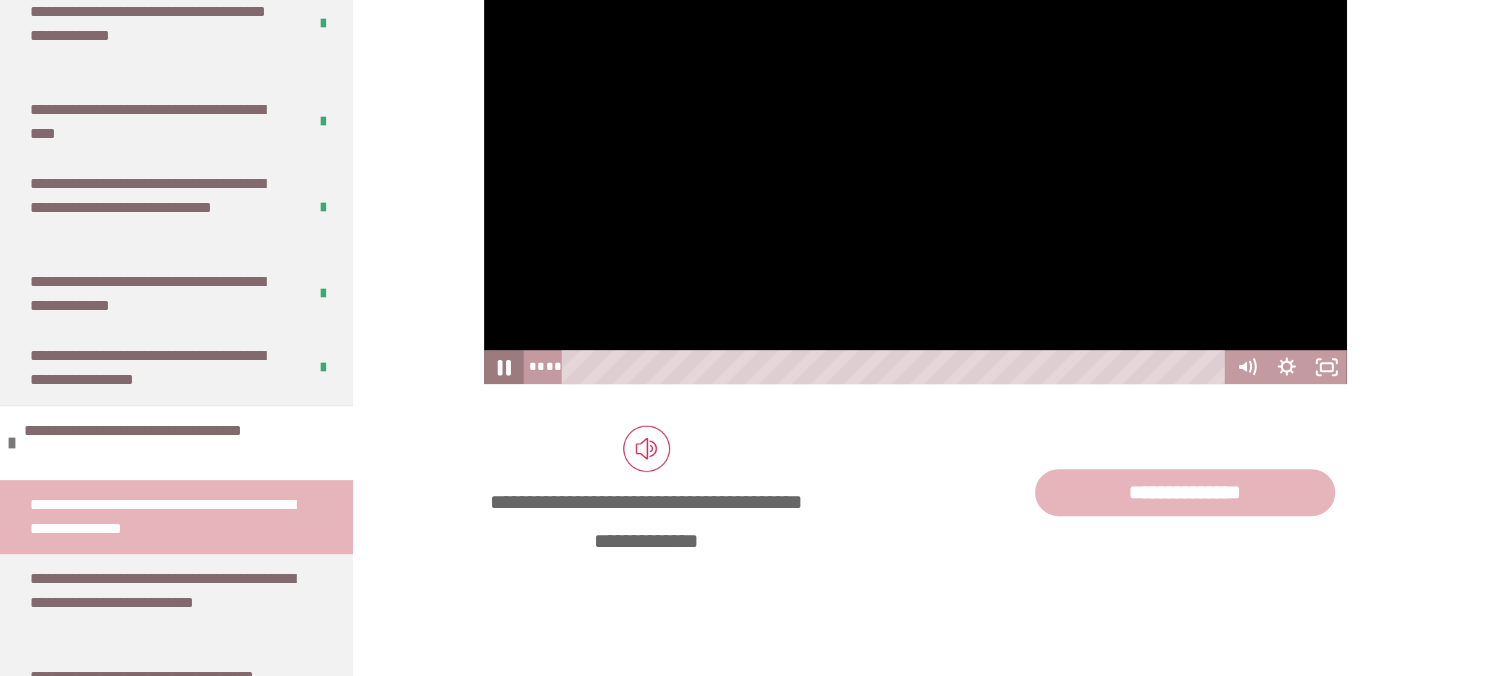 click 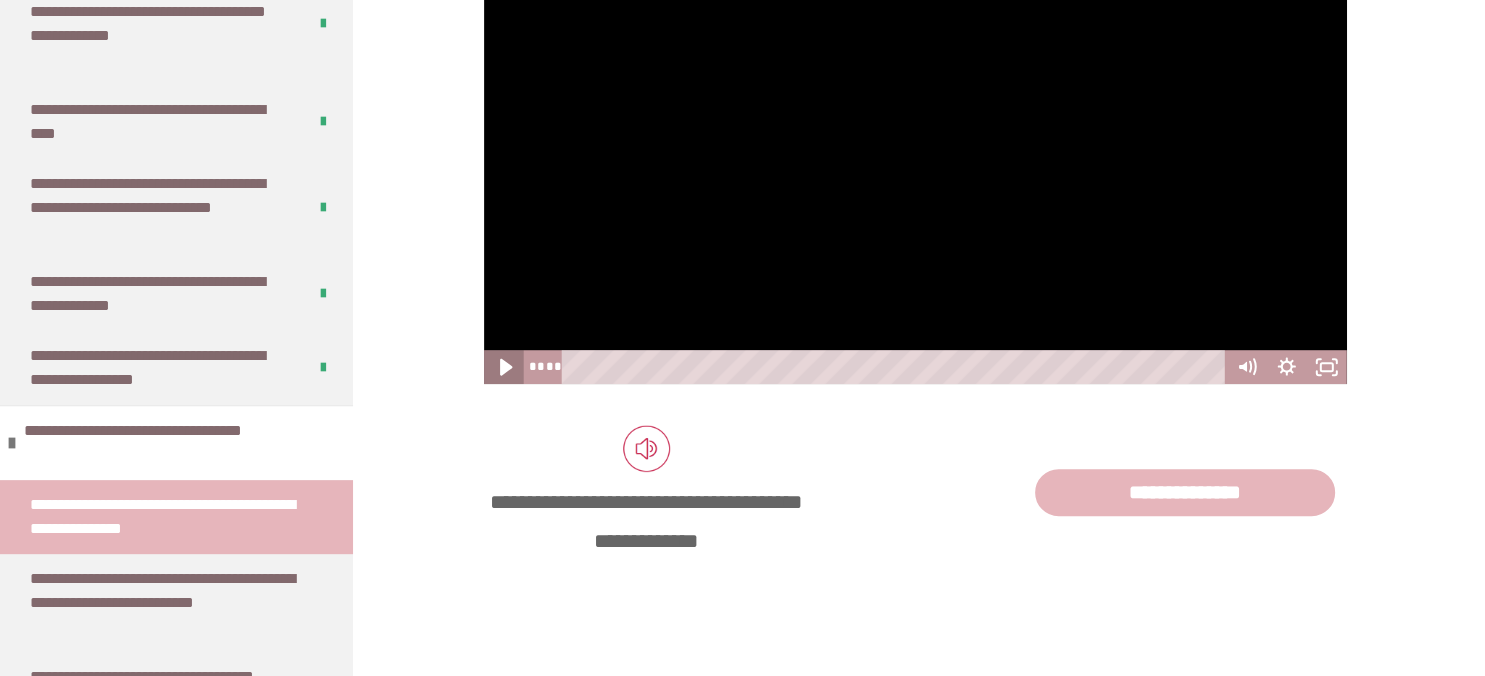click 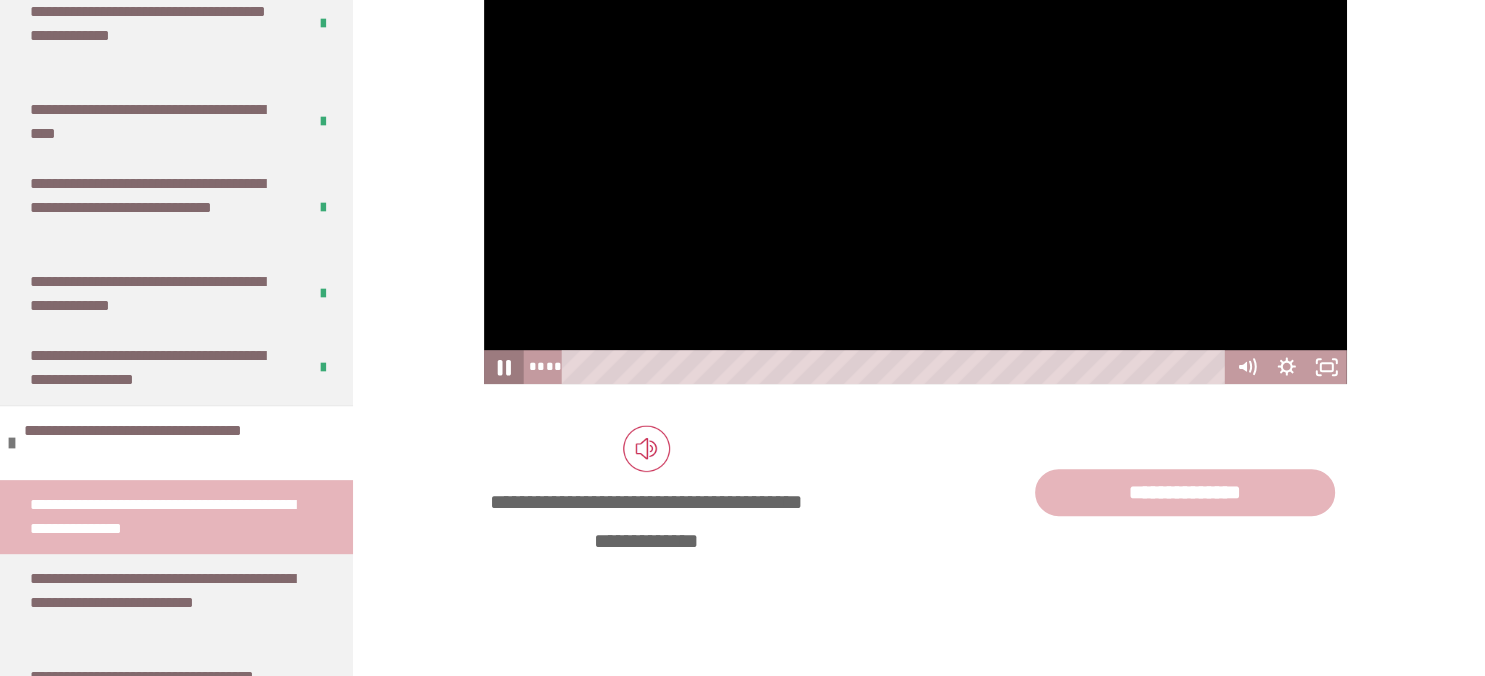 click 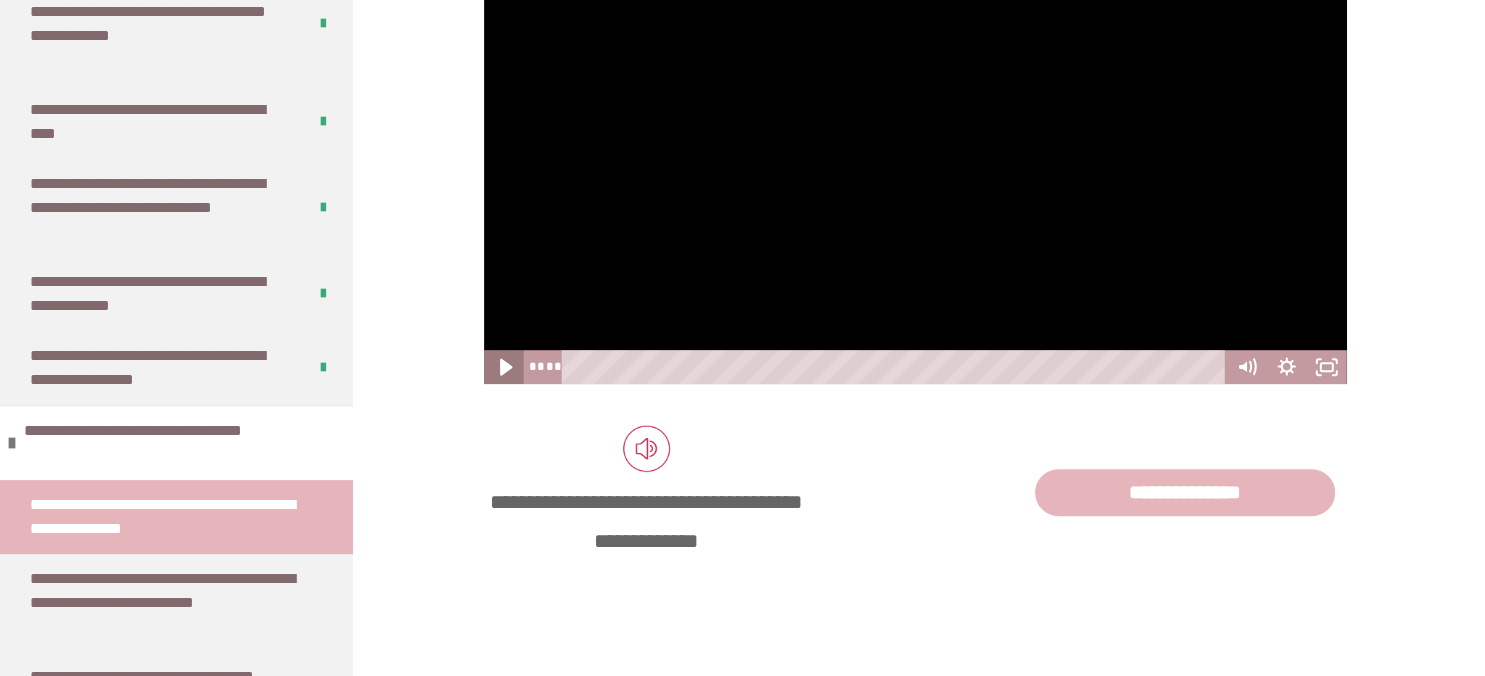 click 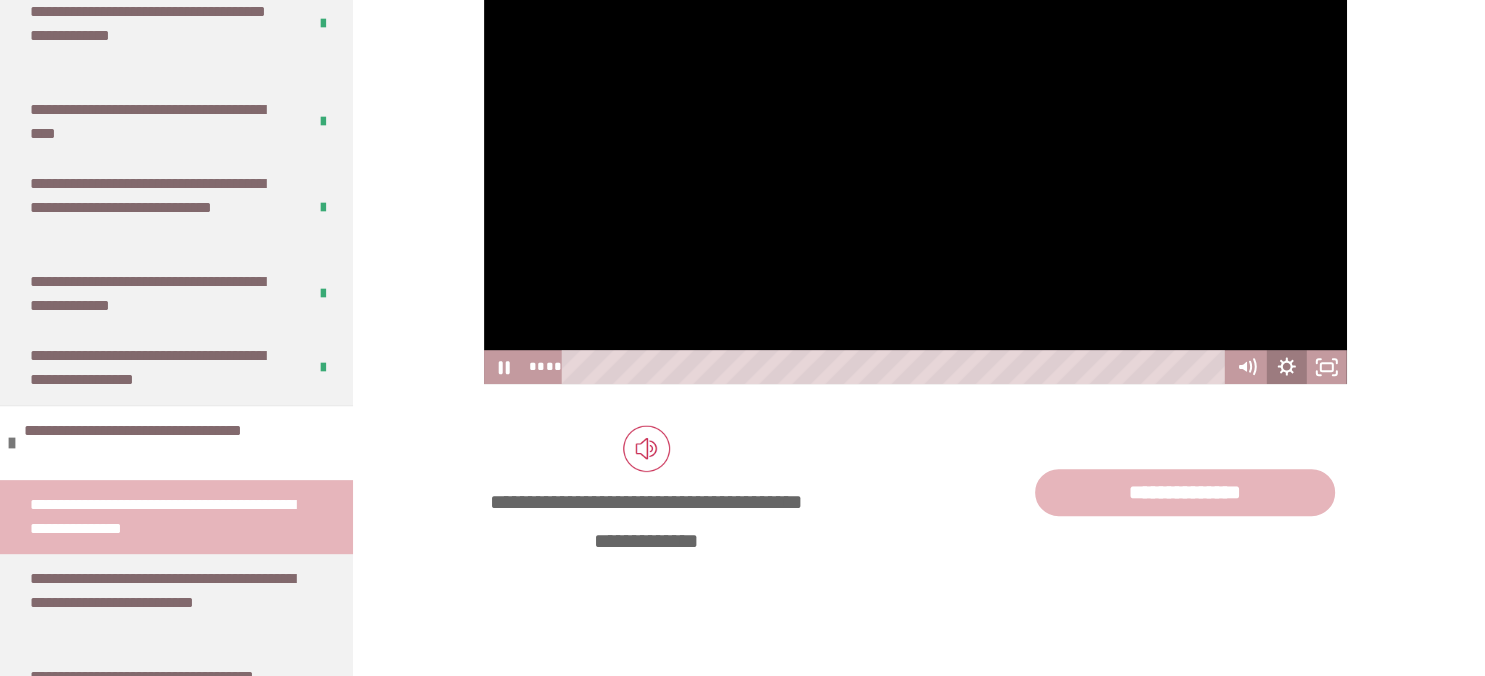click 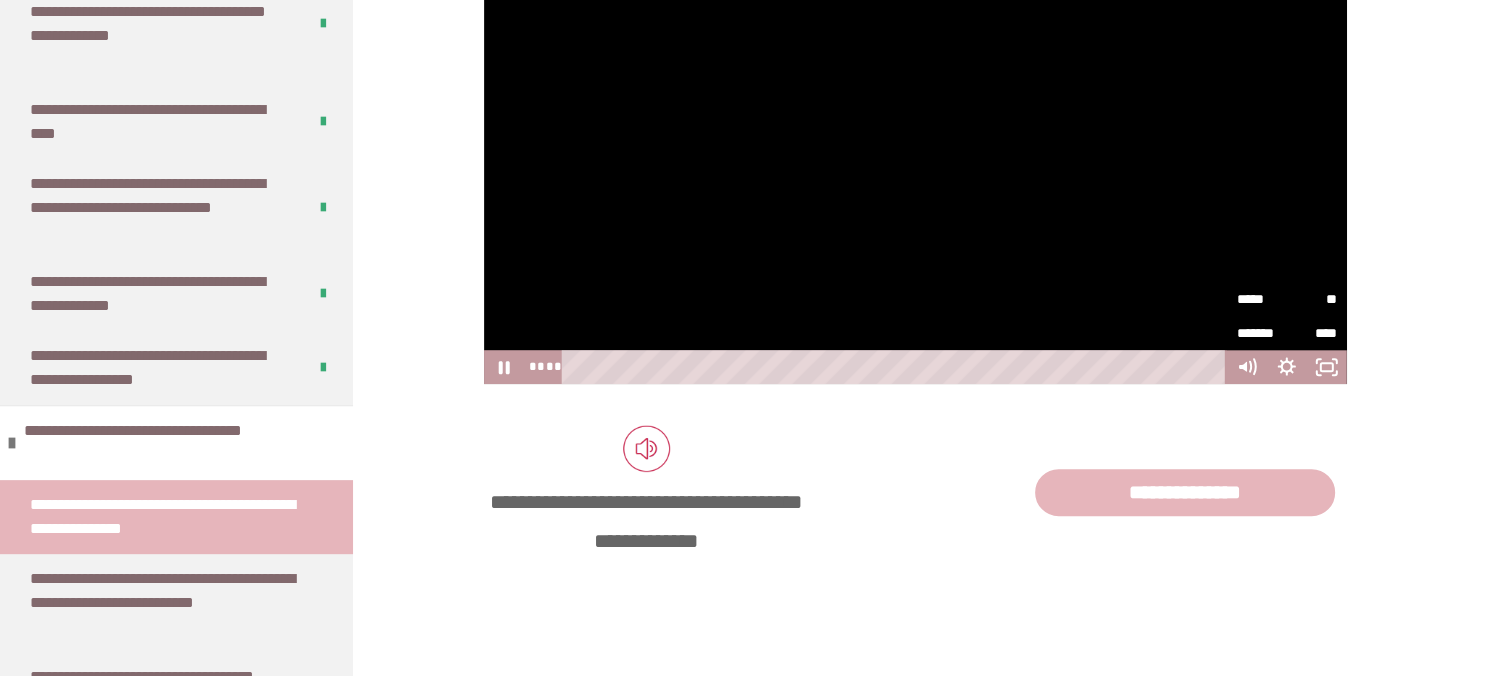 click on "**" at bounding box center (1312, 298) 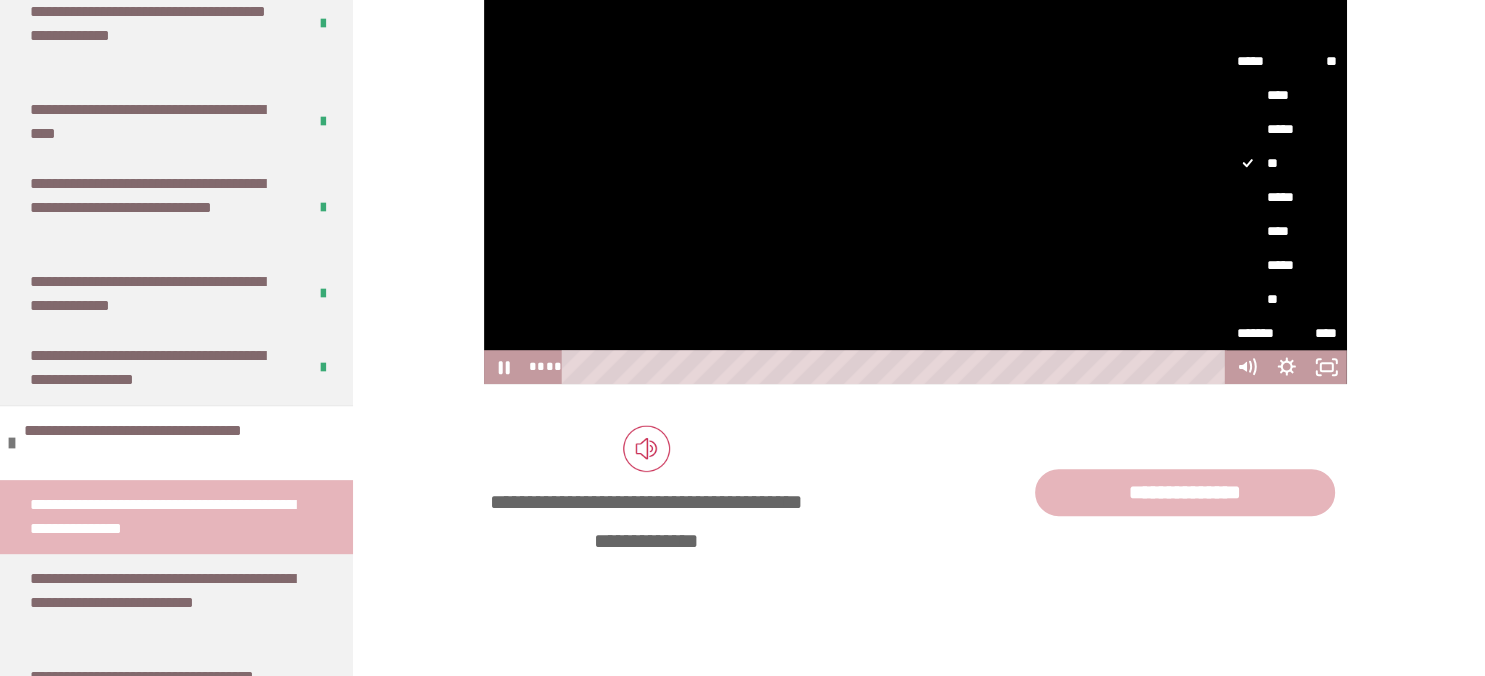 click on "****" at bounding box center (1287, 231) 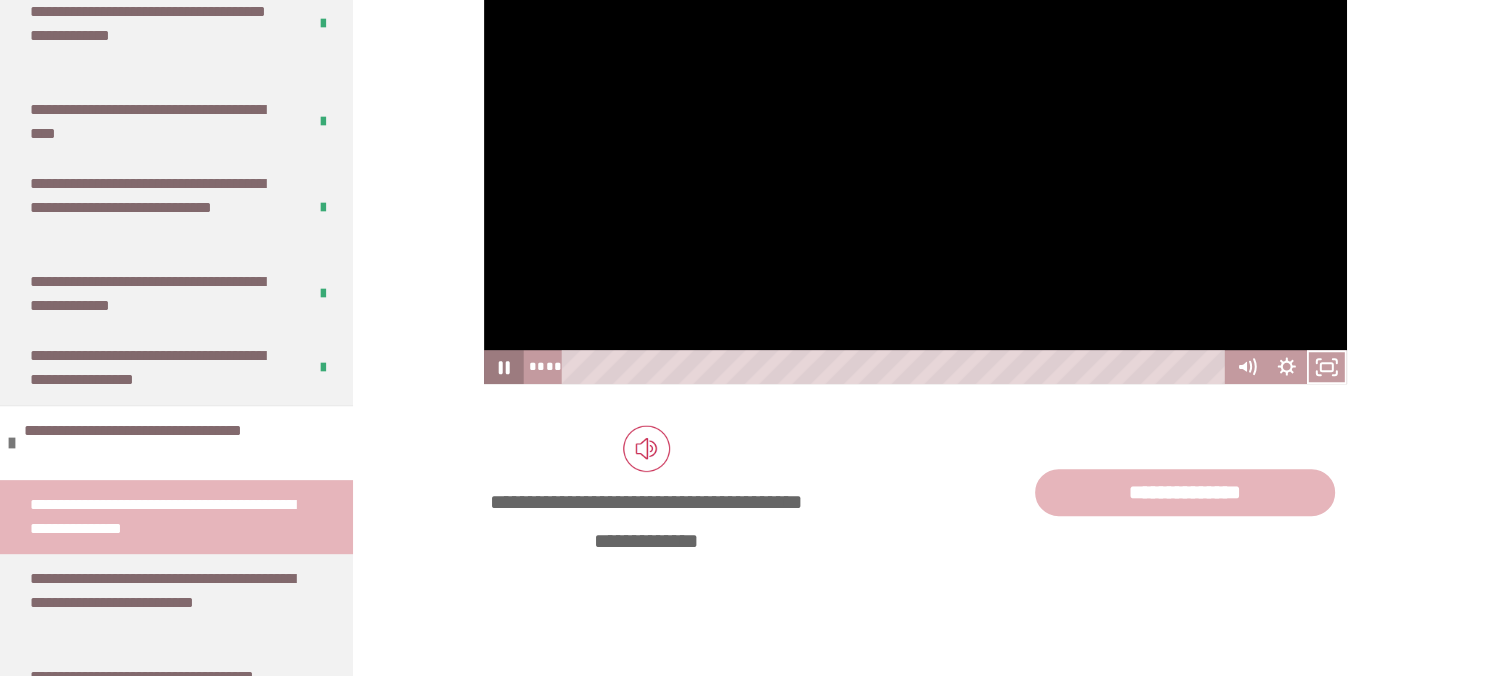 click 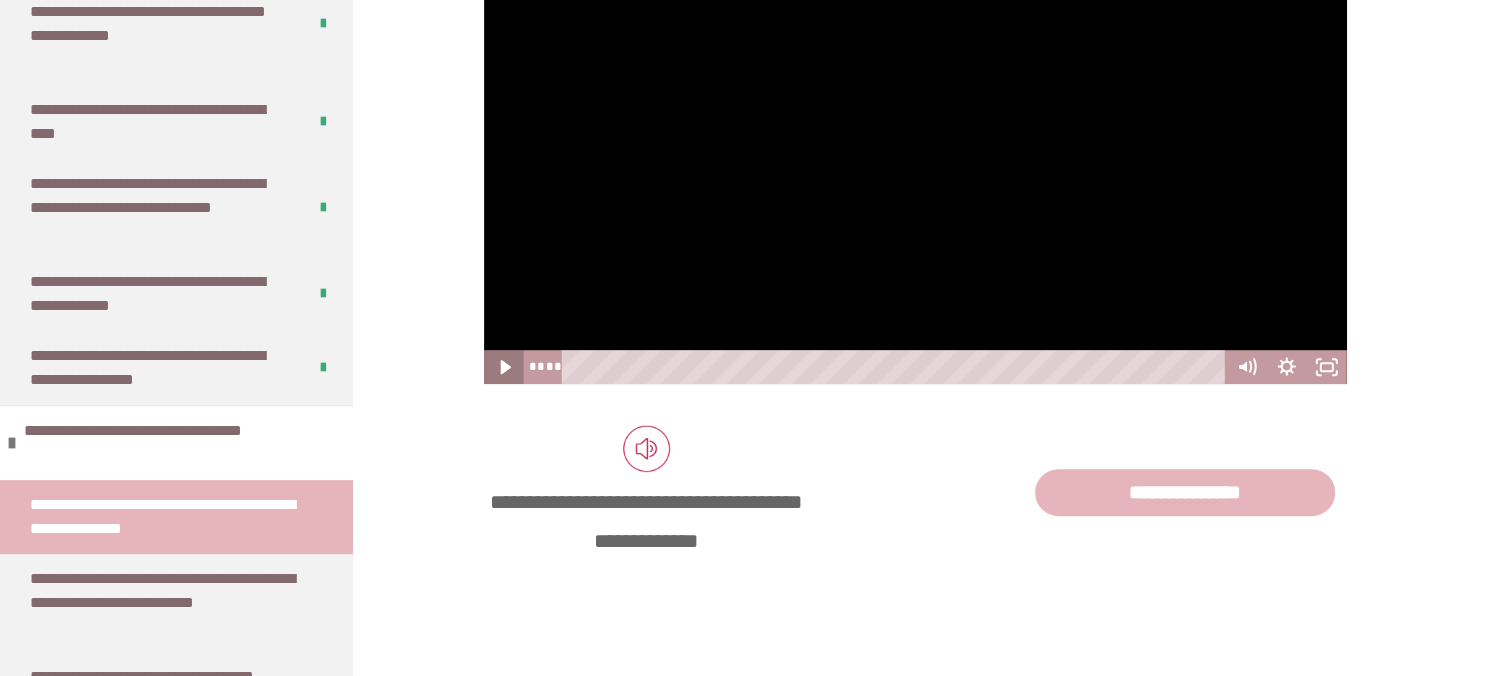 click 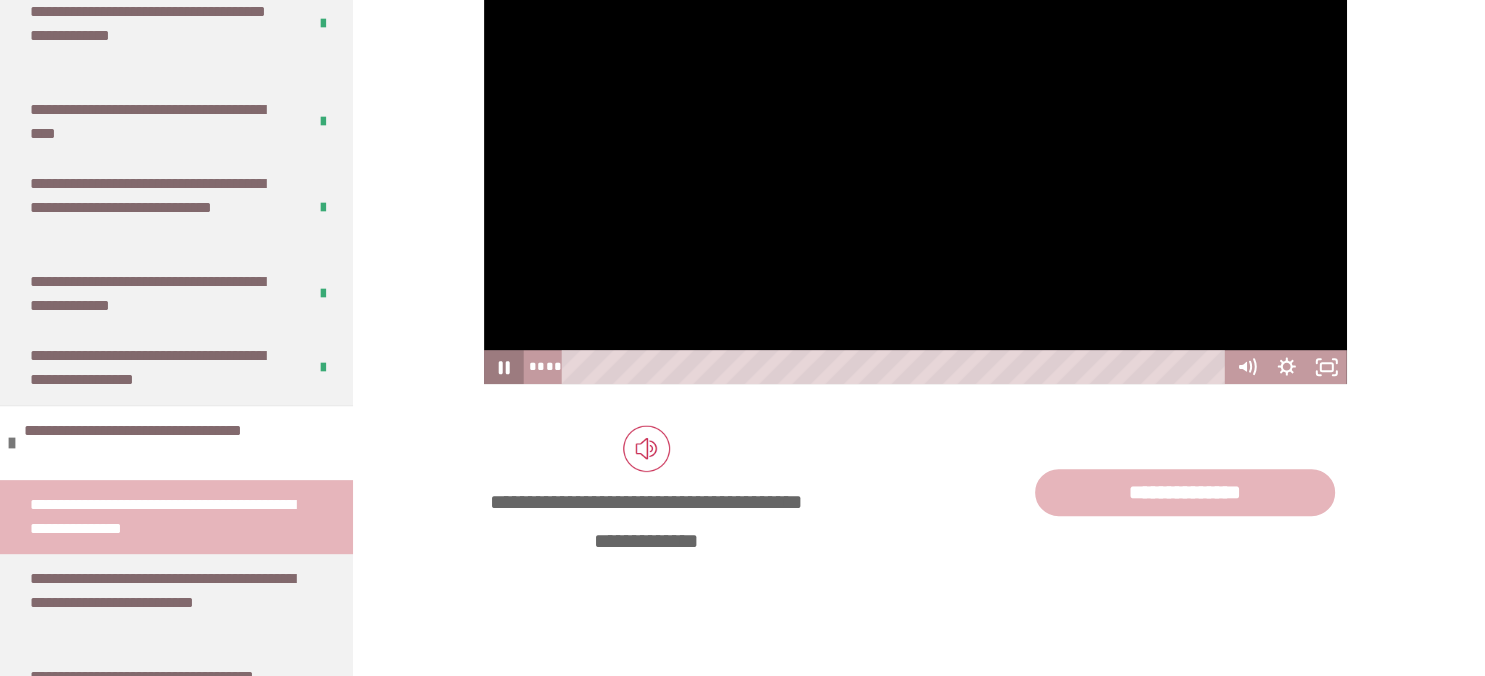 click 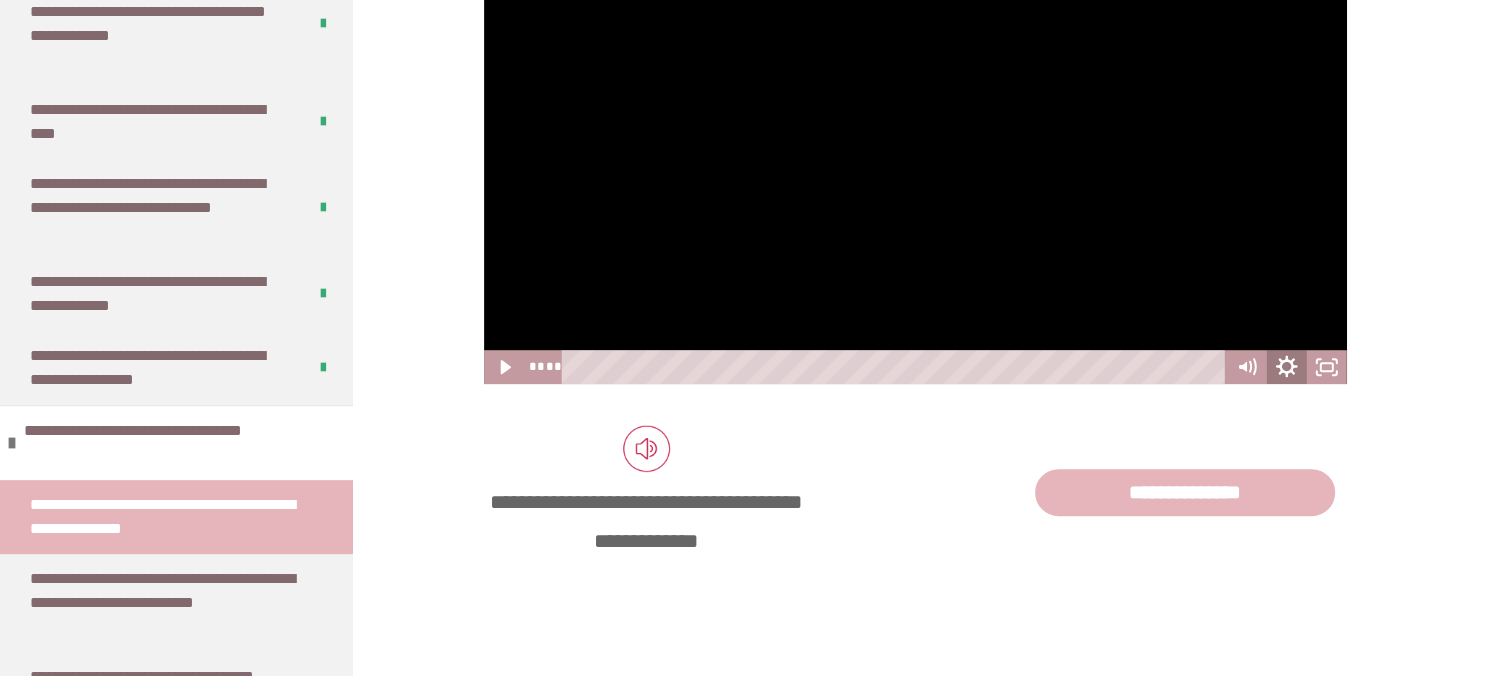 click 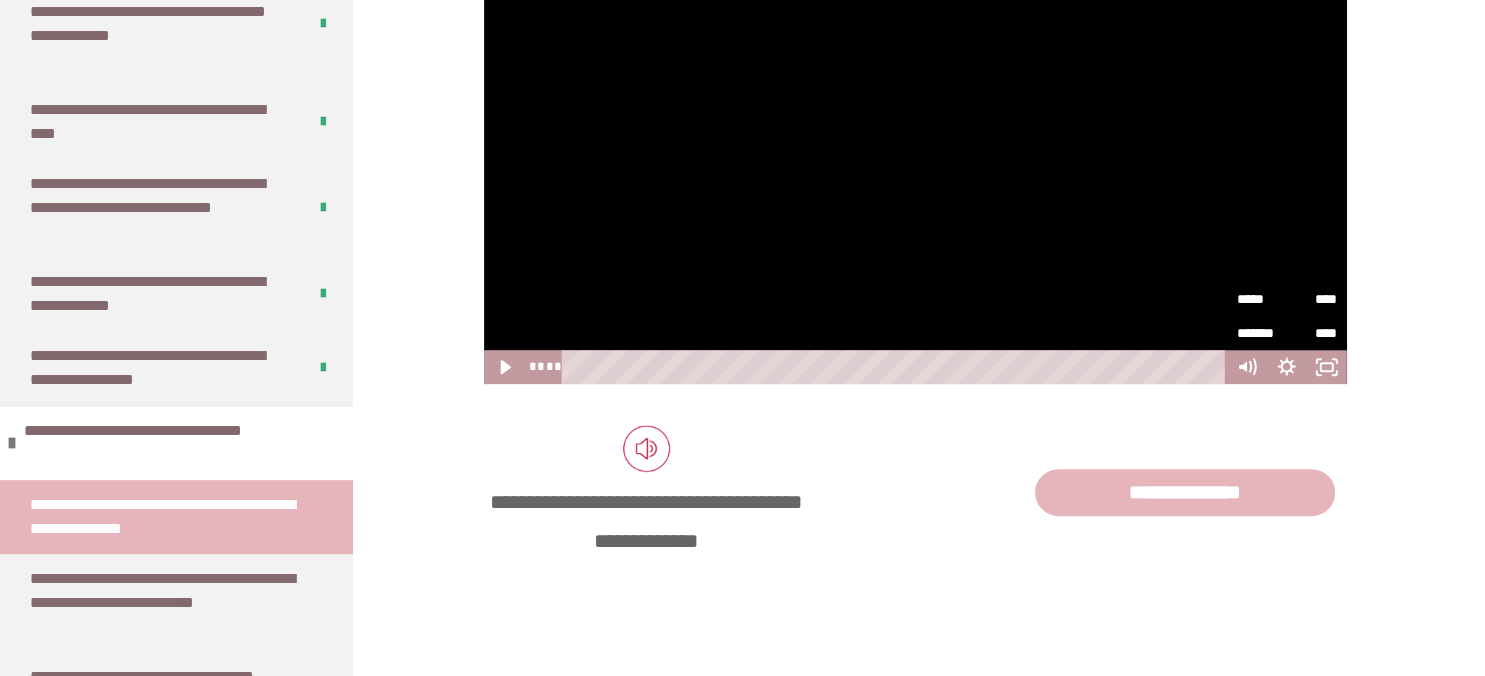 click on "****" at bounding box center [1312, 299] 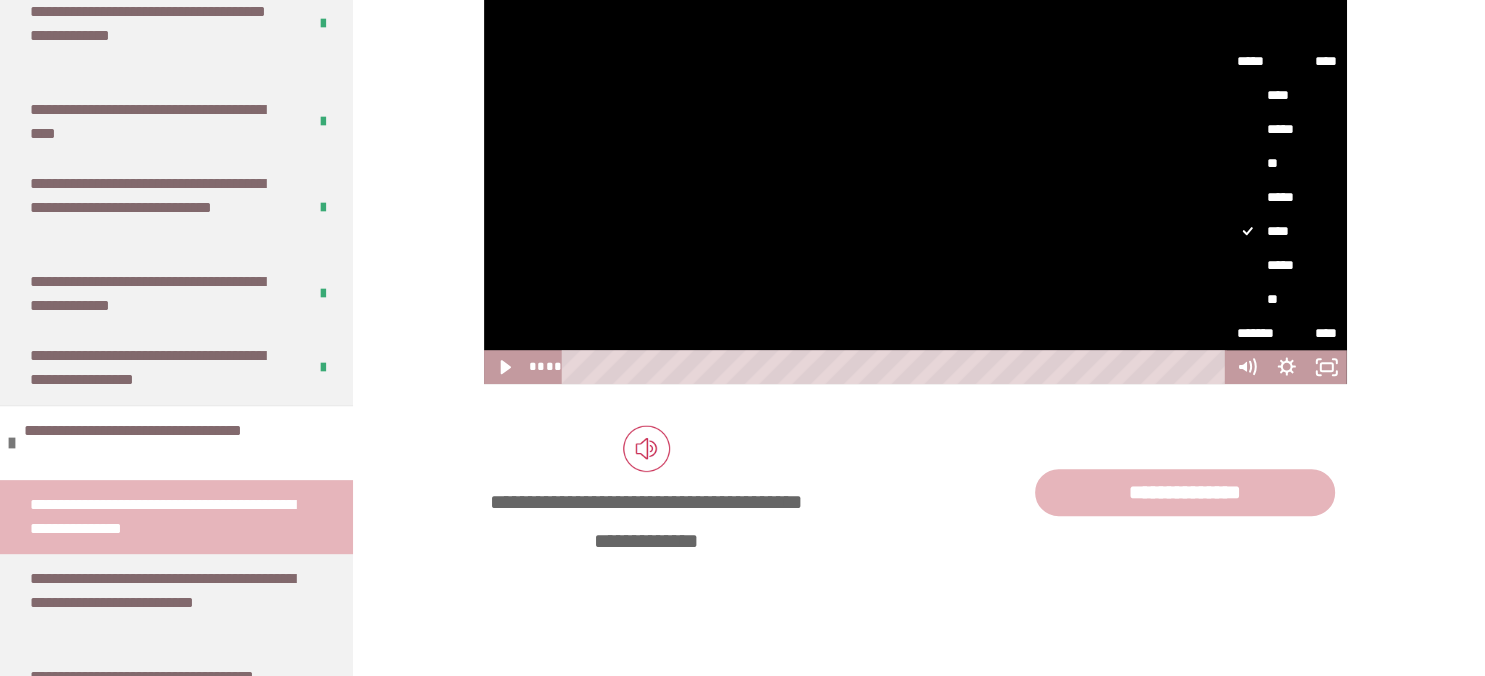 click on "*****" at bounding box center [1287, 197] 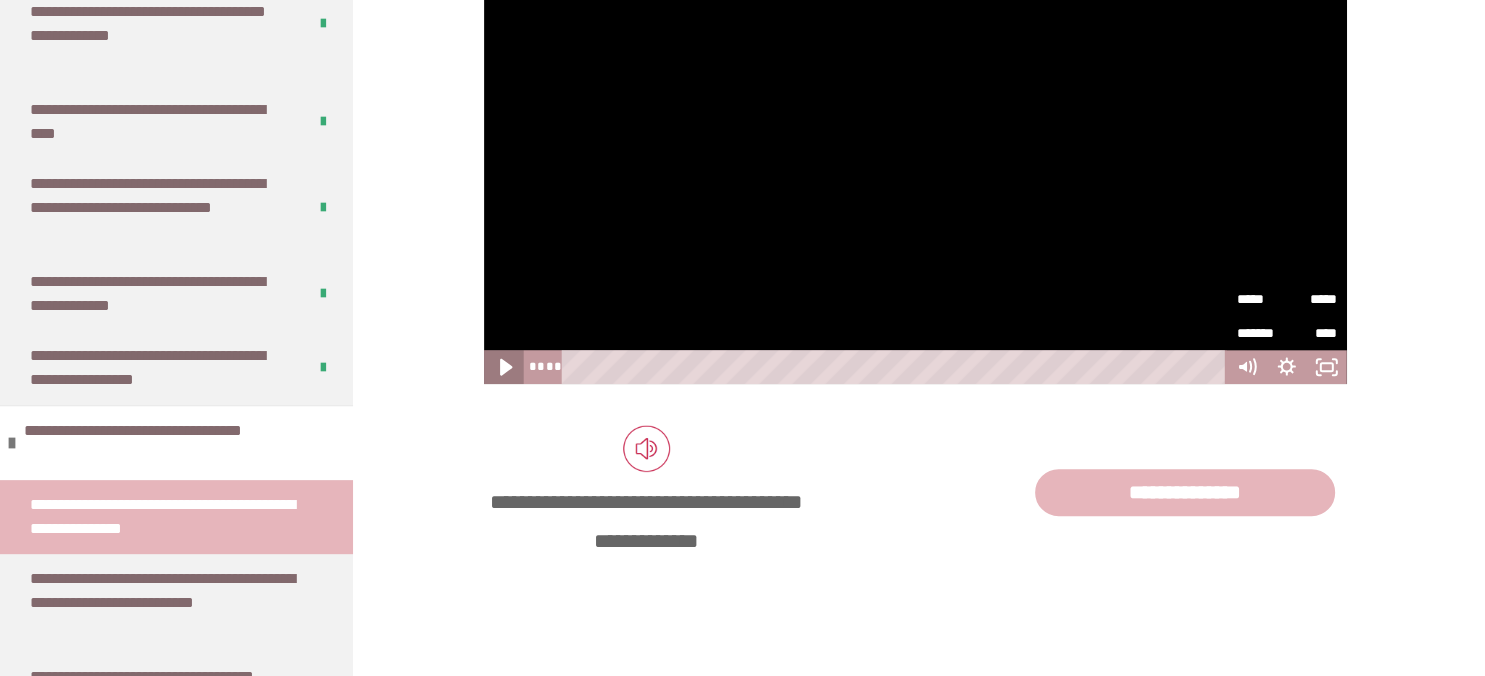 click 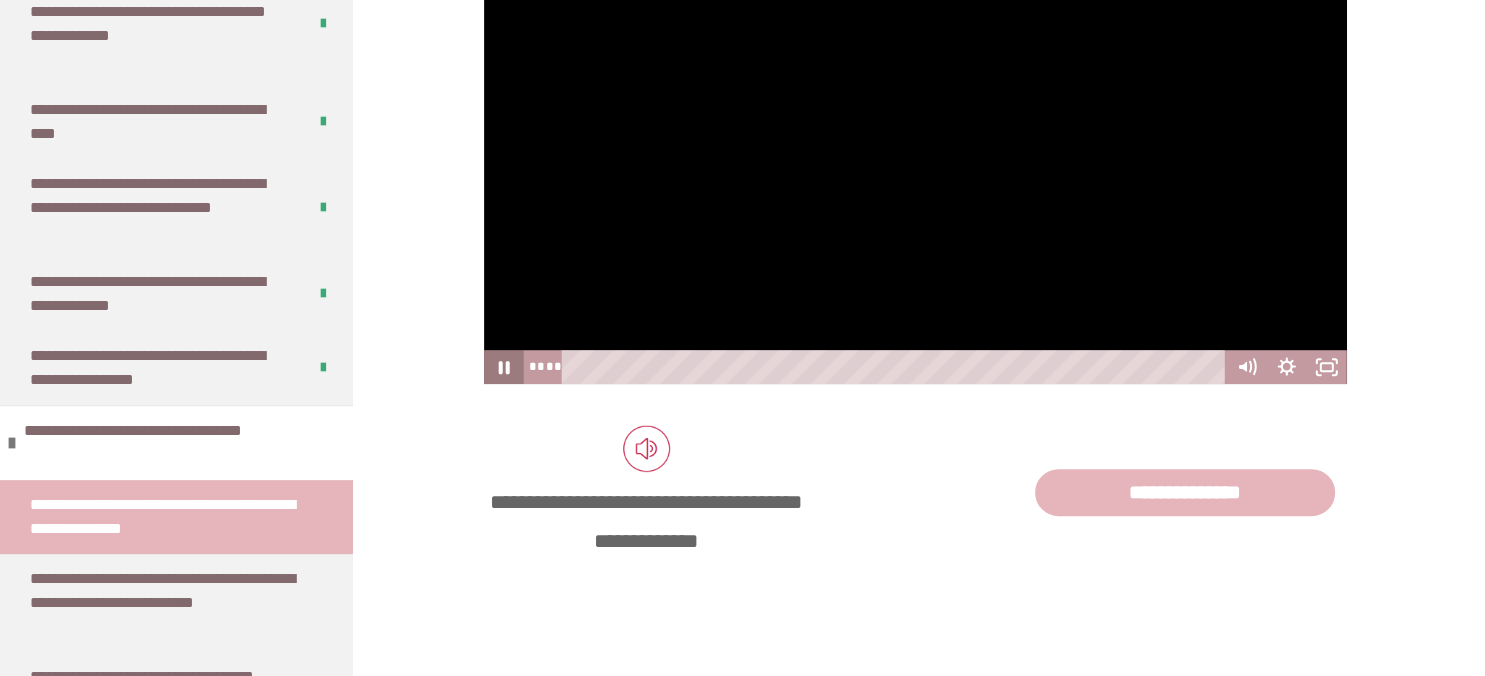 click 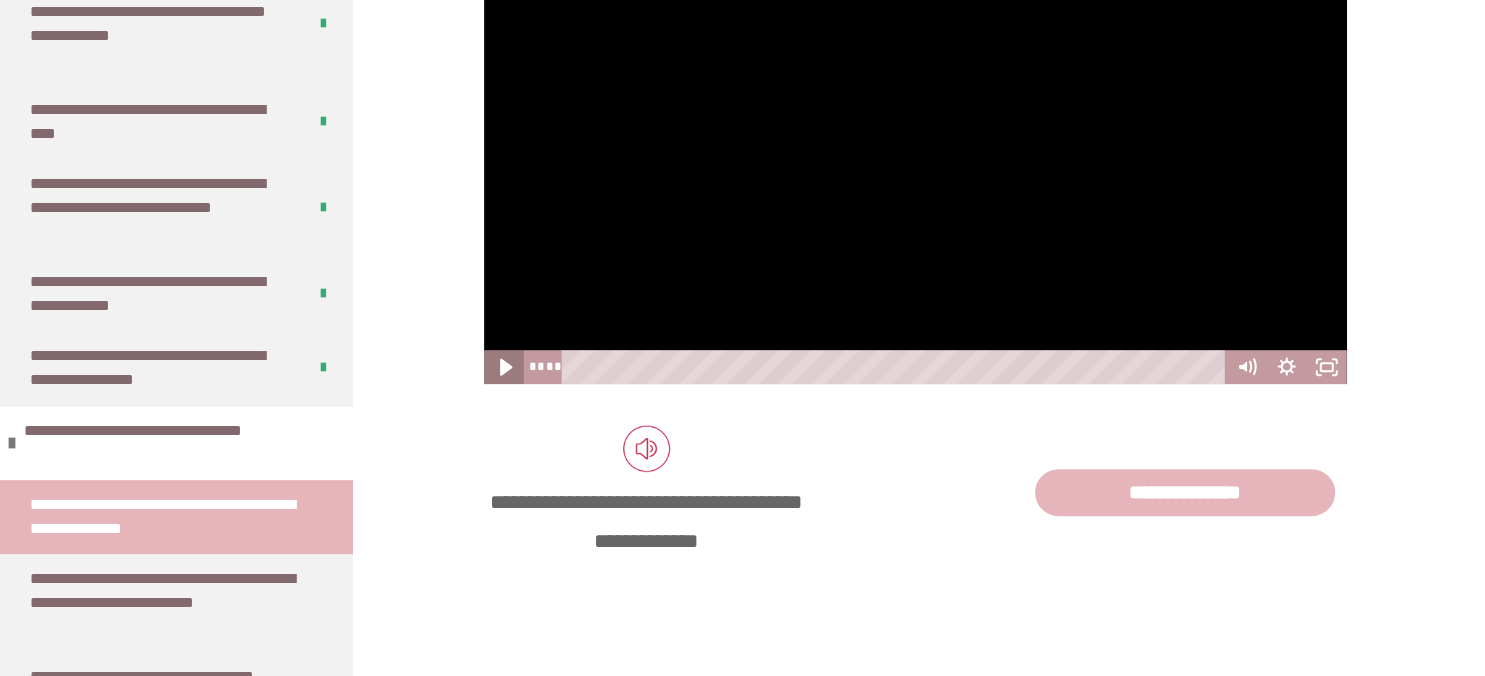 click 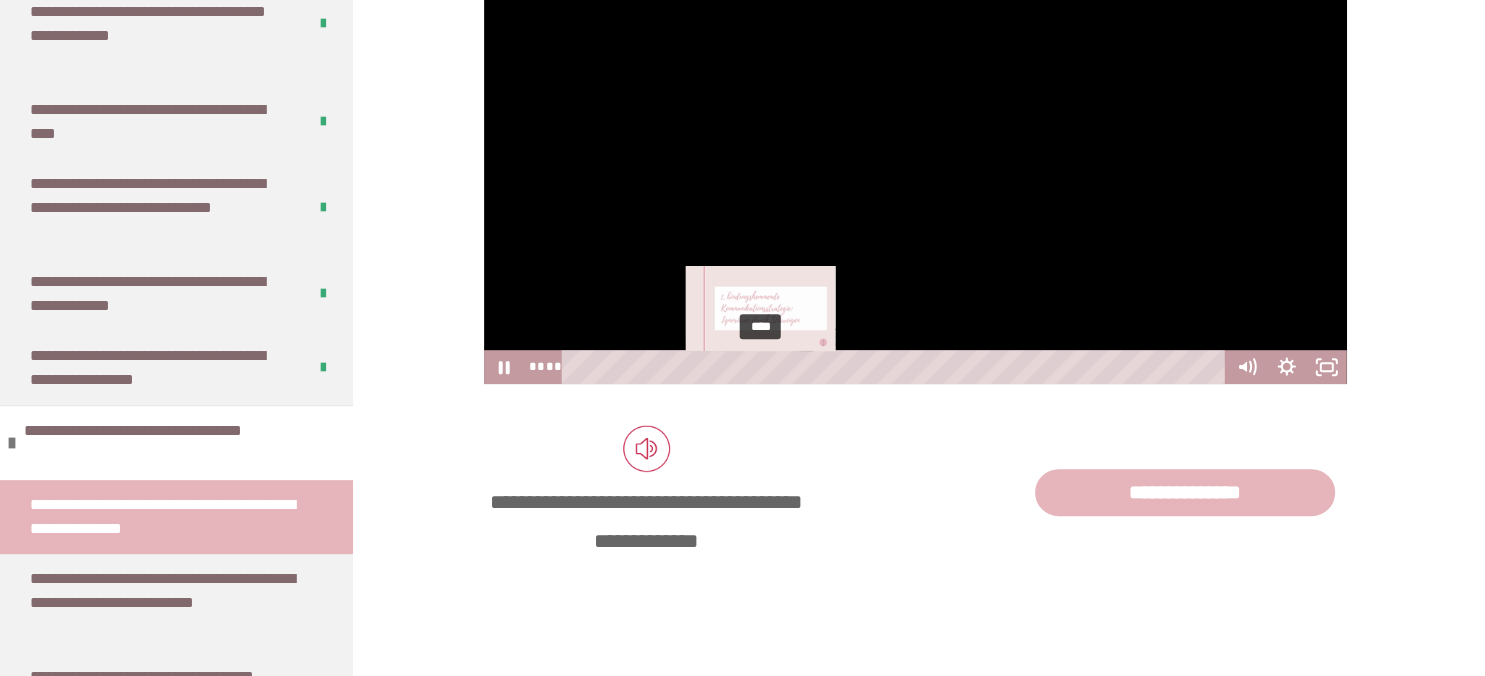 click on "****" at bounding box center [897, 367] 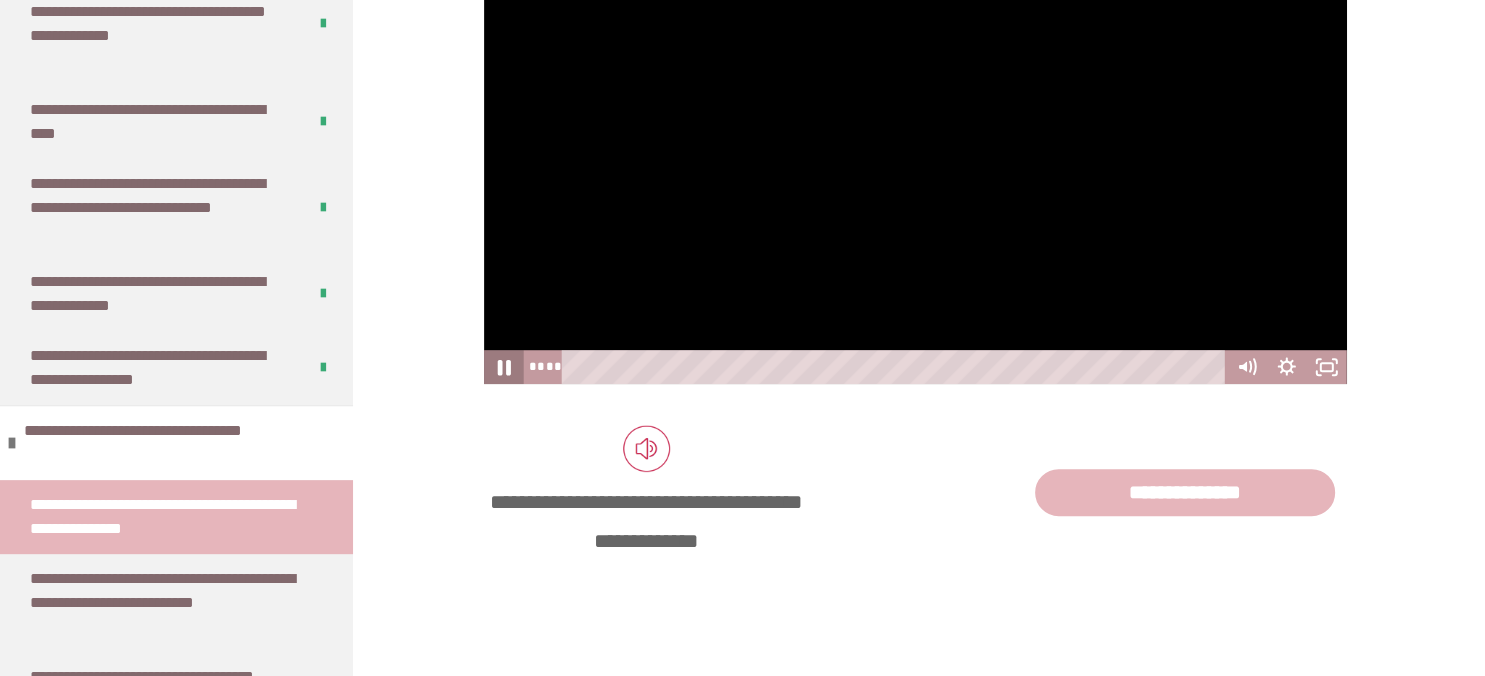 click 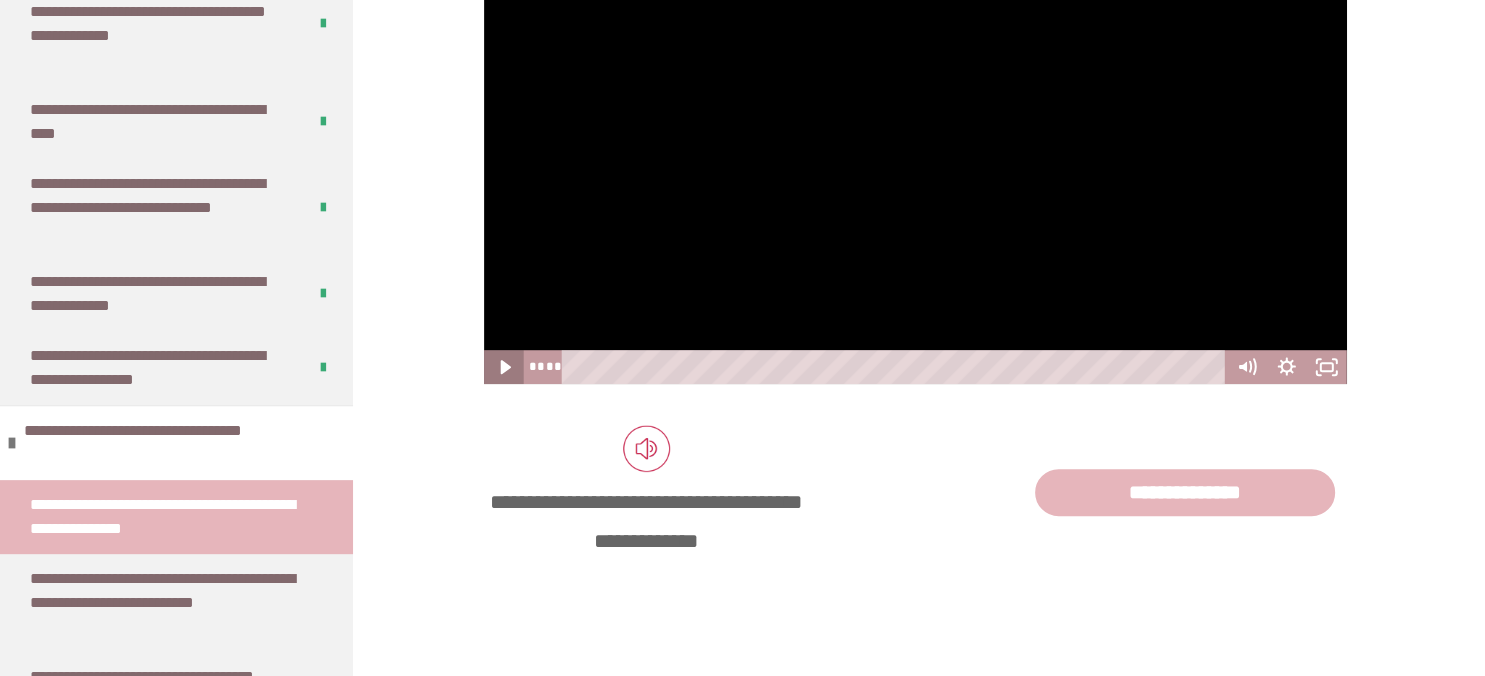 click 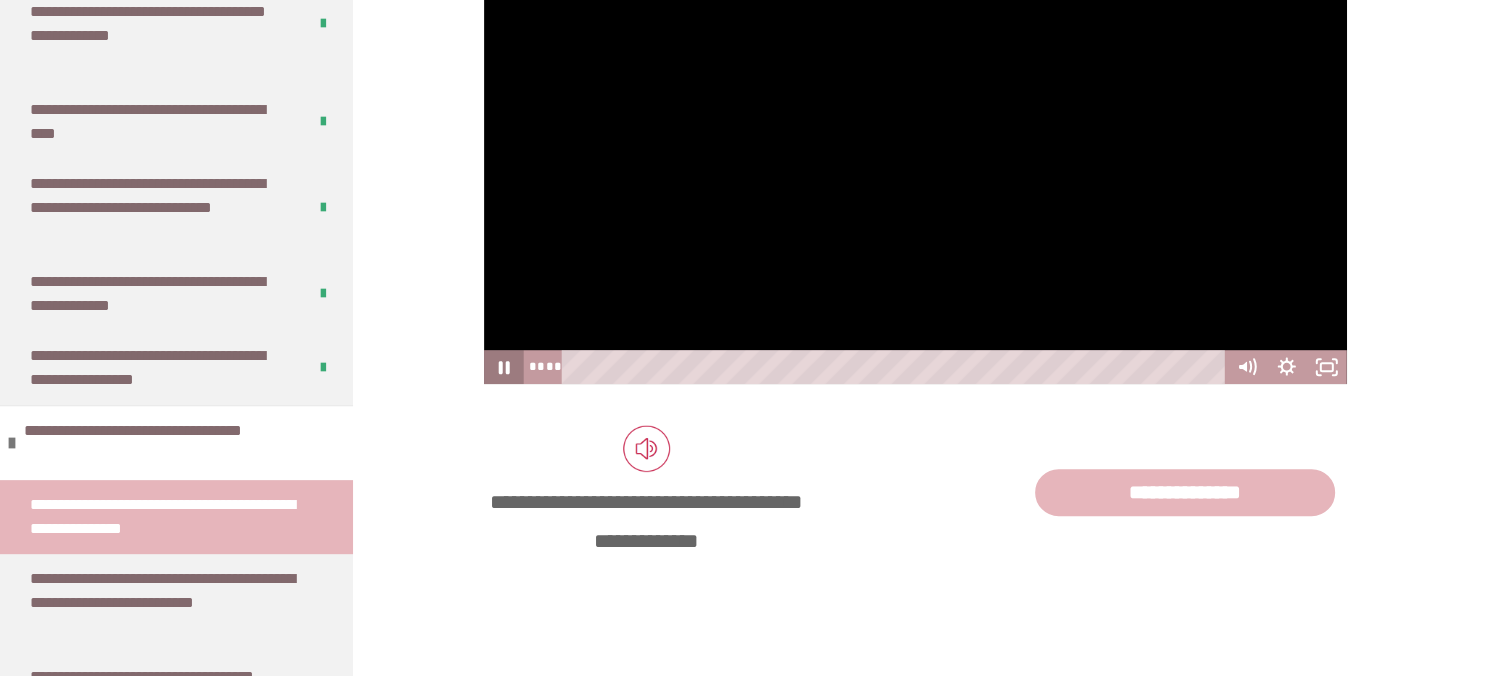 click 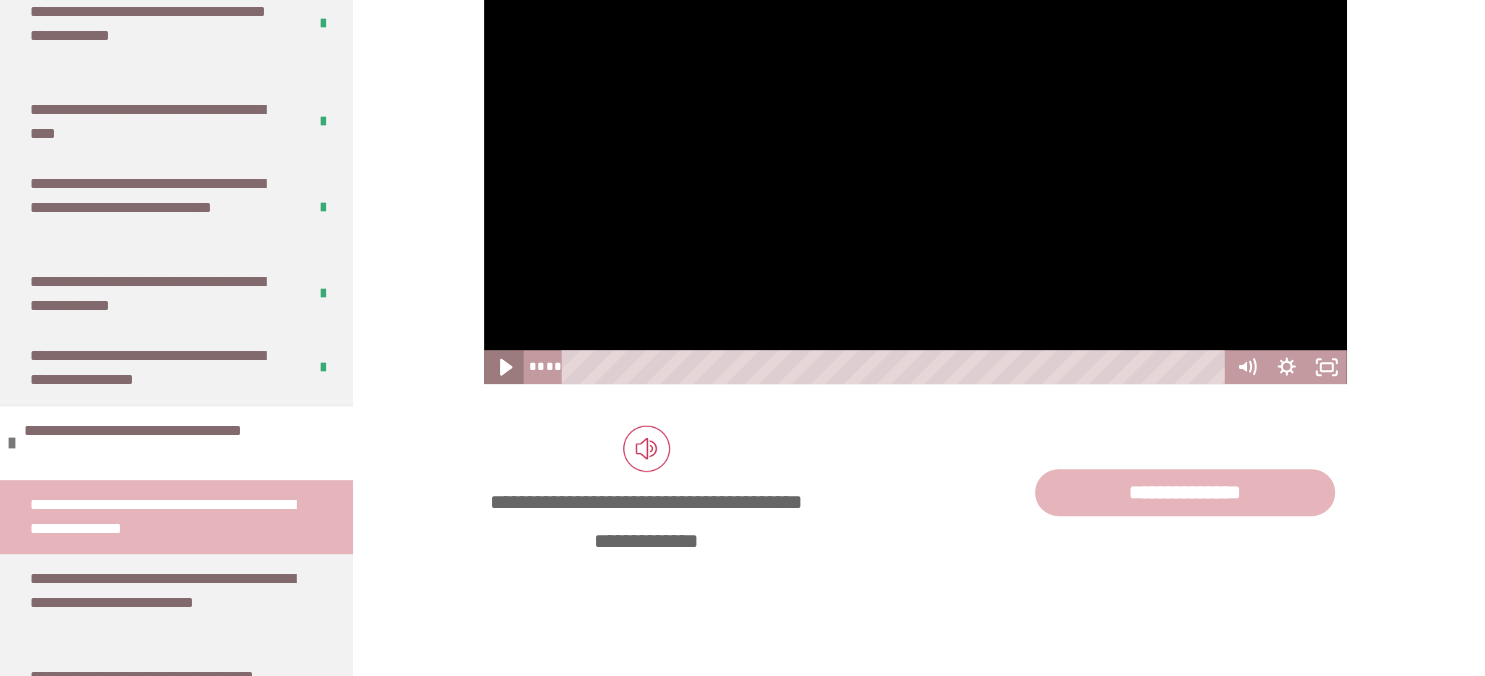 click 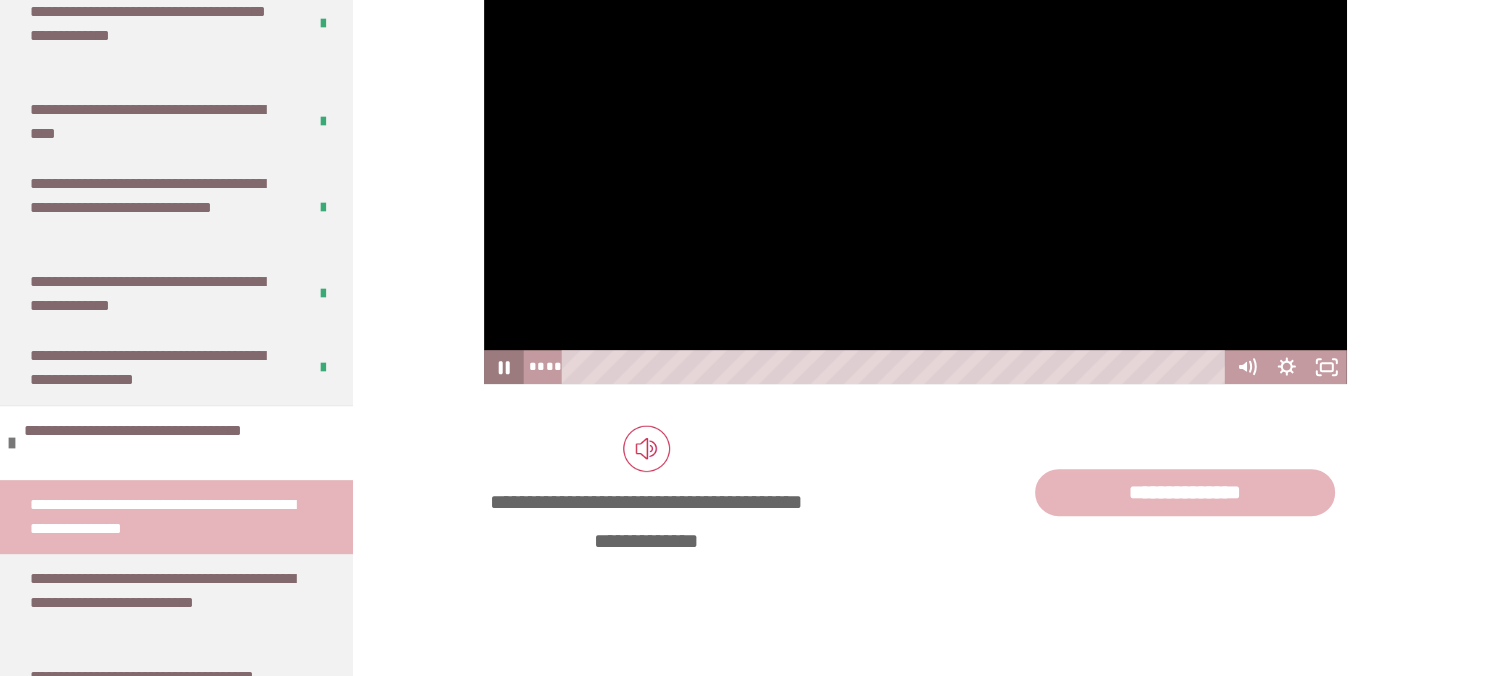 click 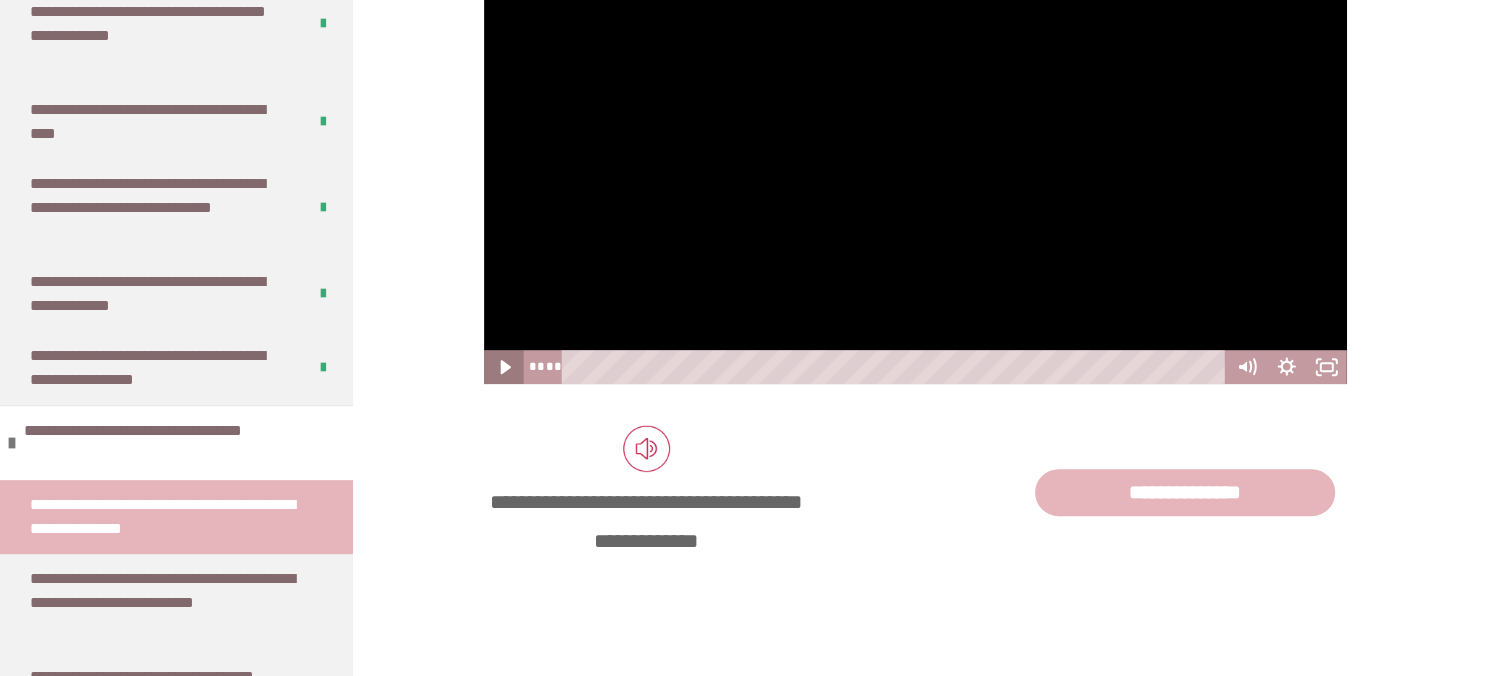 click 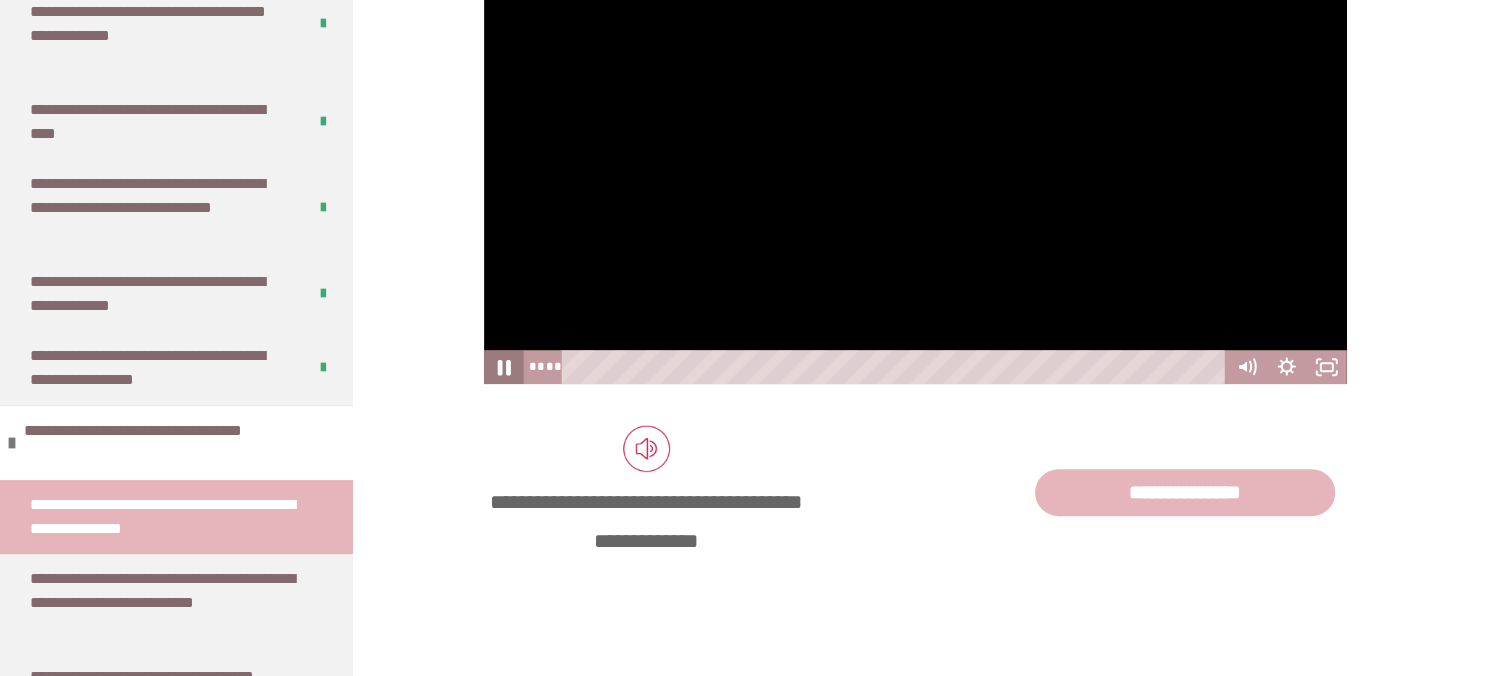 click 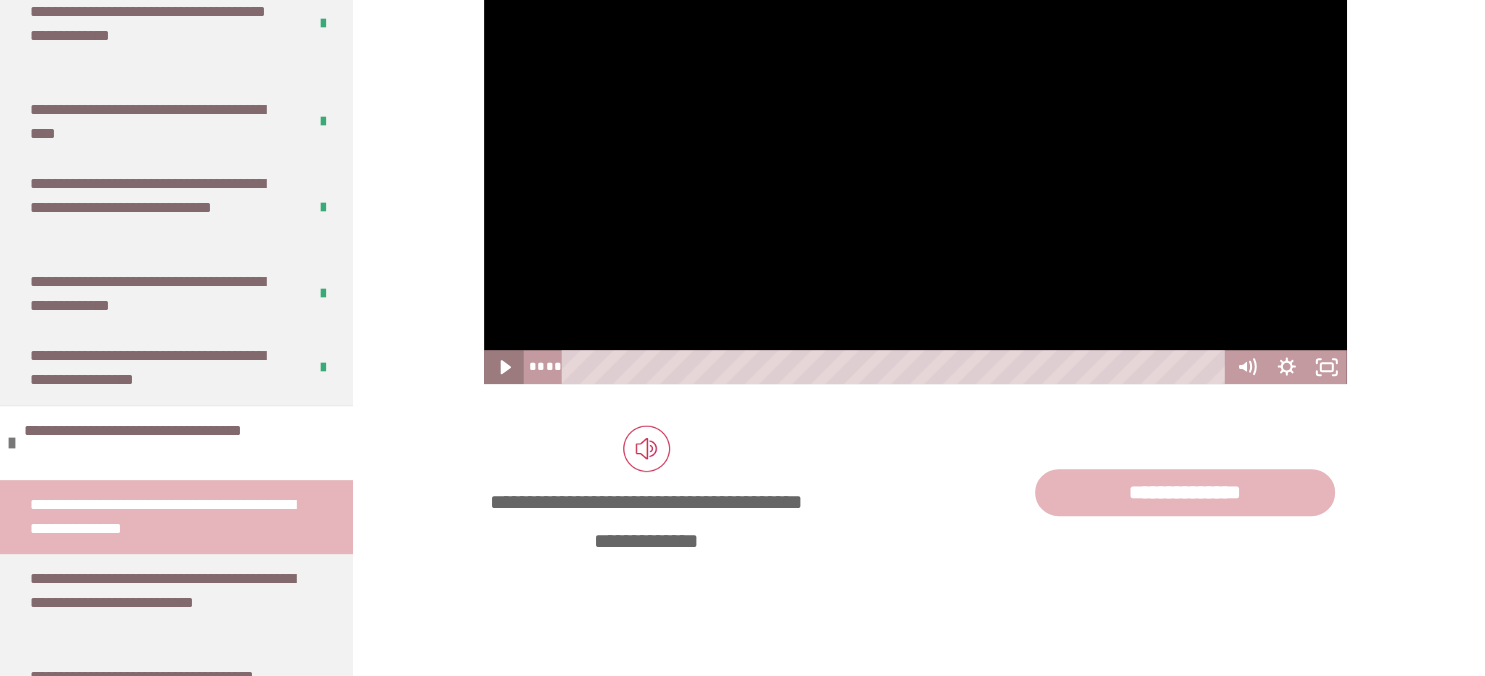 click 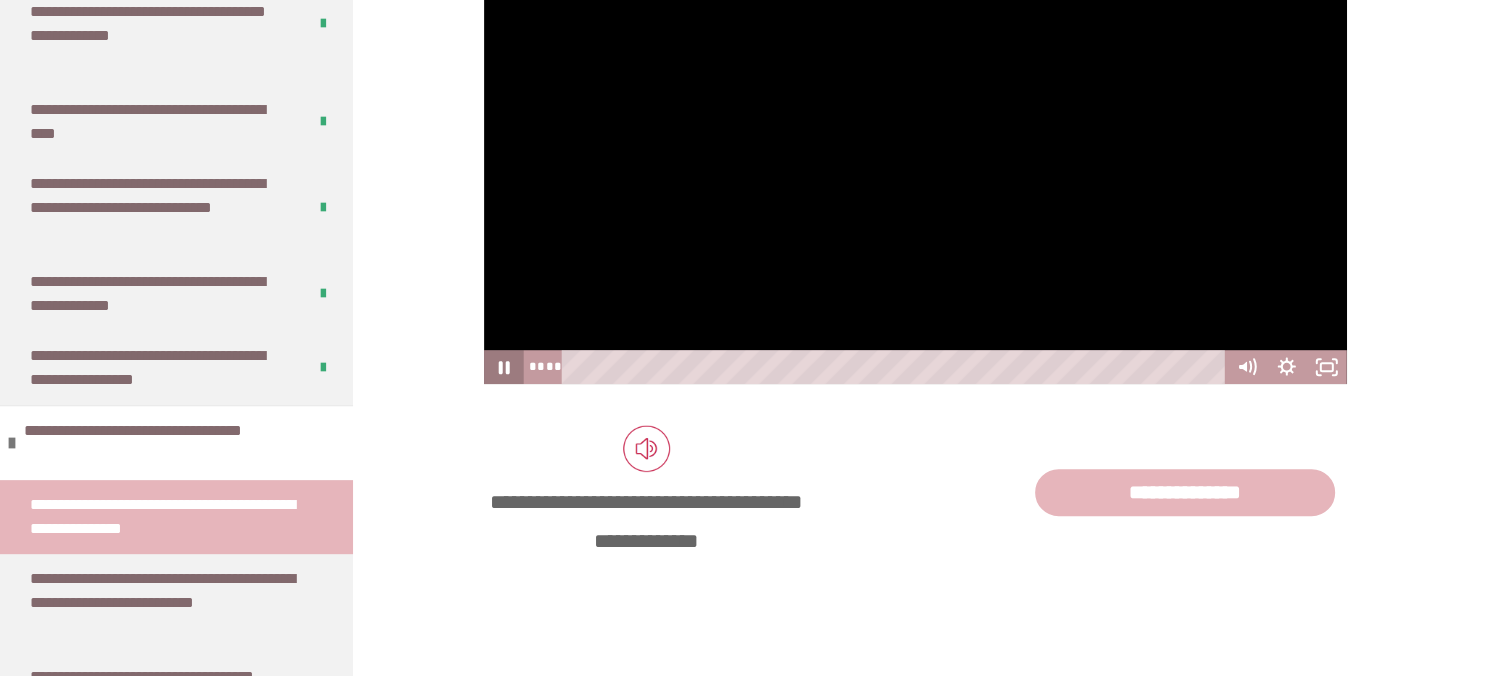 click 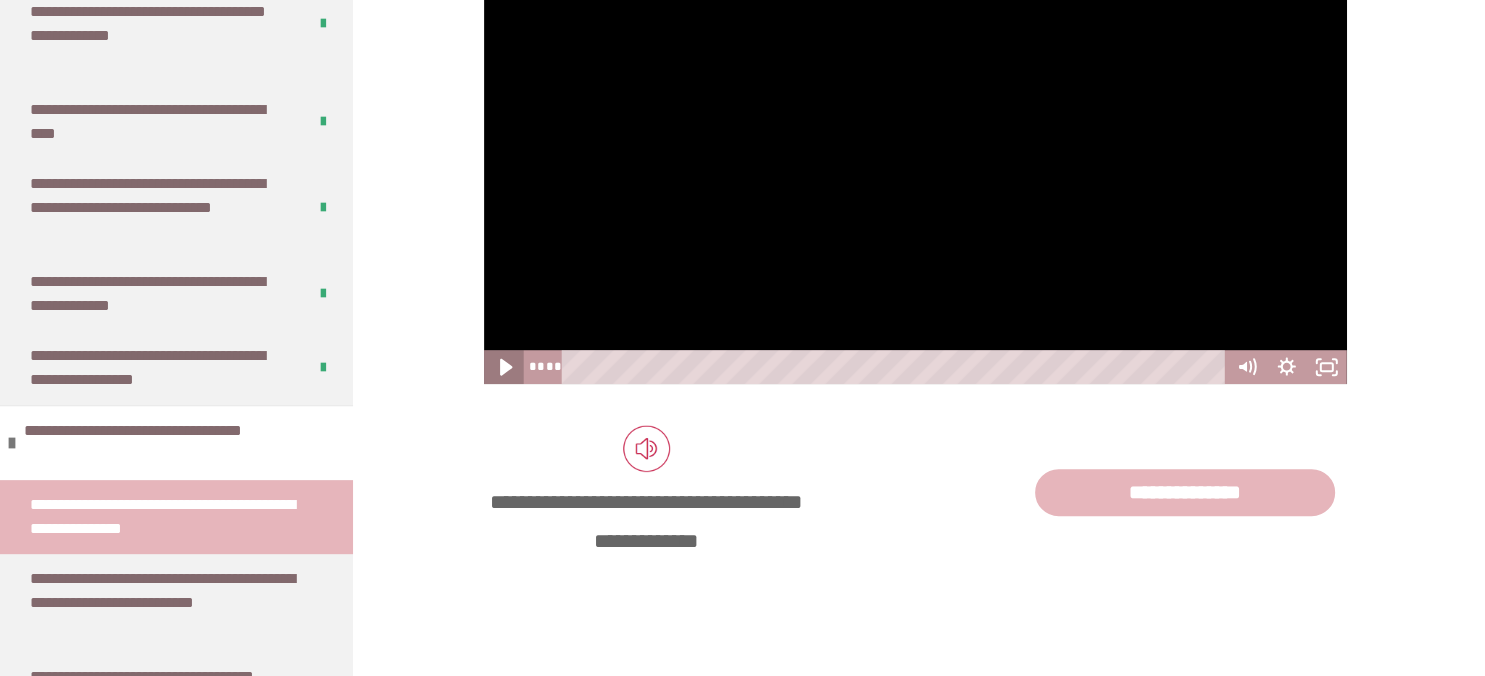 click 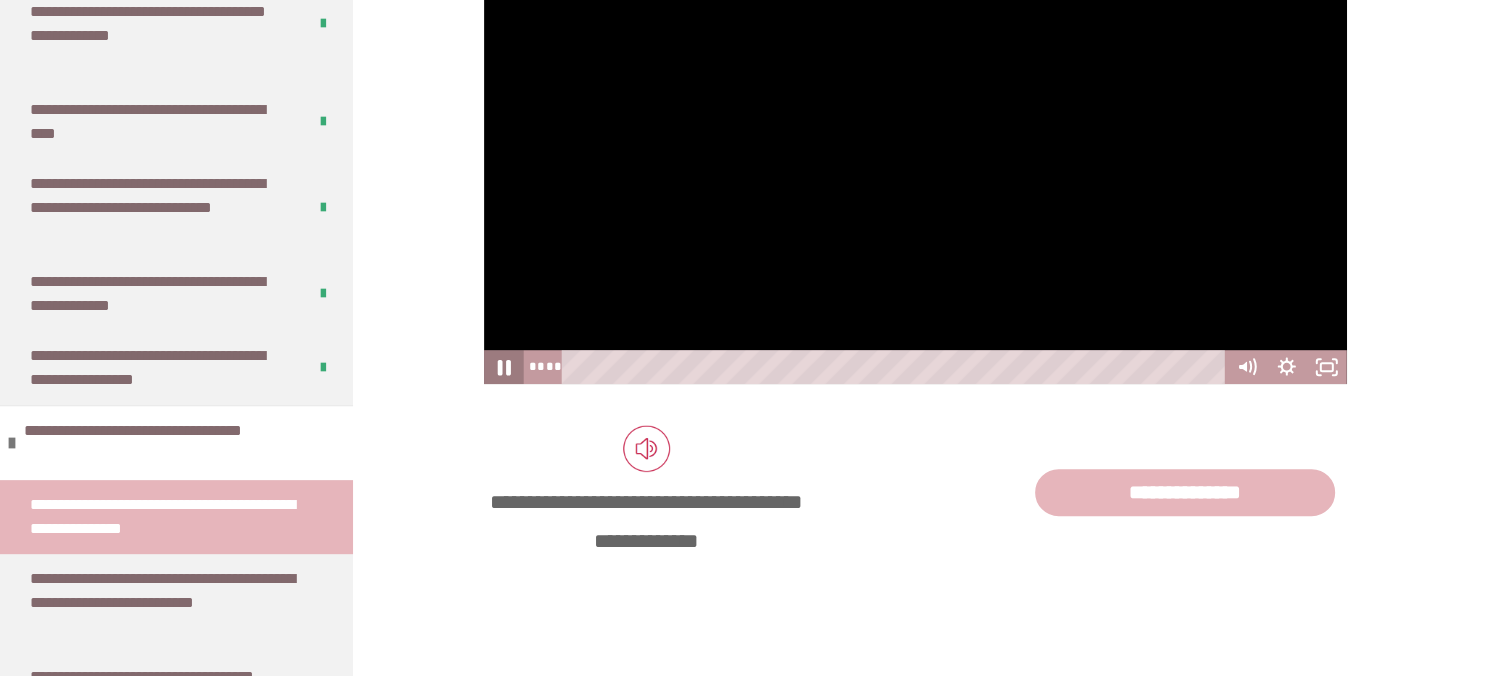 click 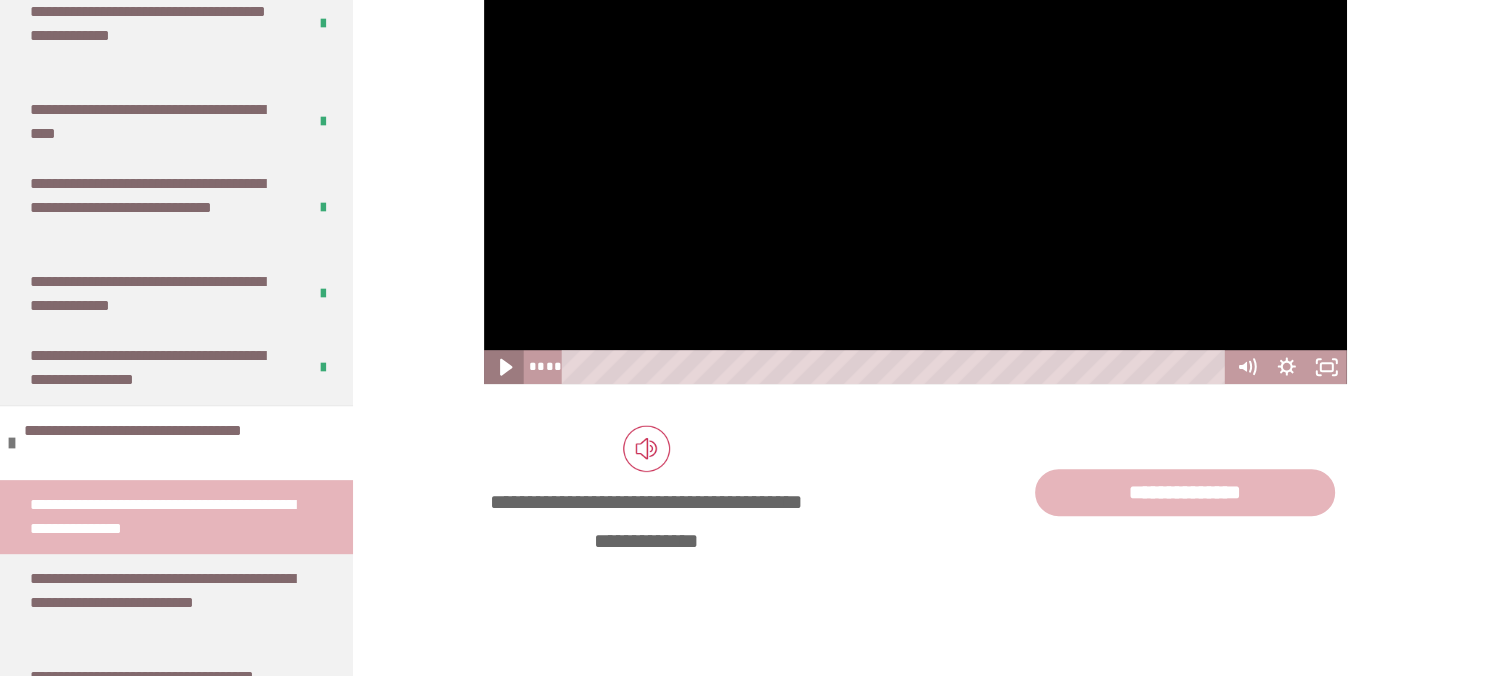 click 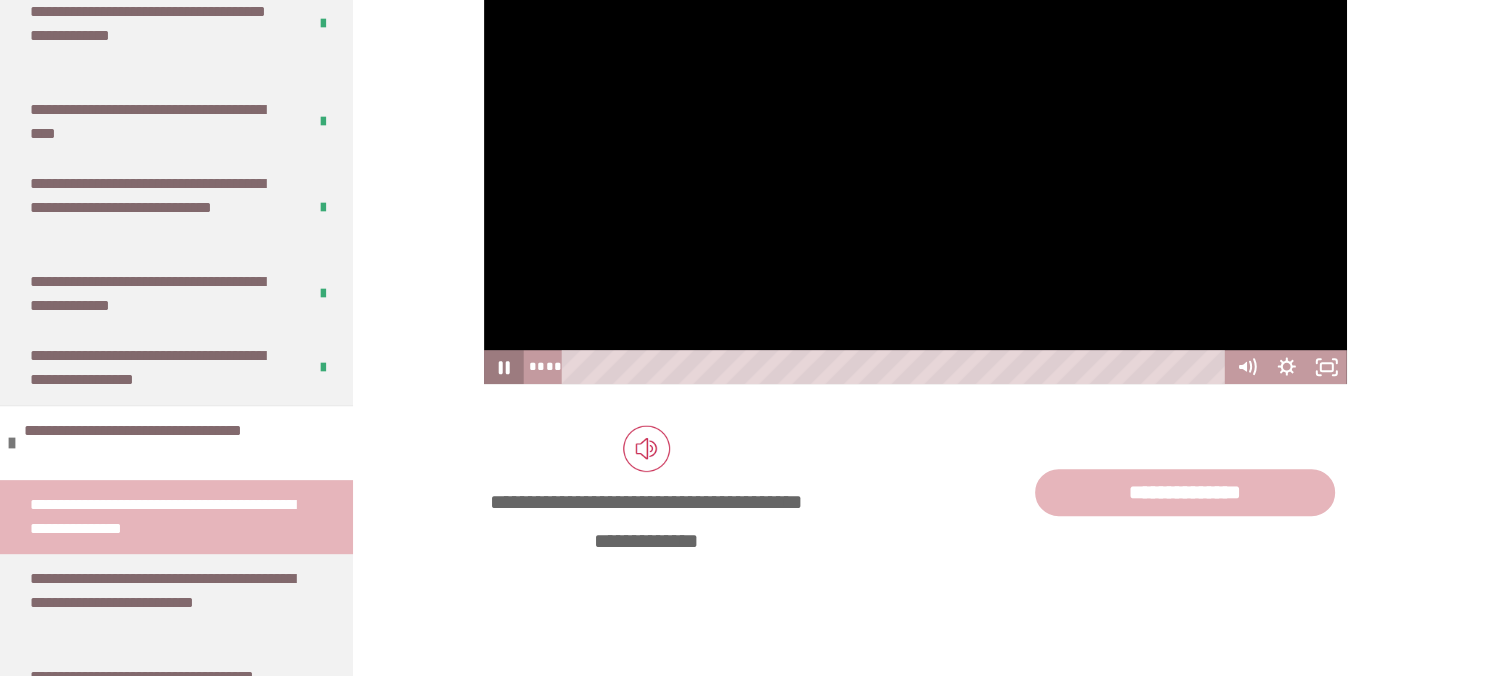 click 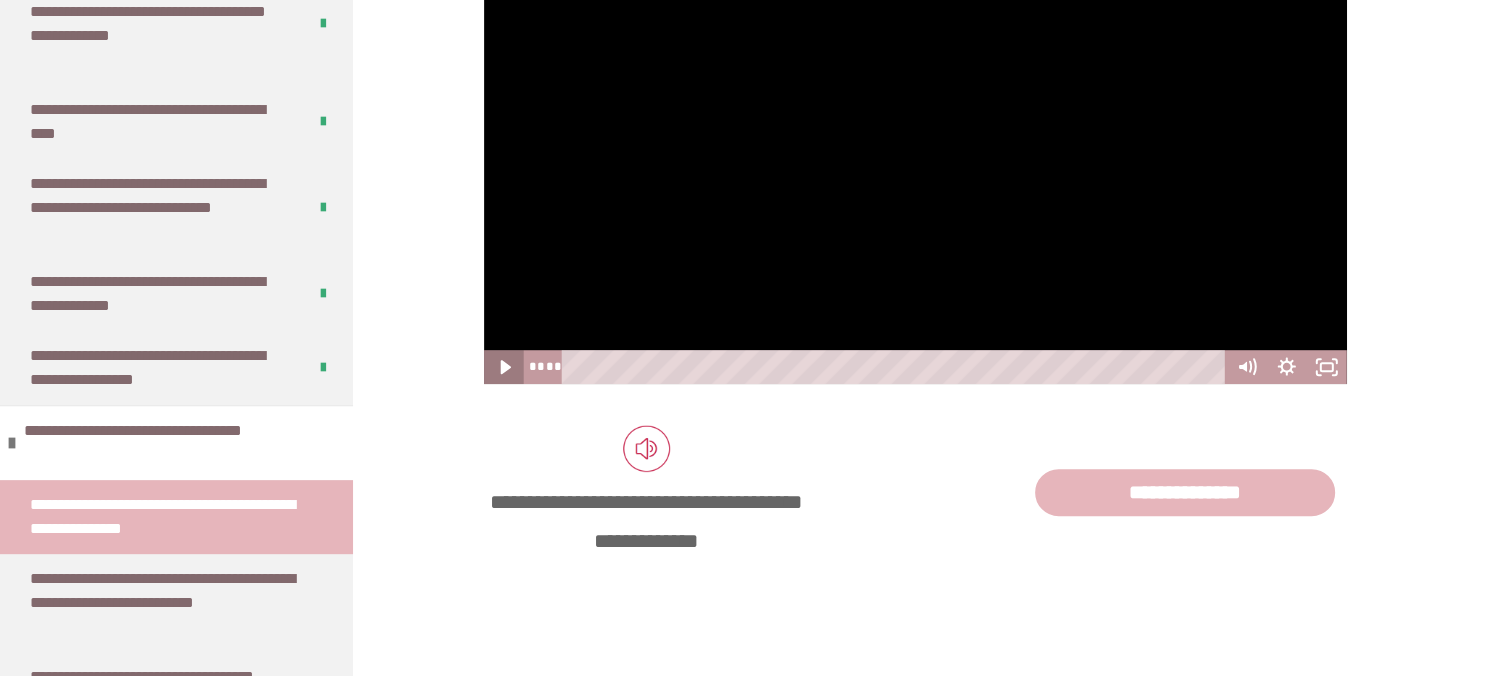 click 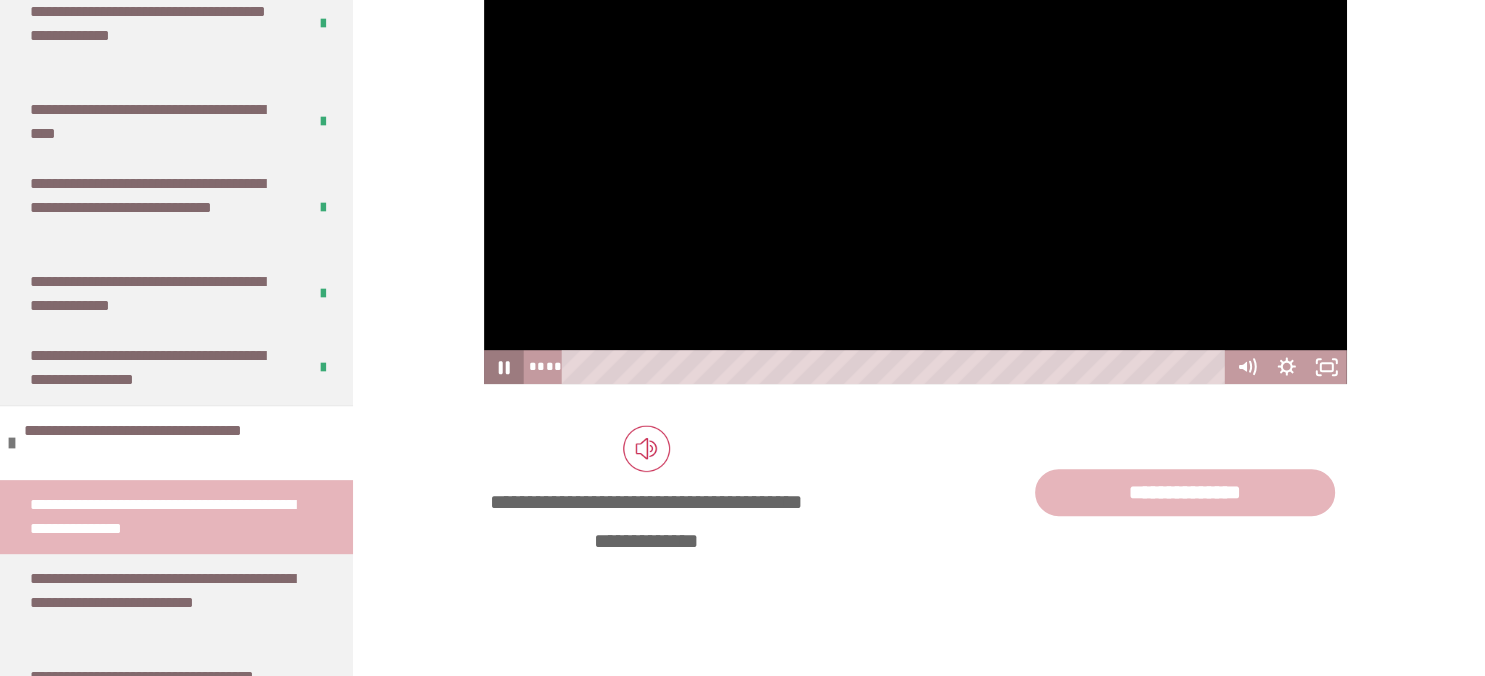 click 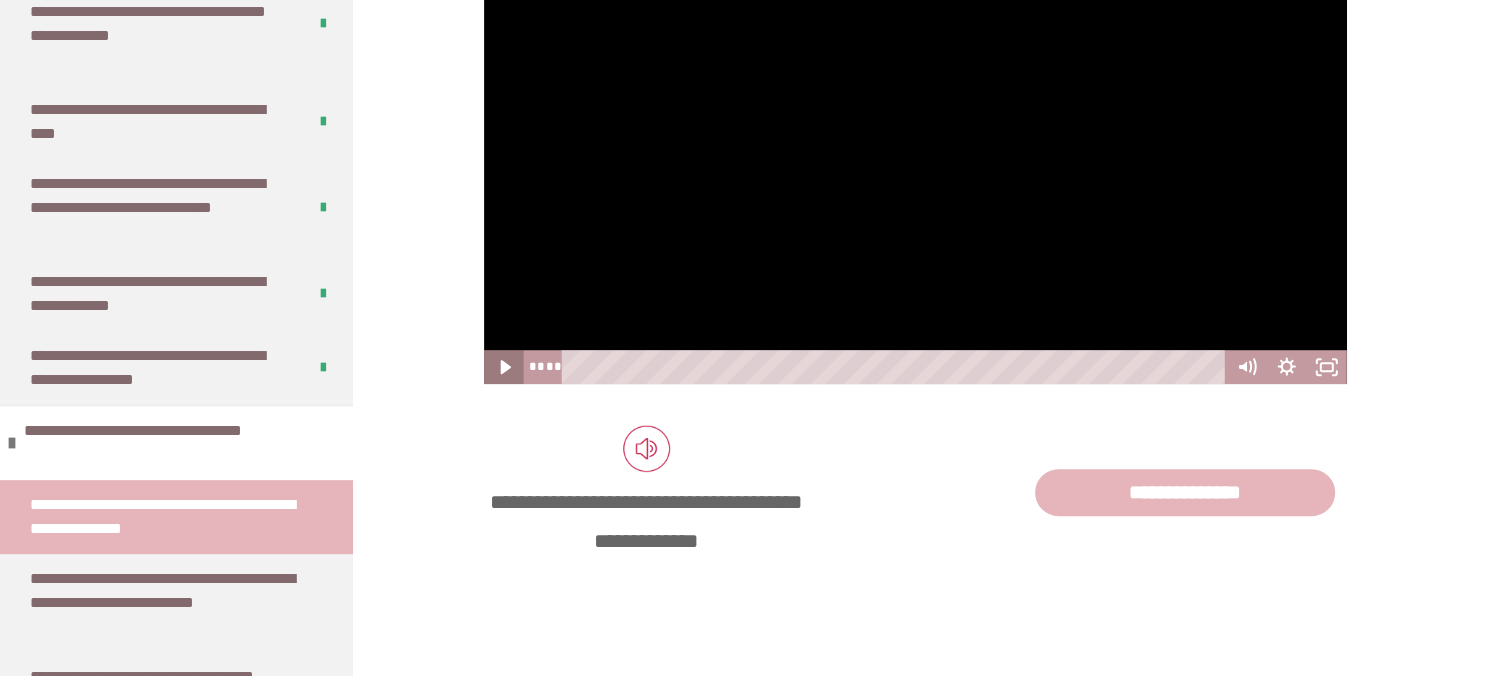 click 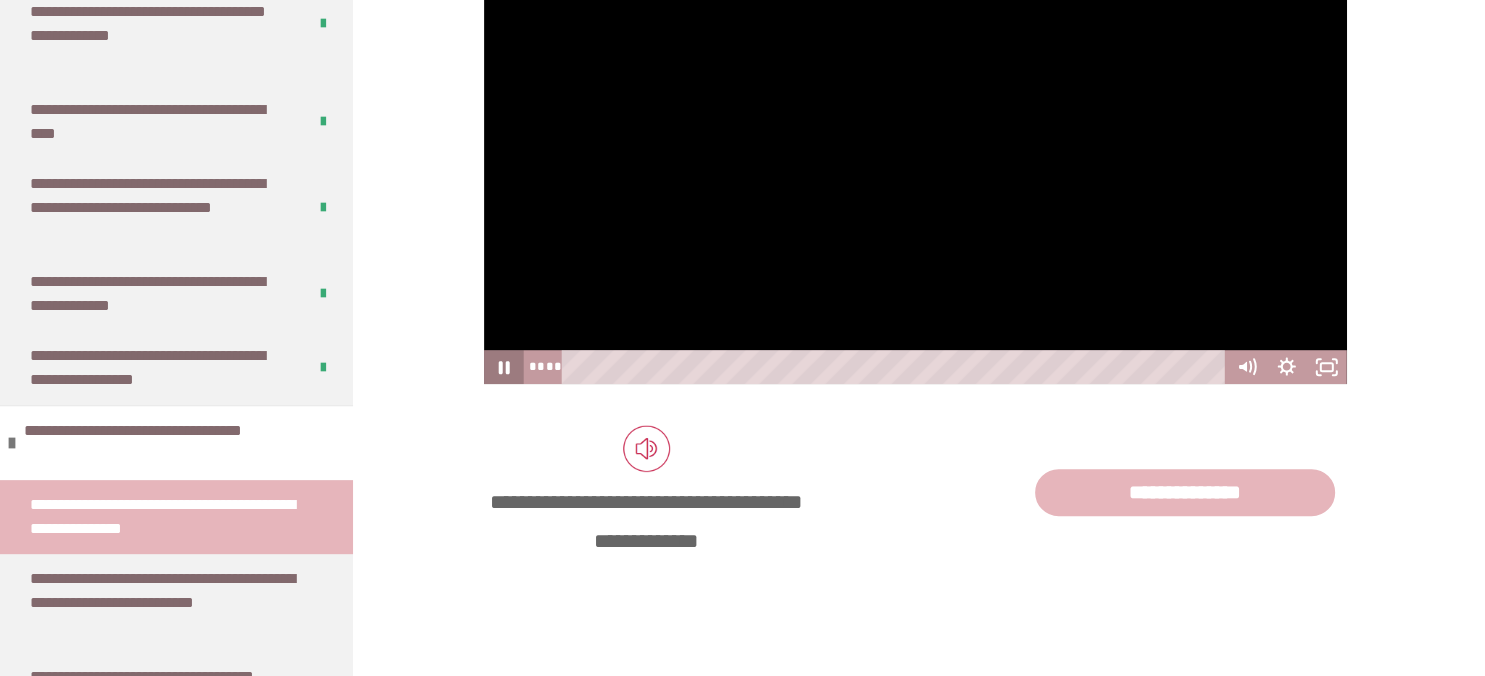 click 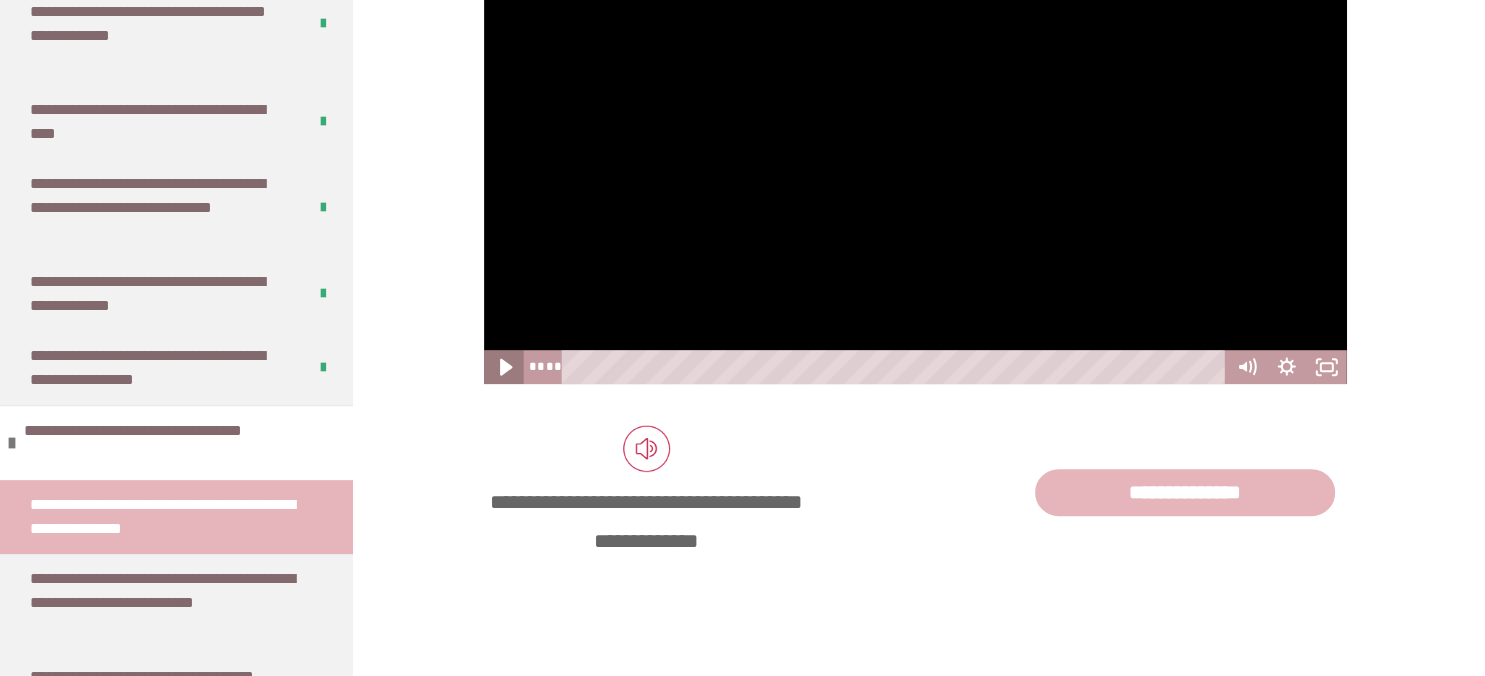 click 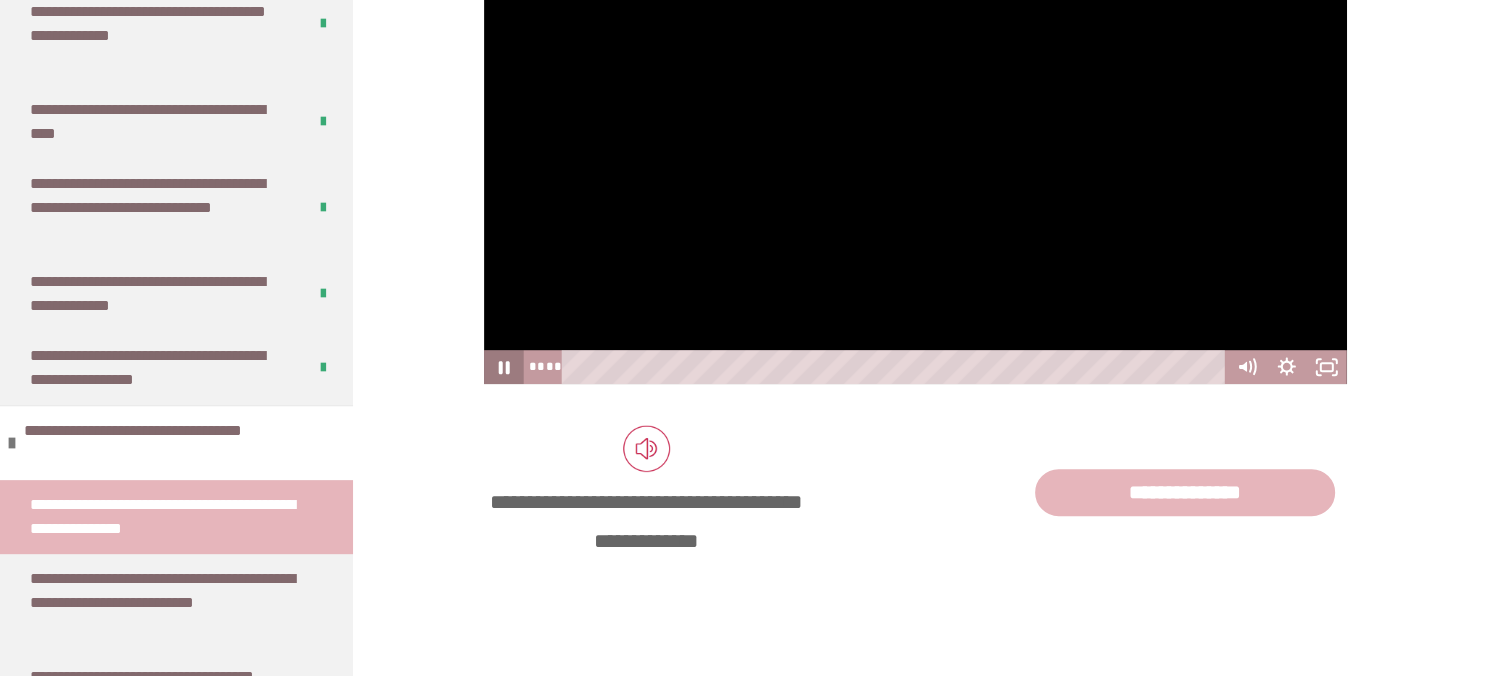 click 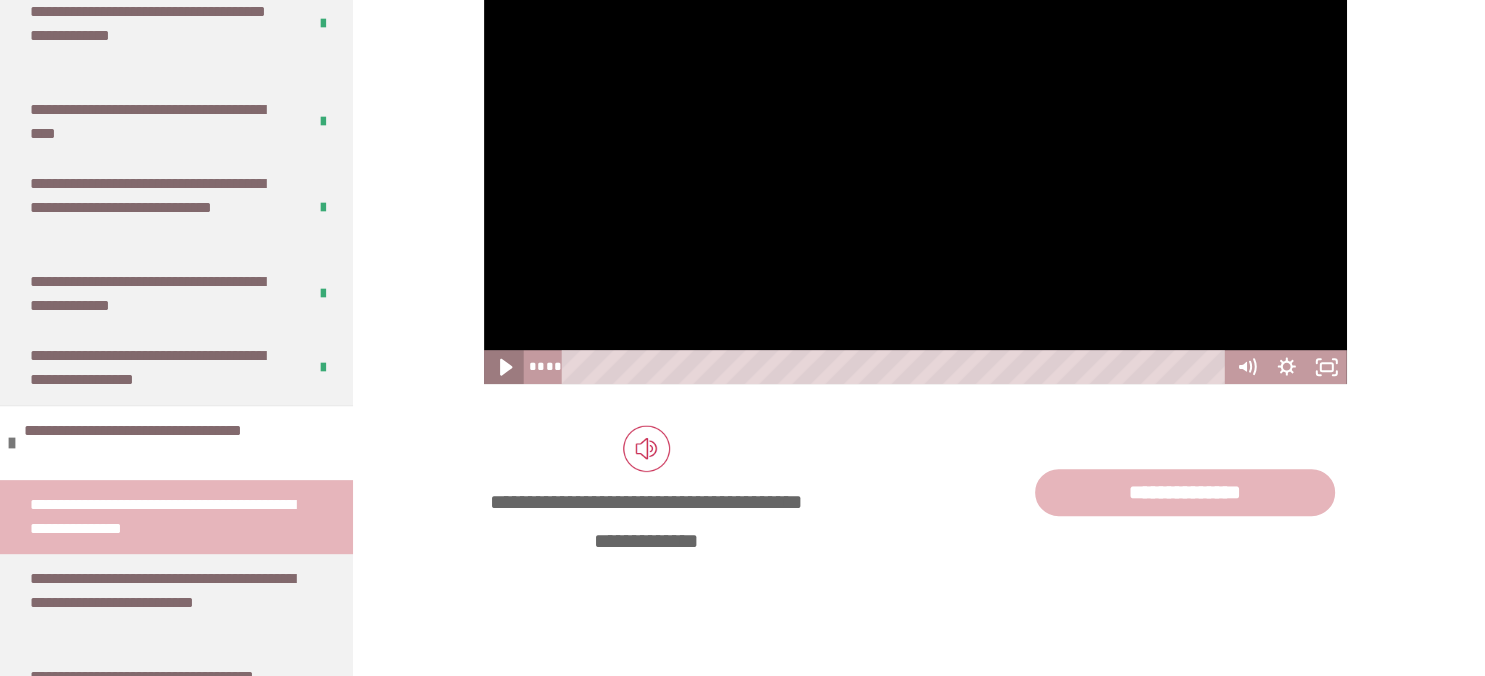 click 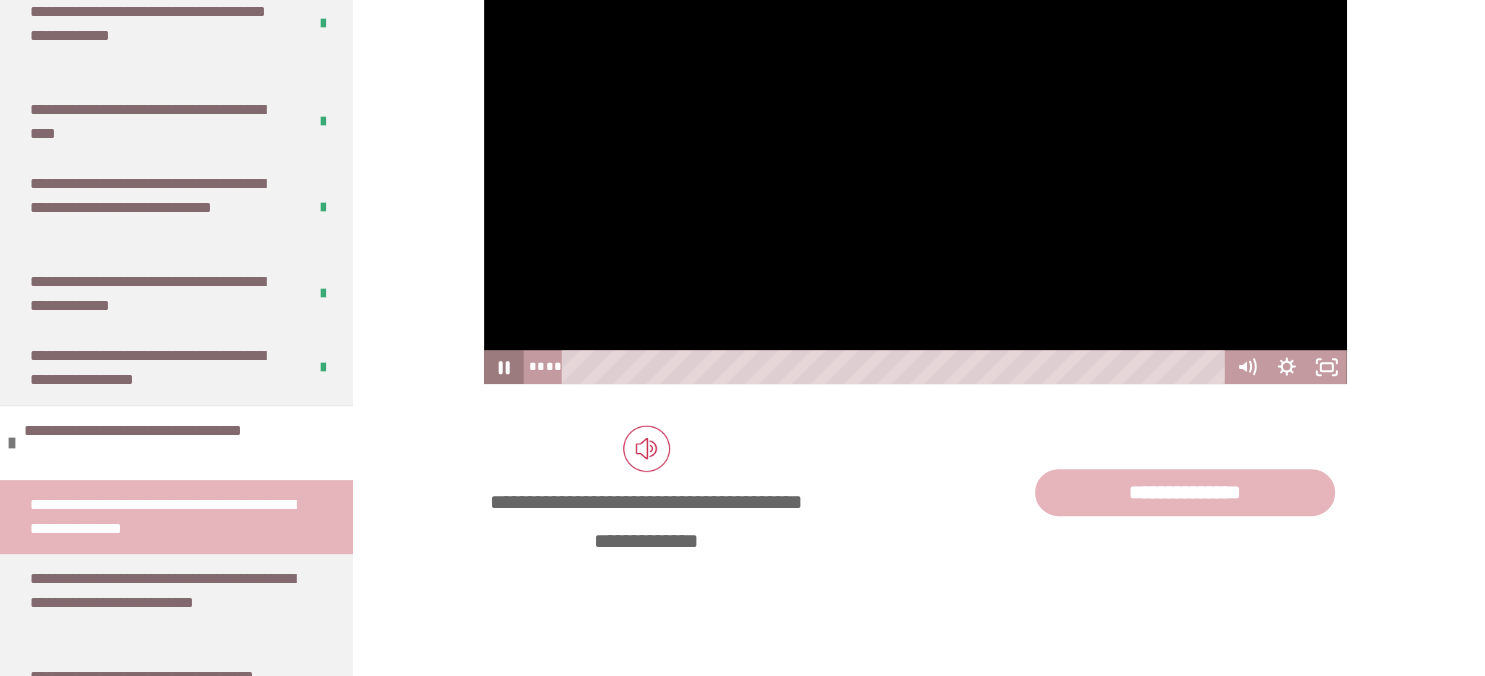 click 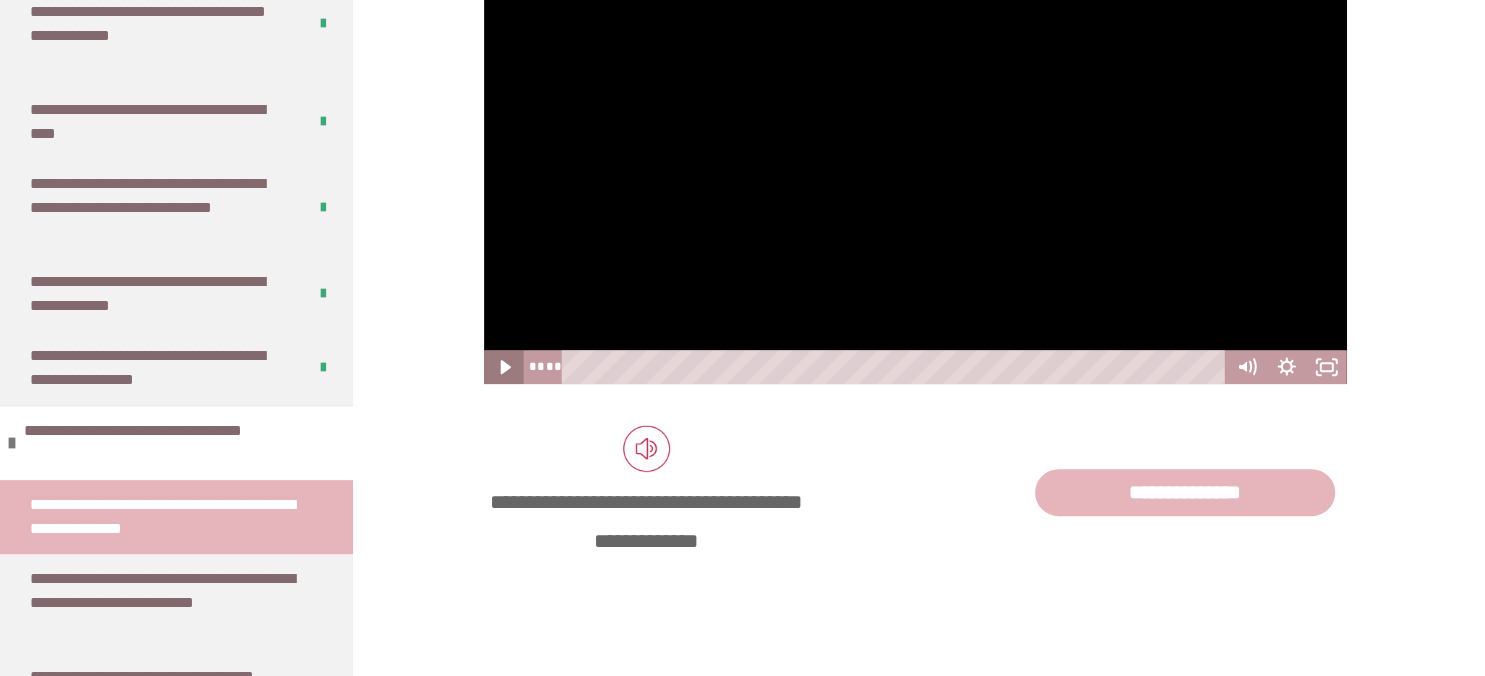 click 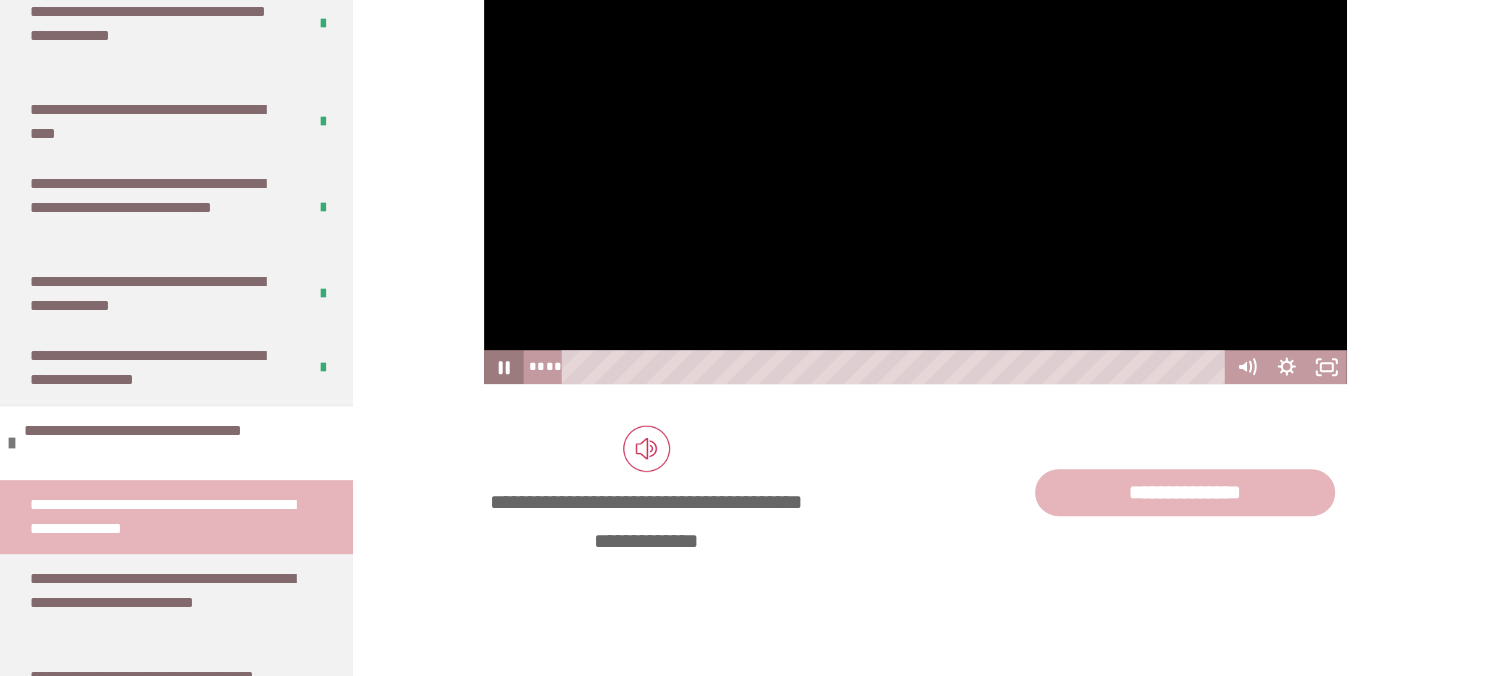 click 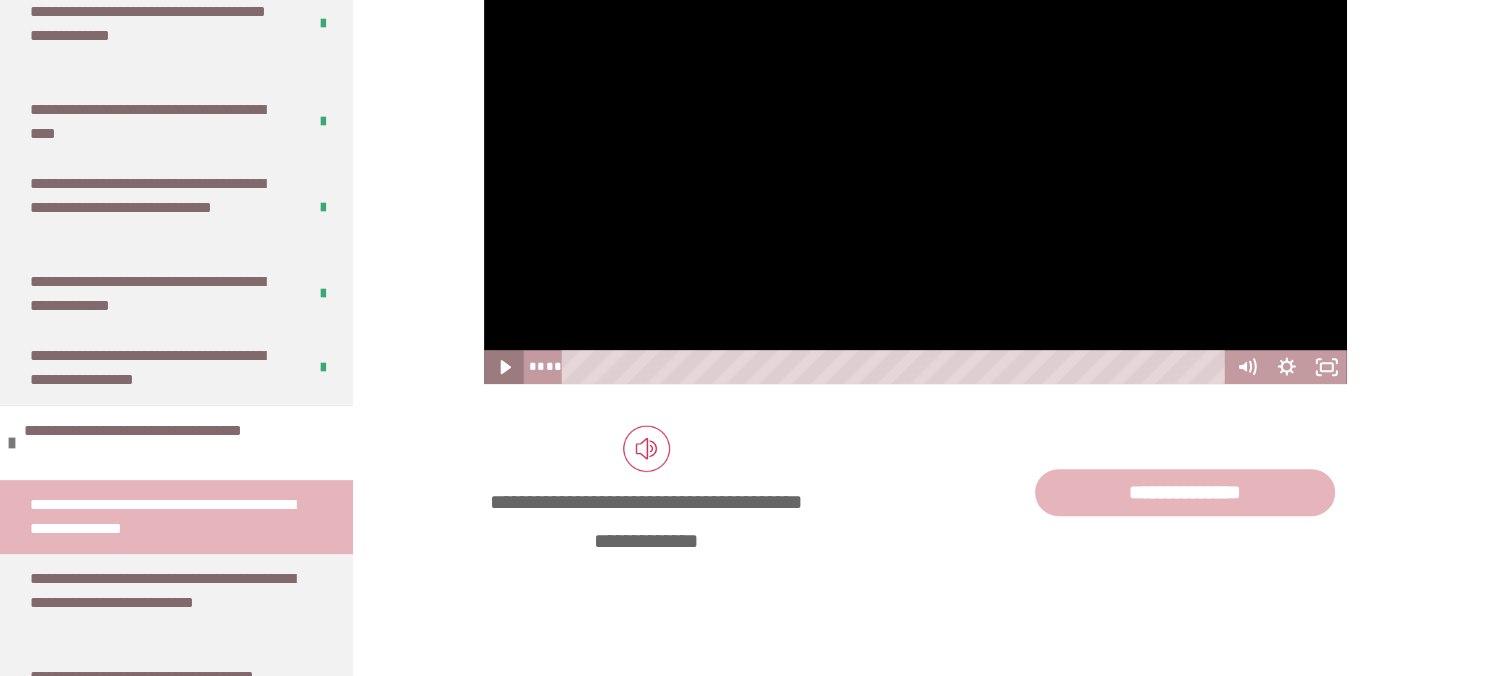 click 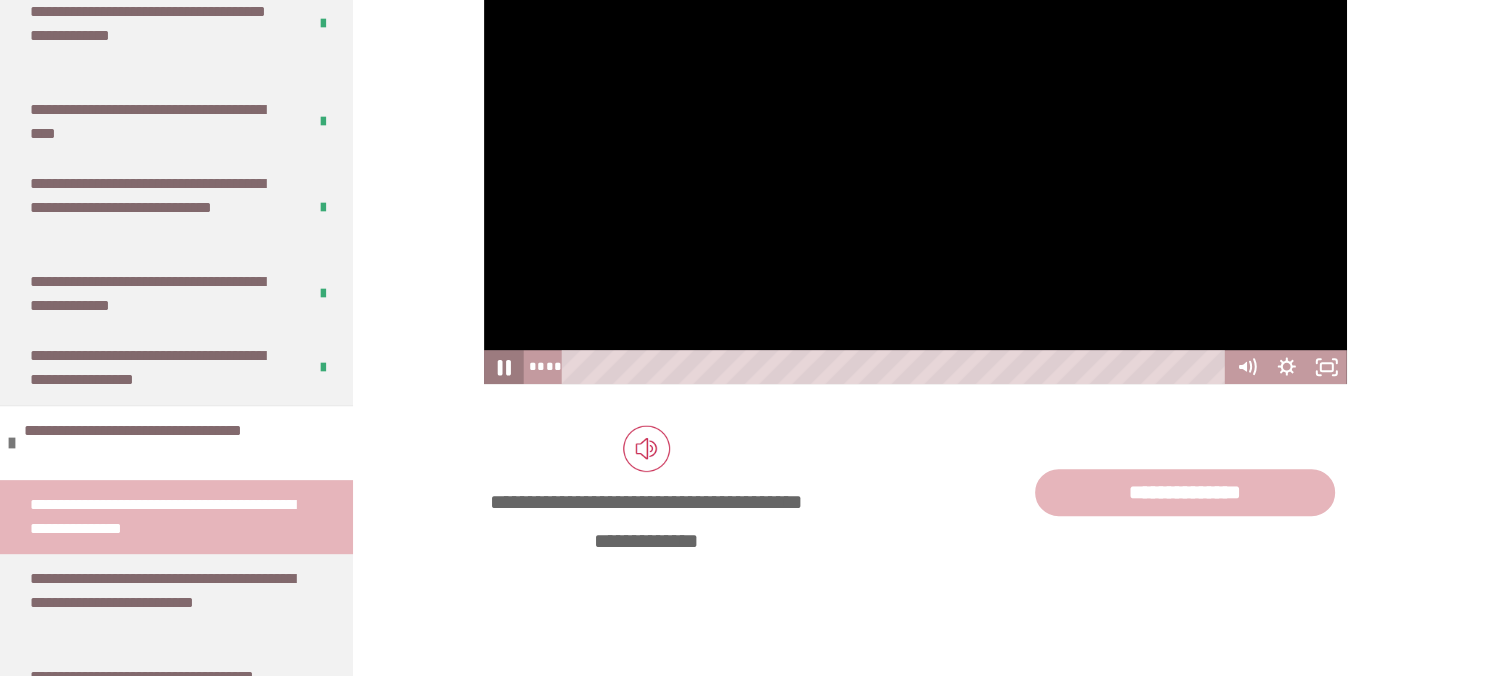 click 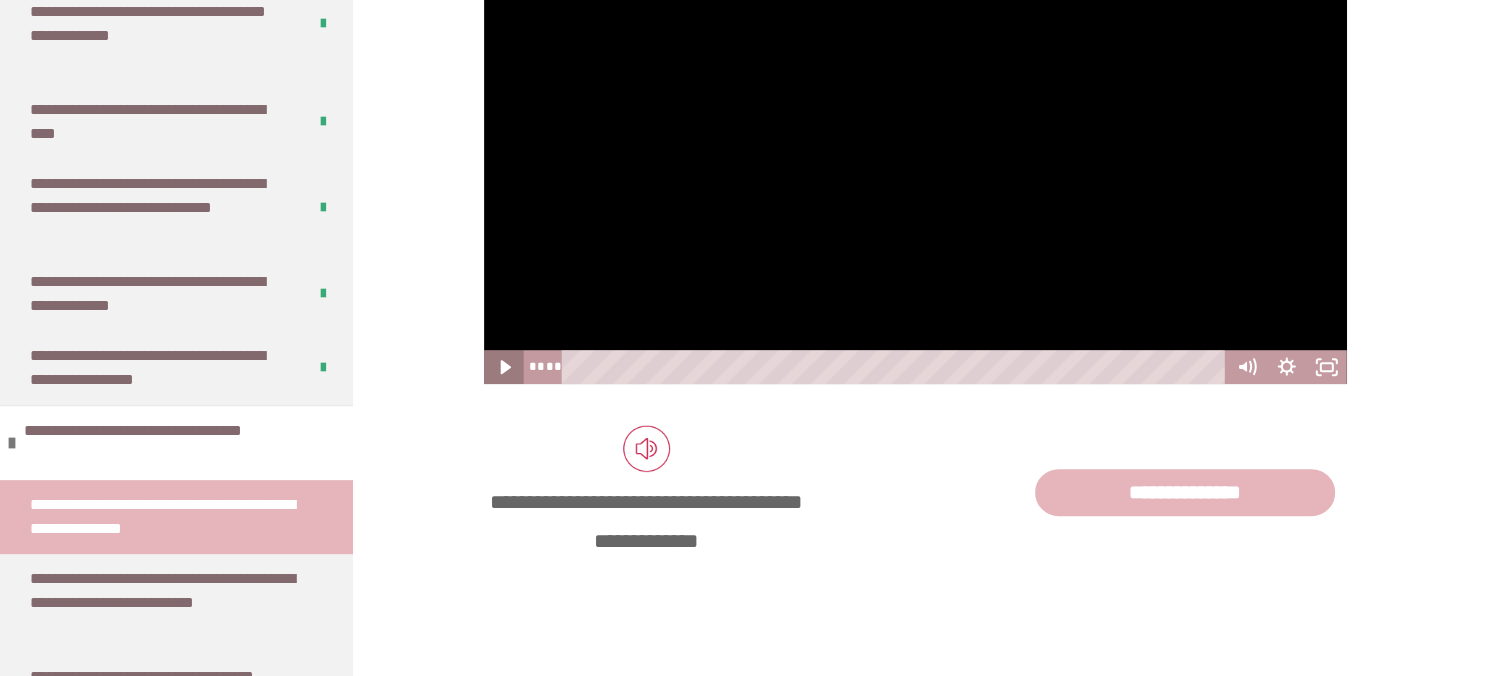click 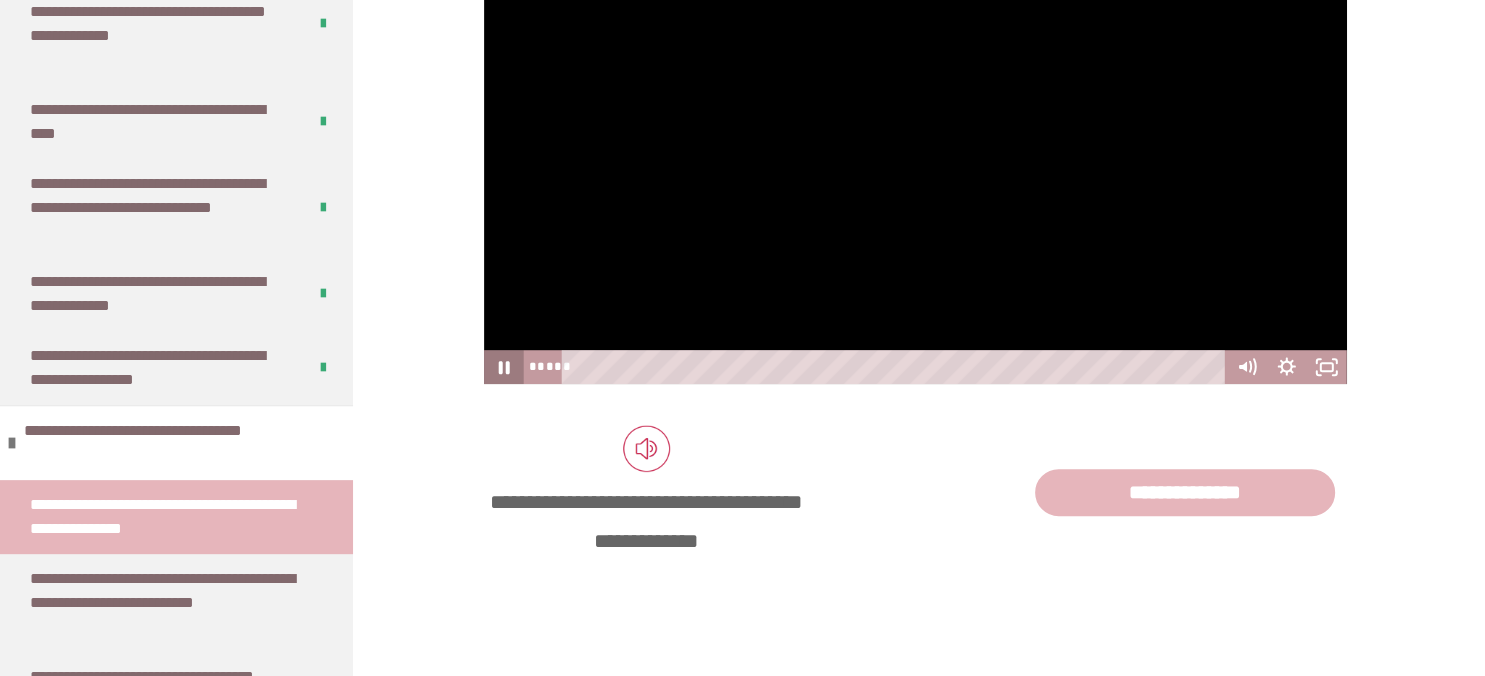 click 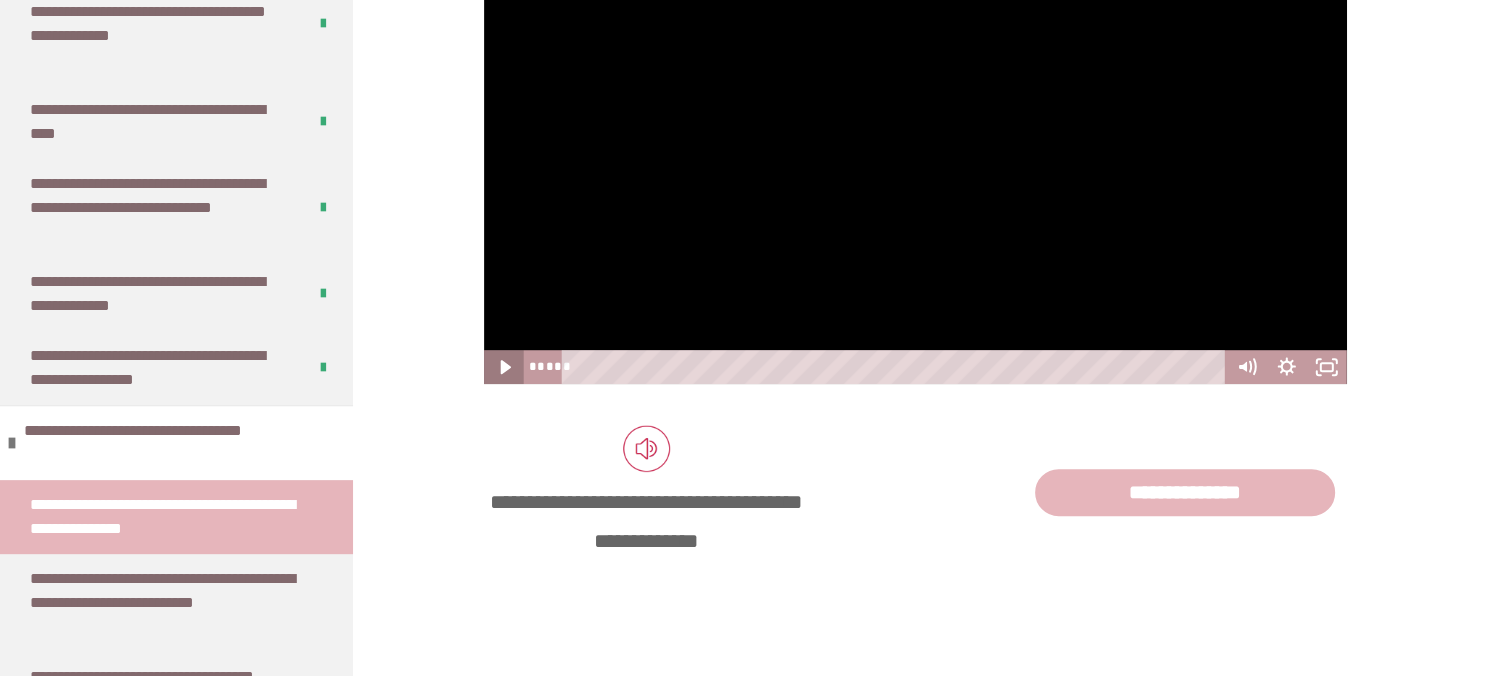 click 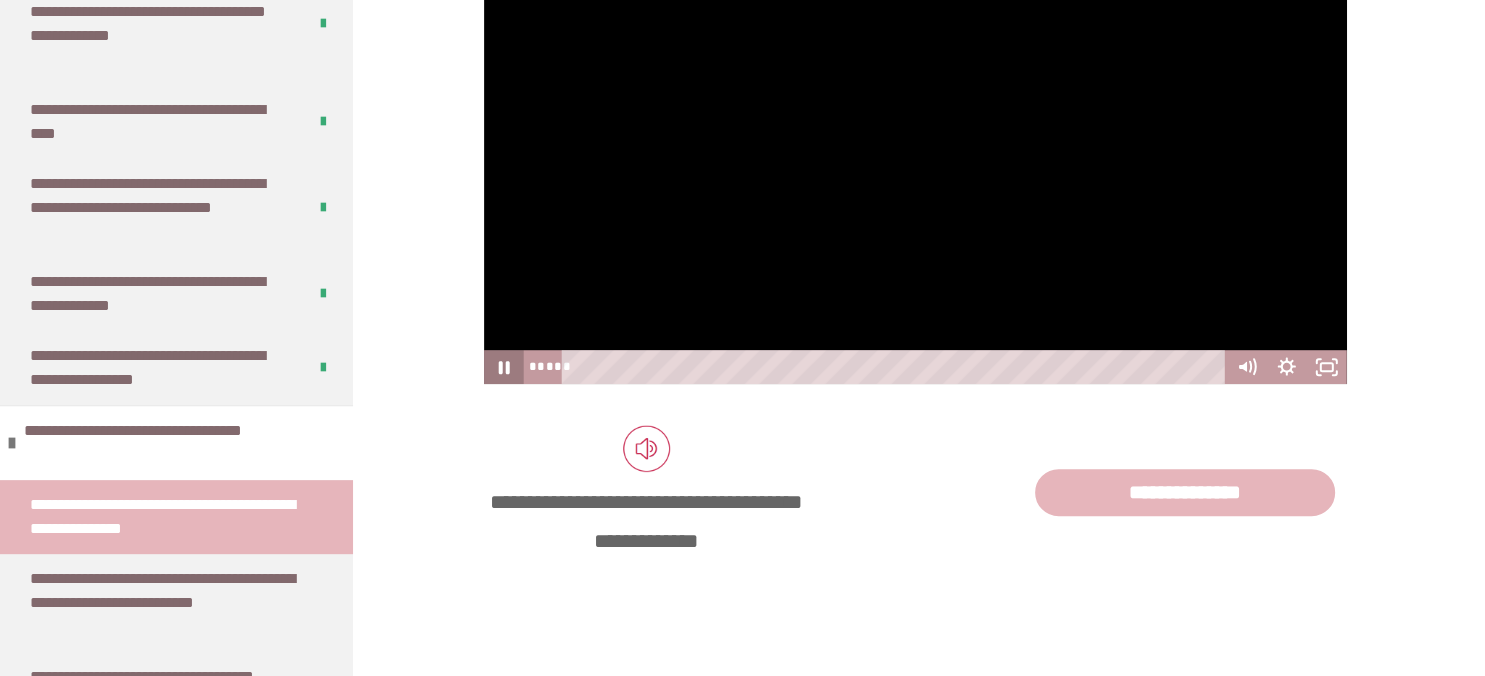 click 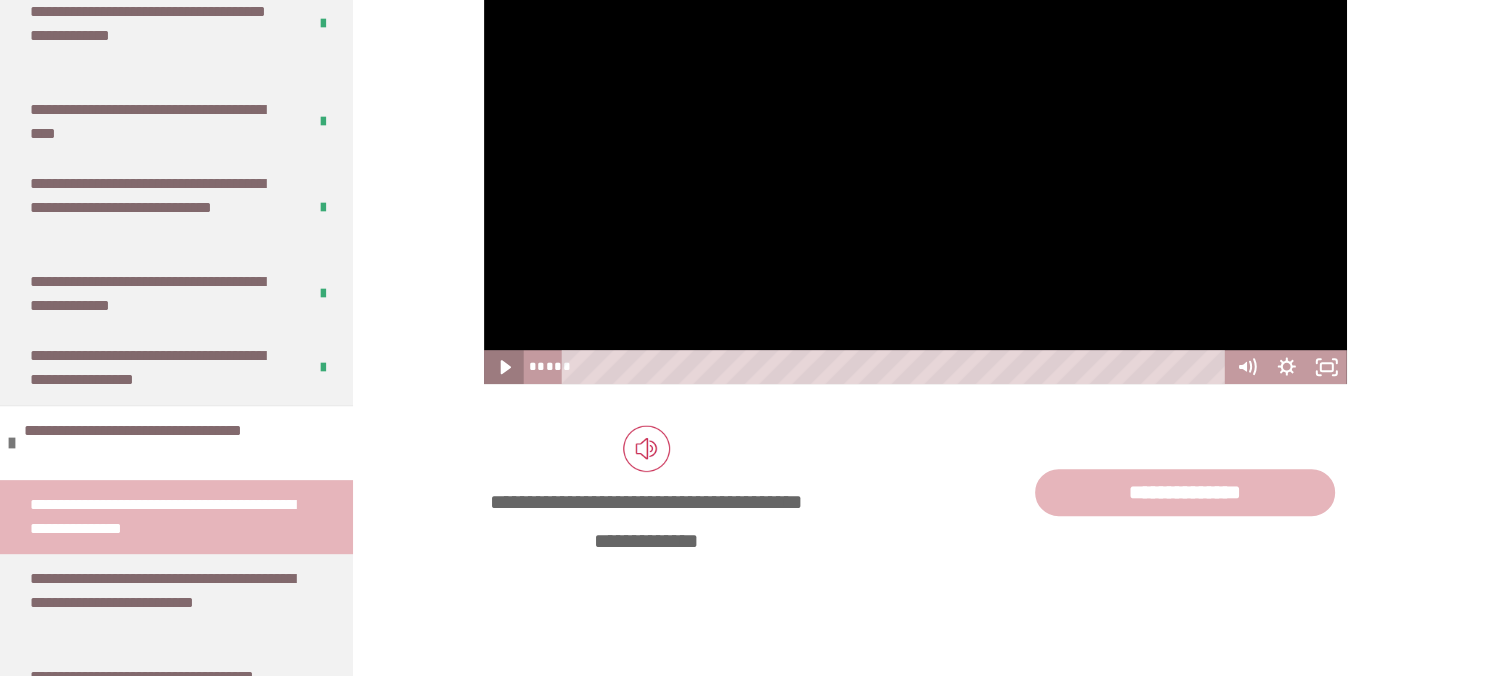 click 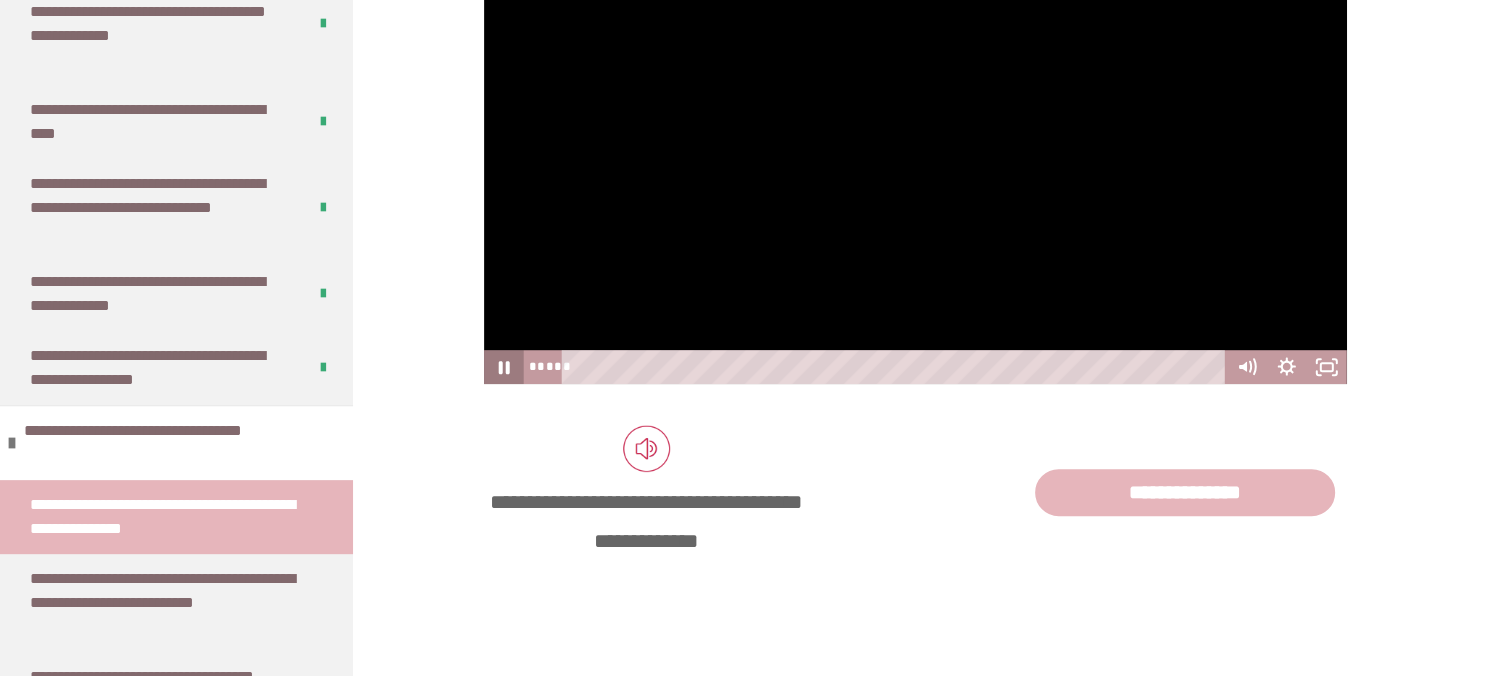click 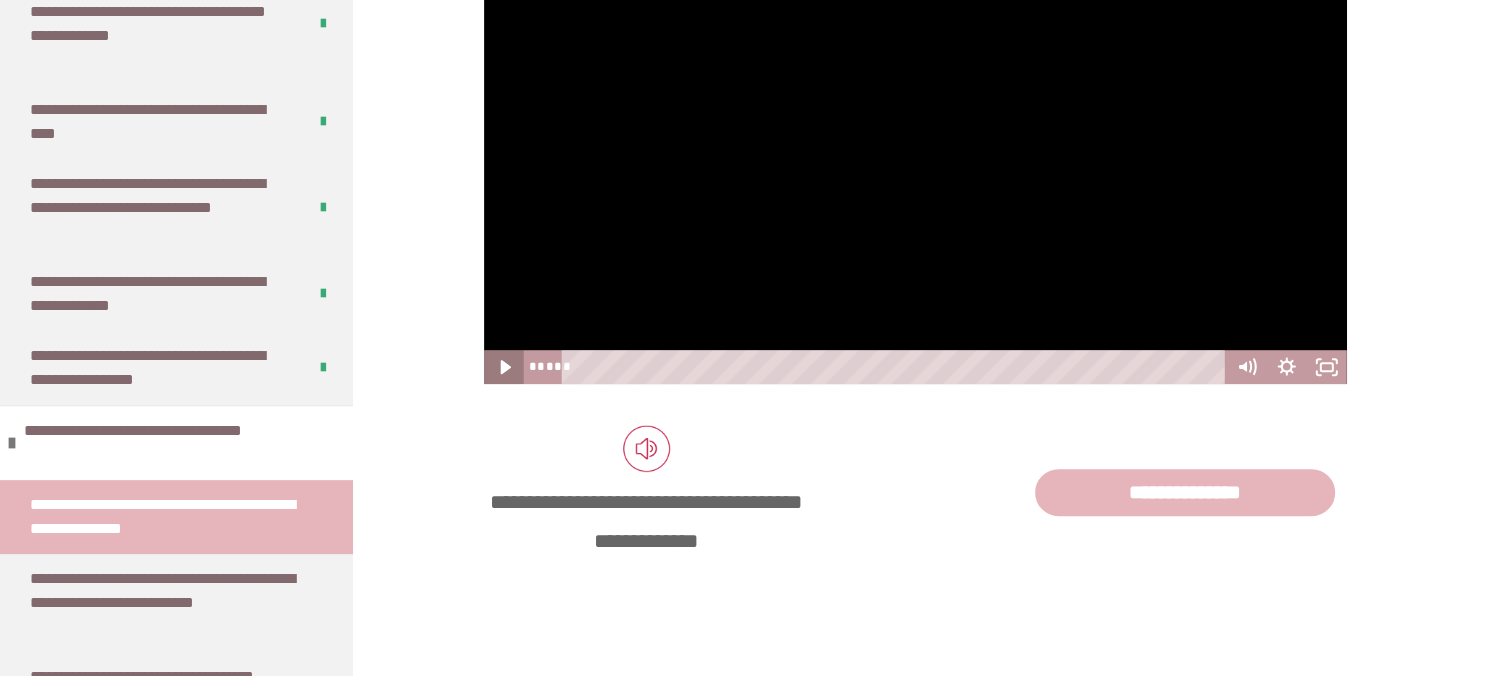 click 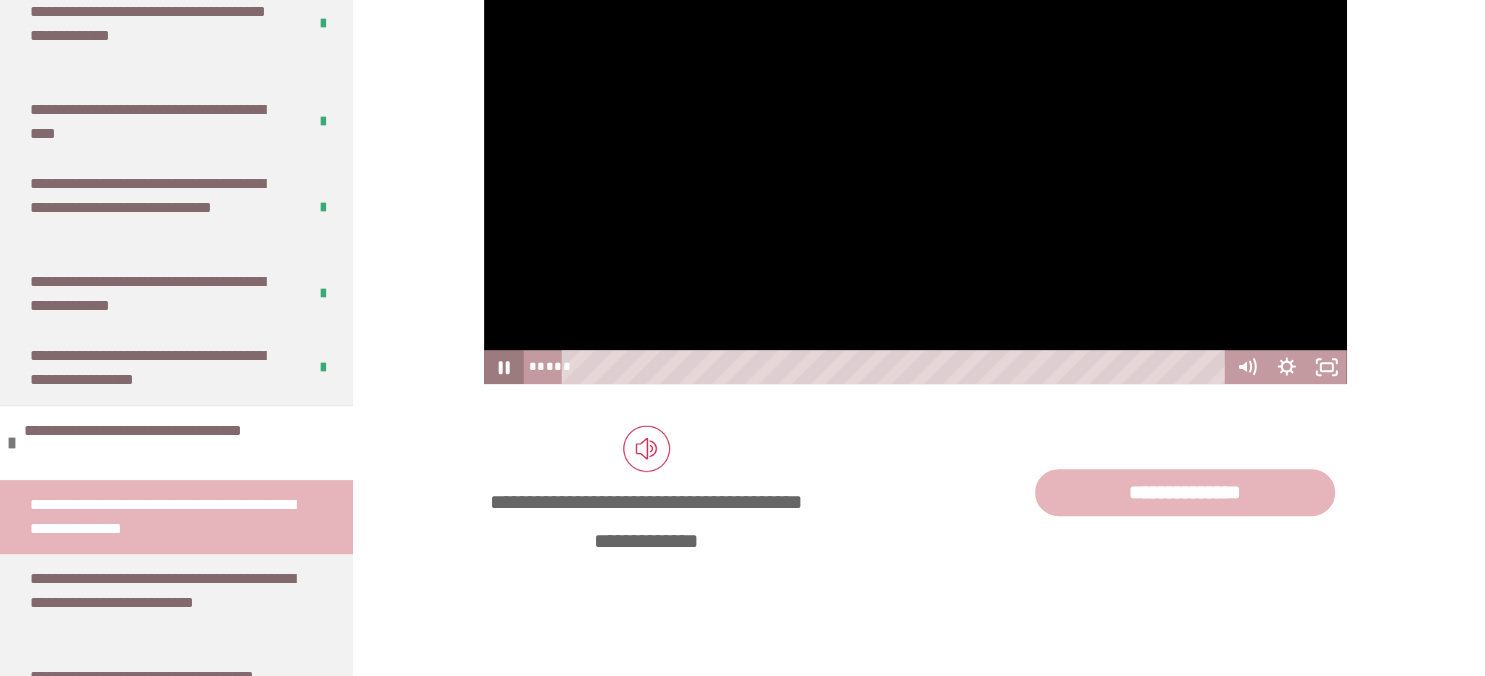 click 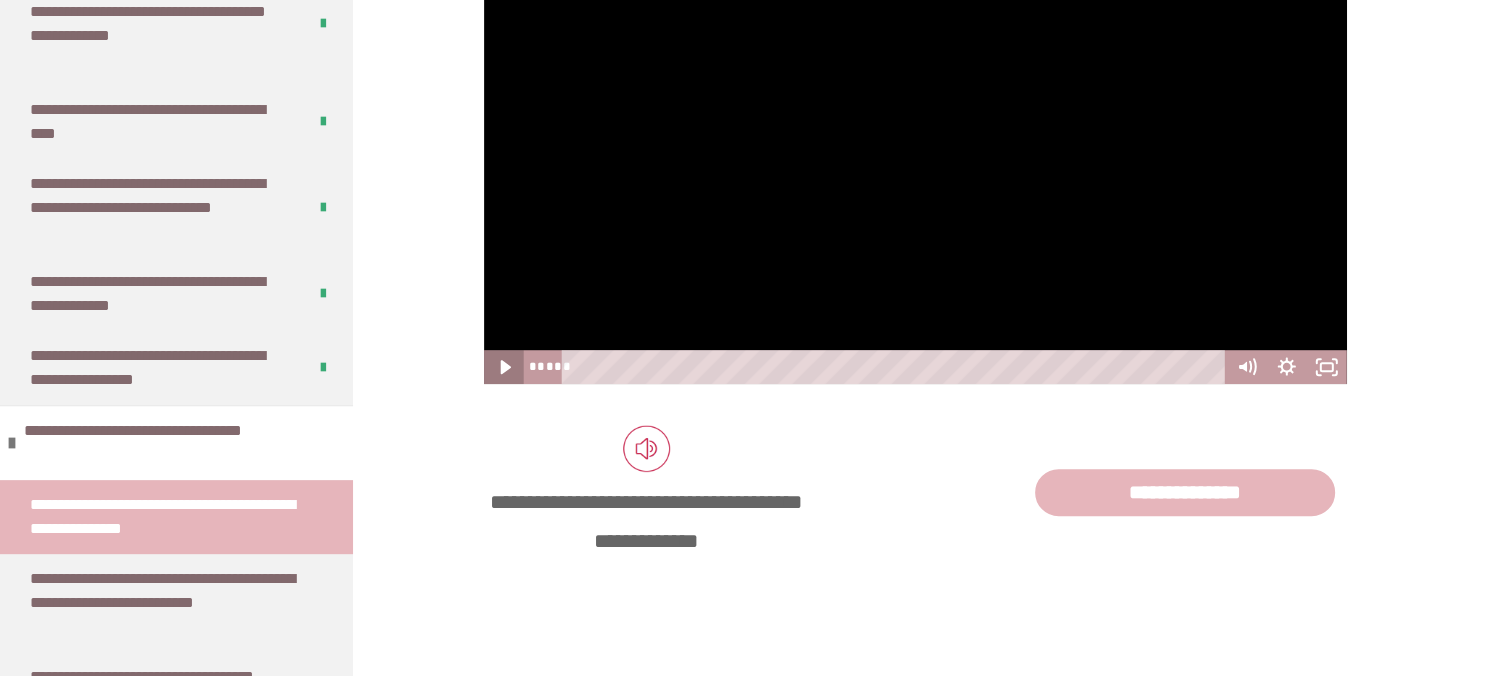 click 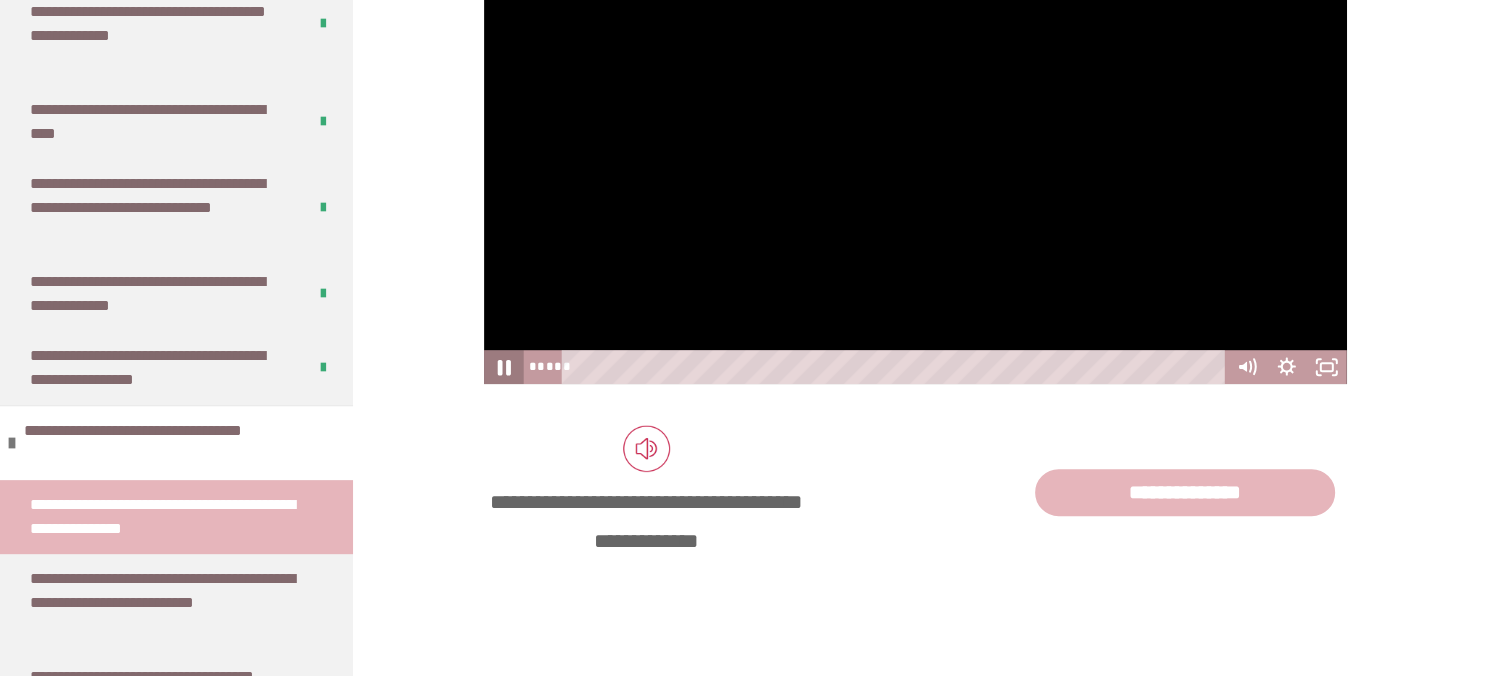 click 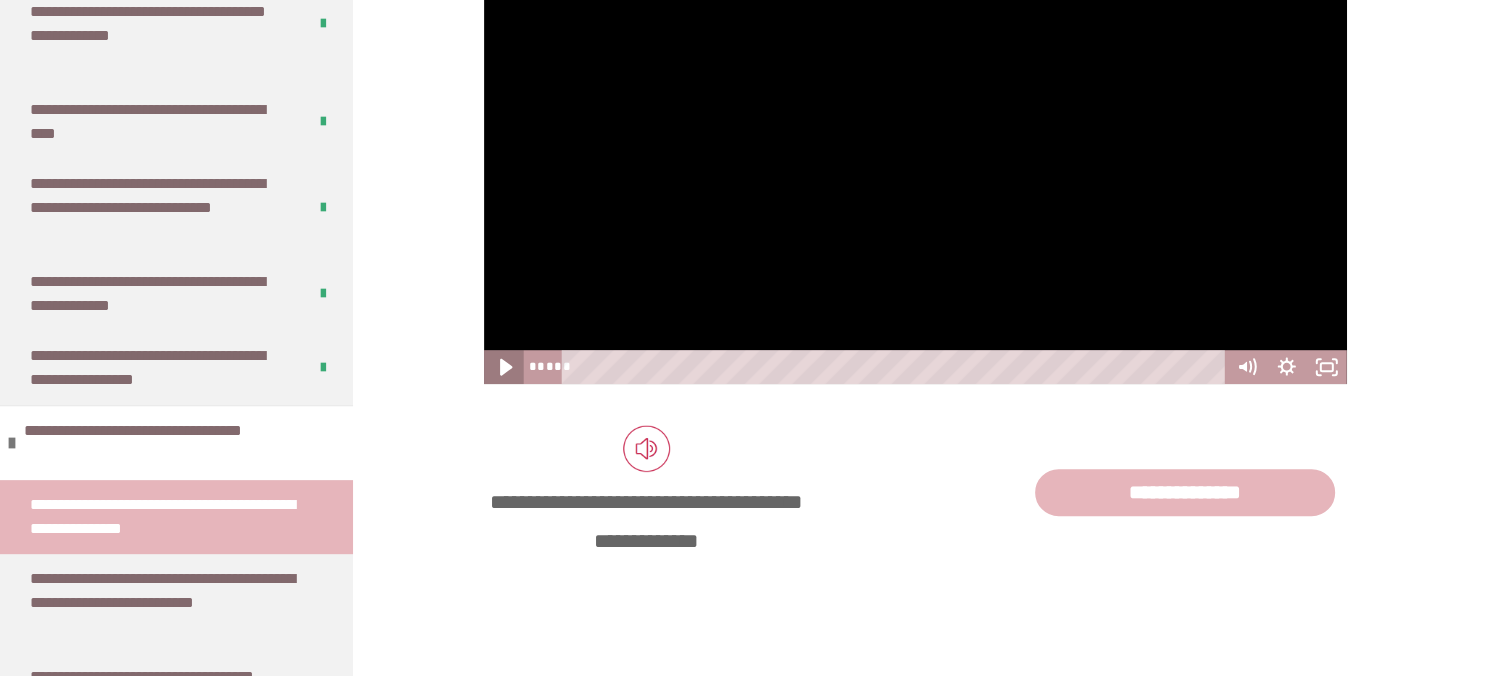 click 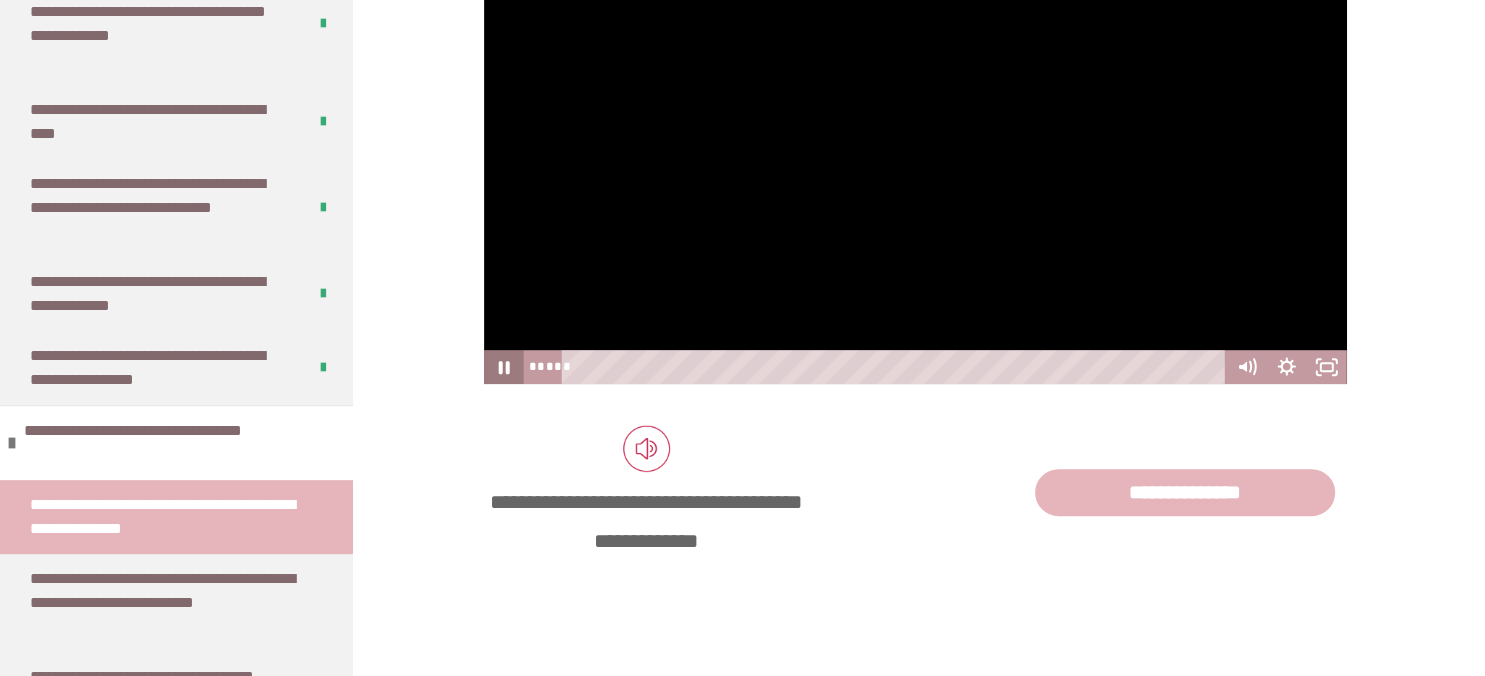 click 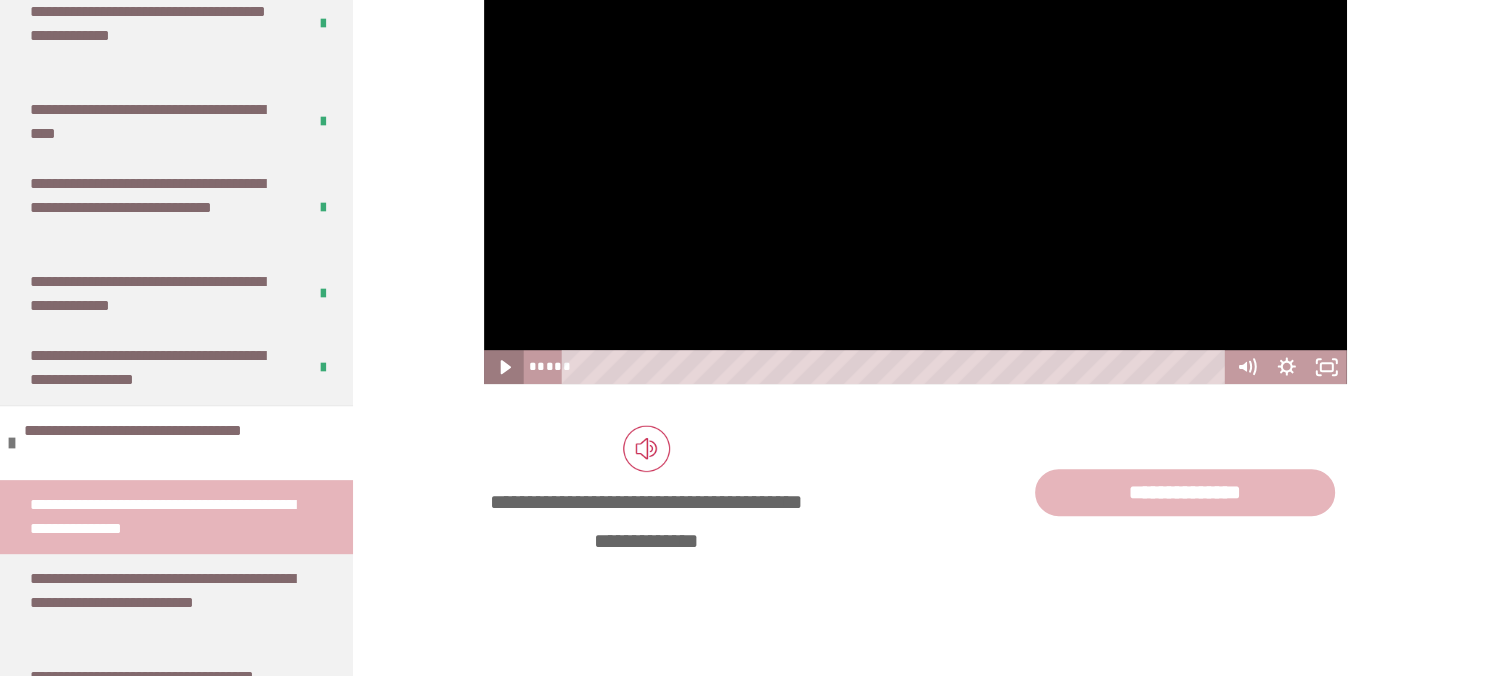 click 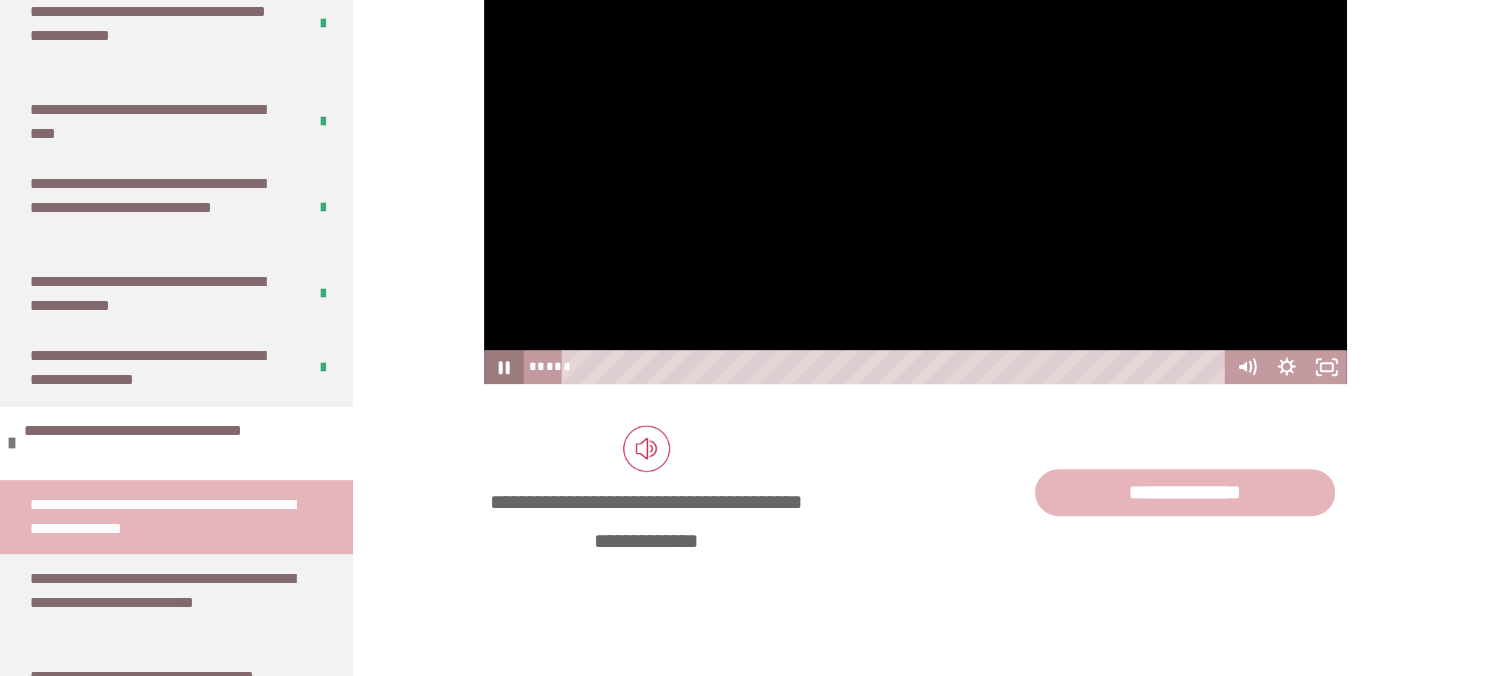 click 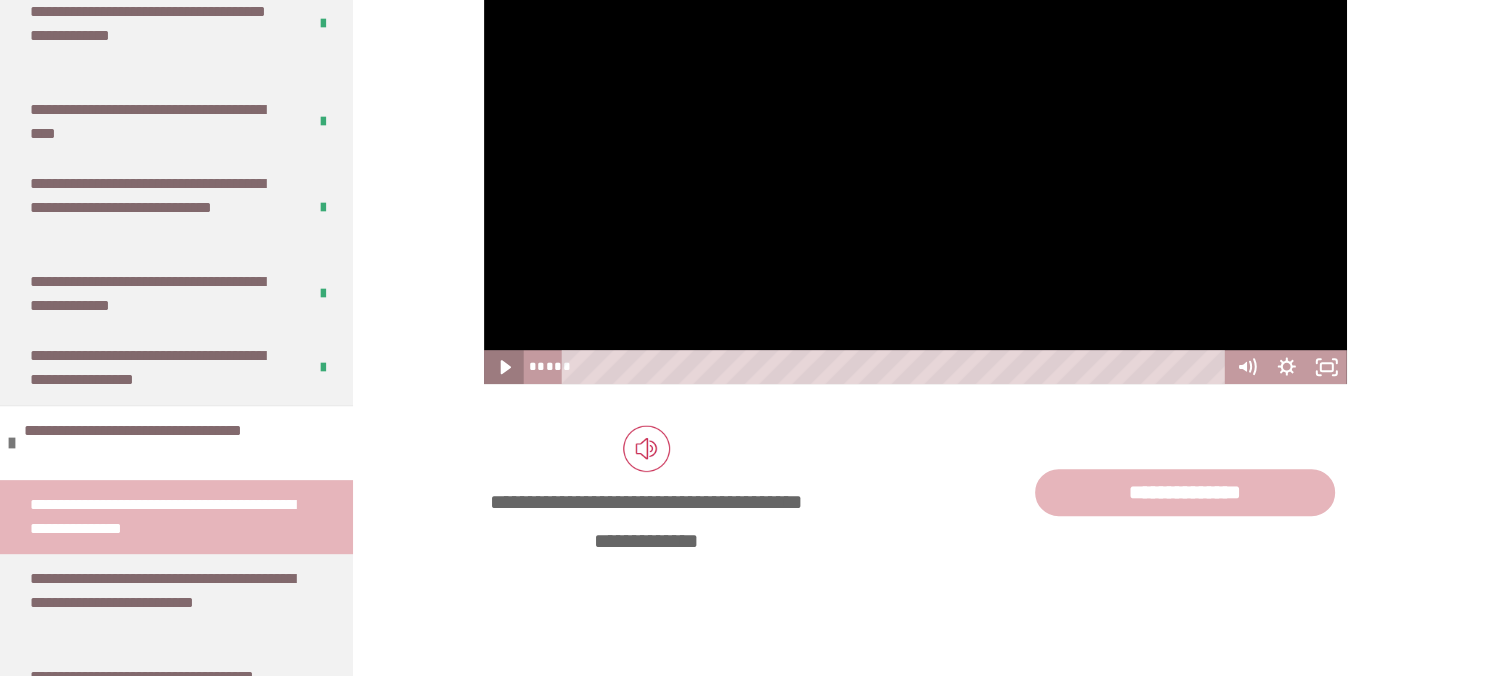 click 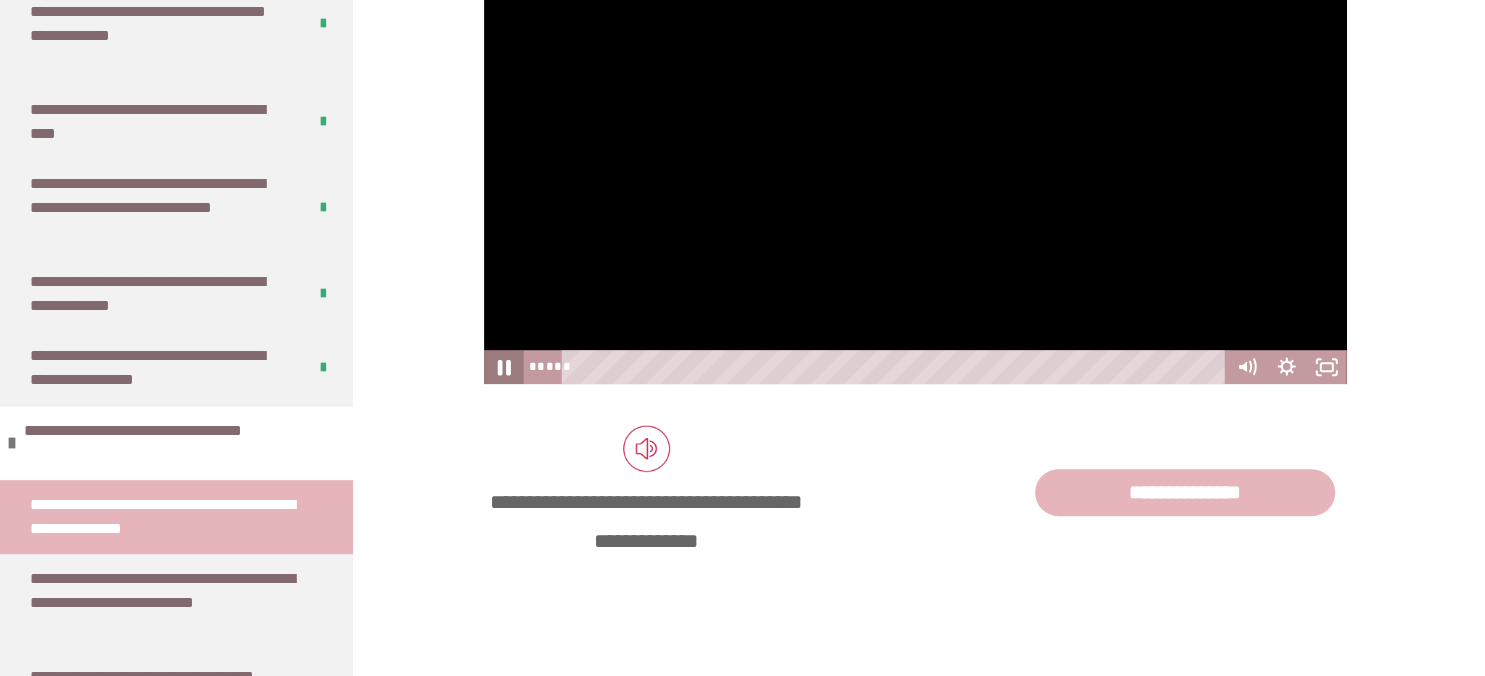 click 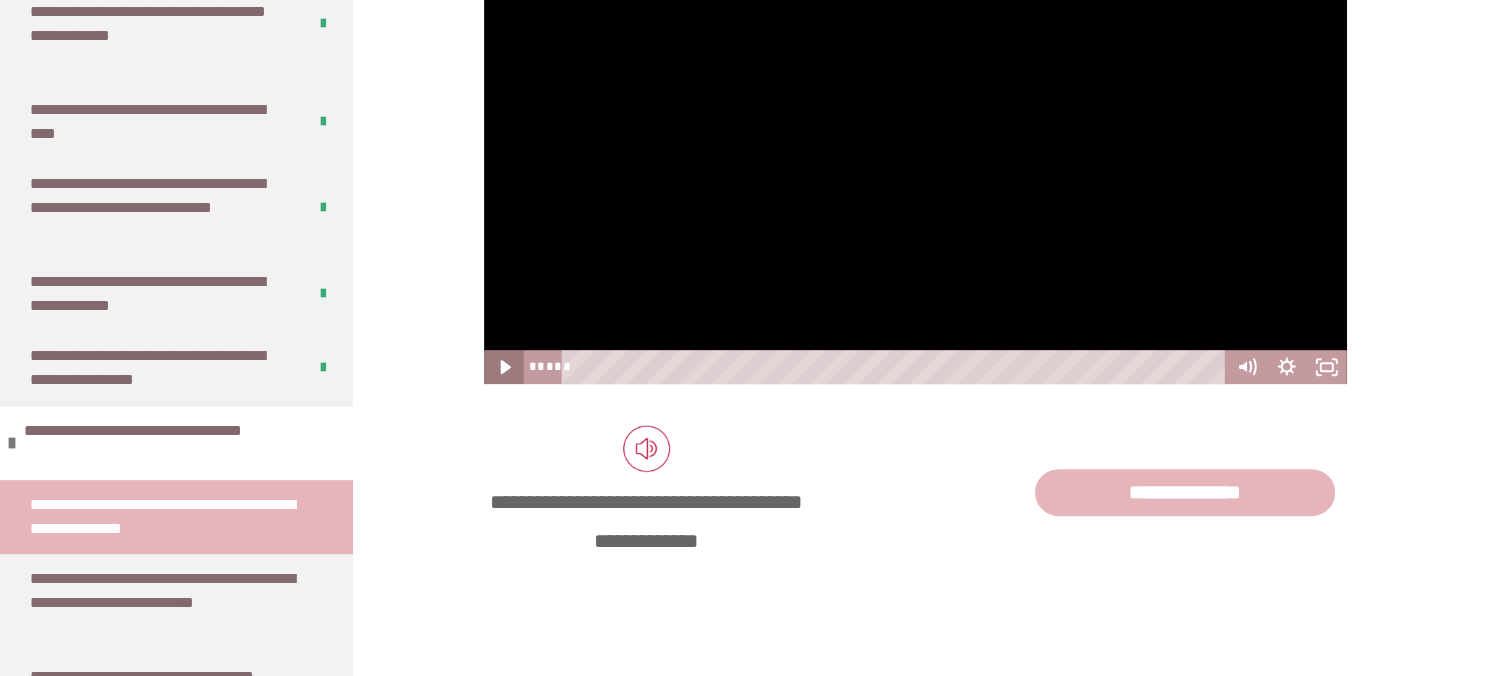 click 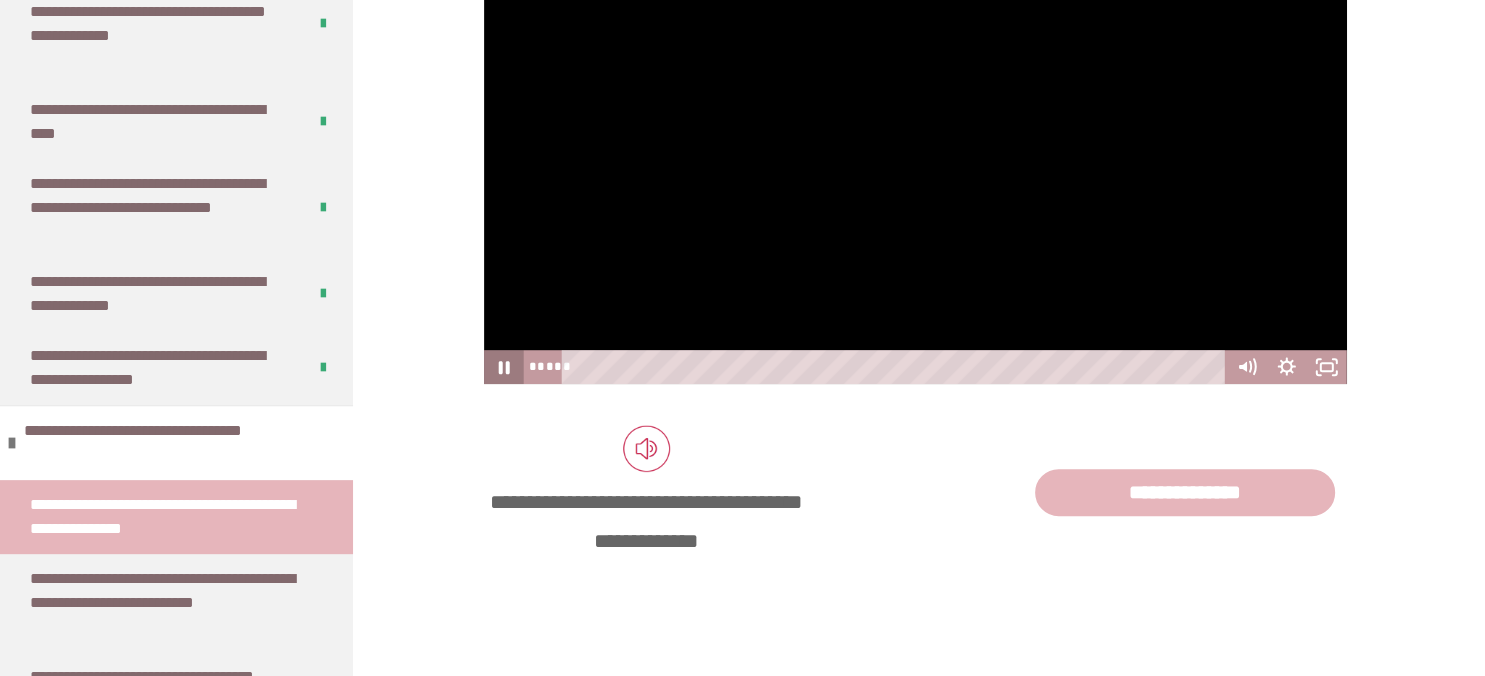 click 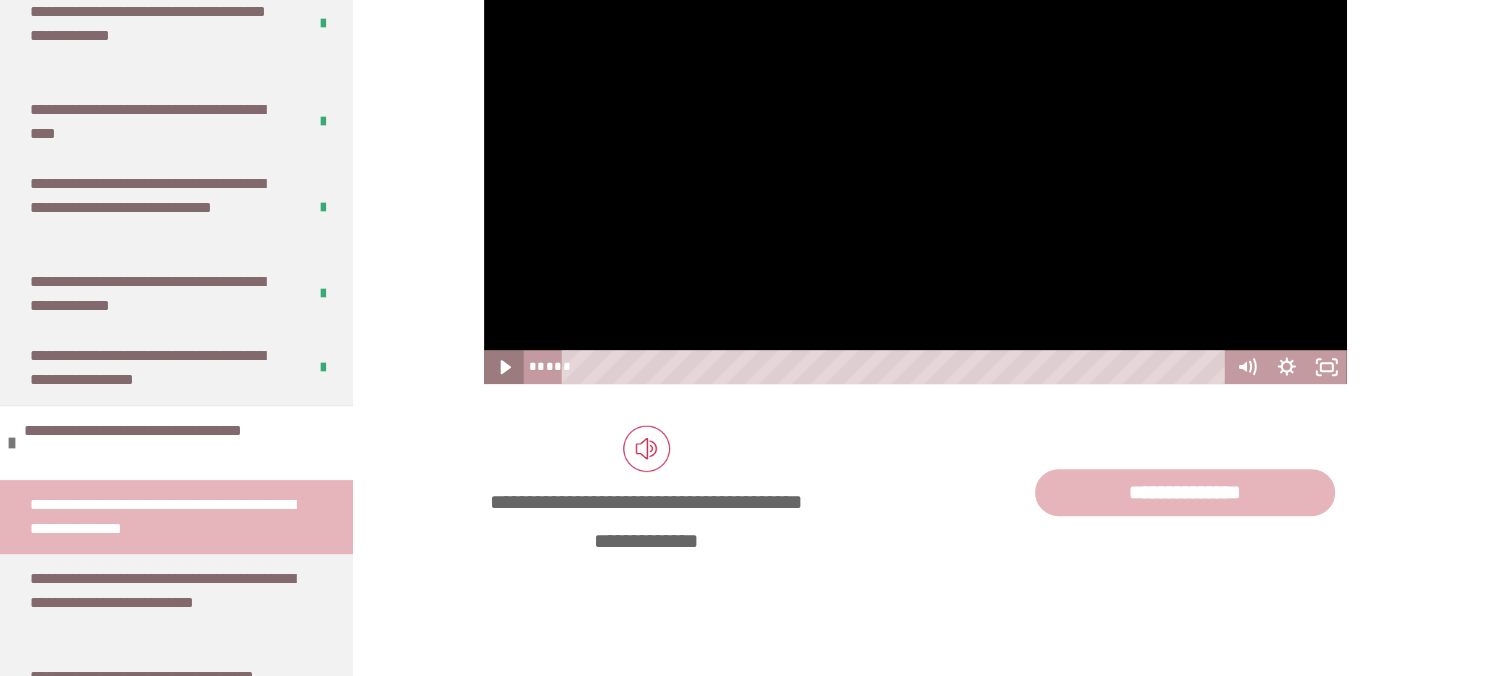 click 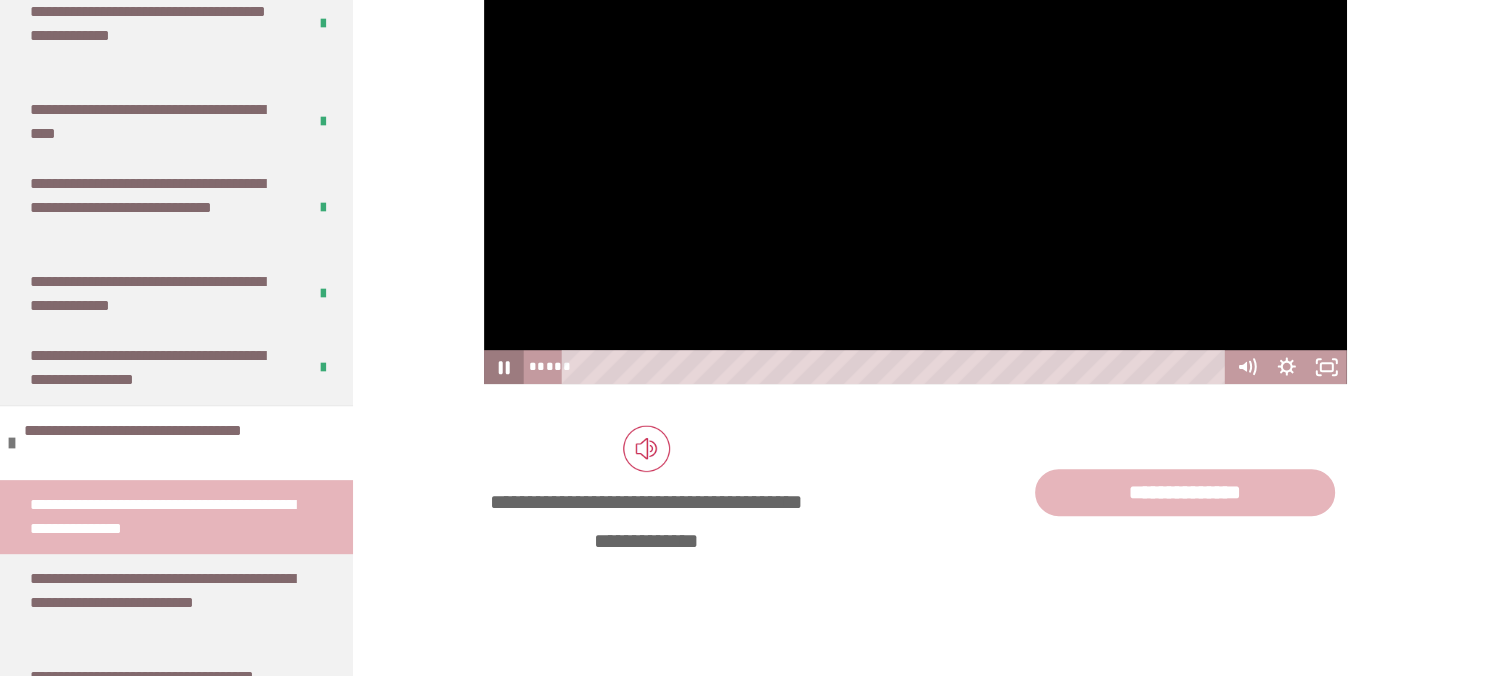 click 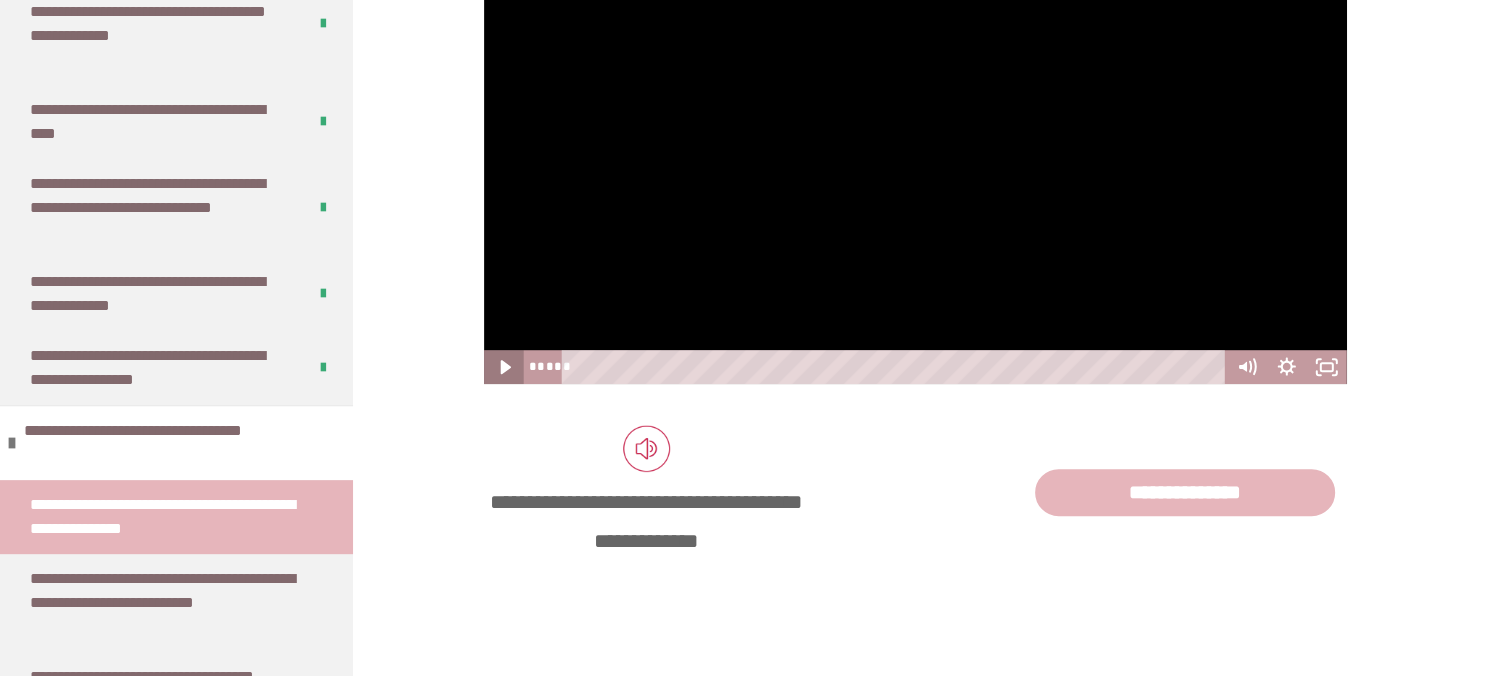 click 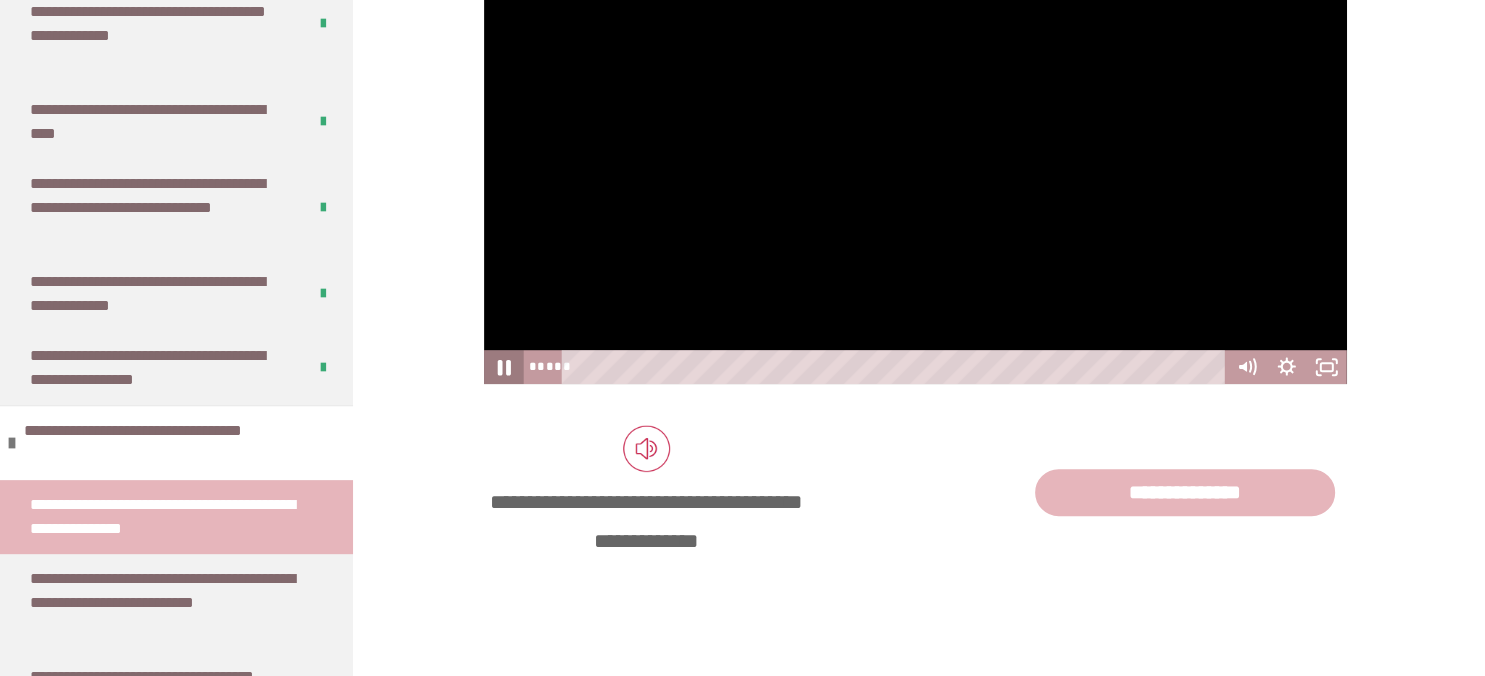 click 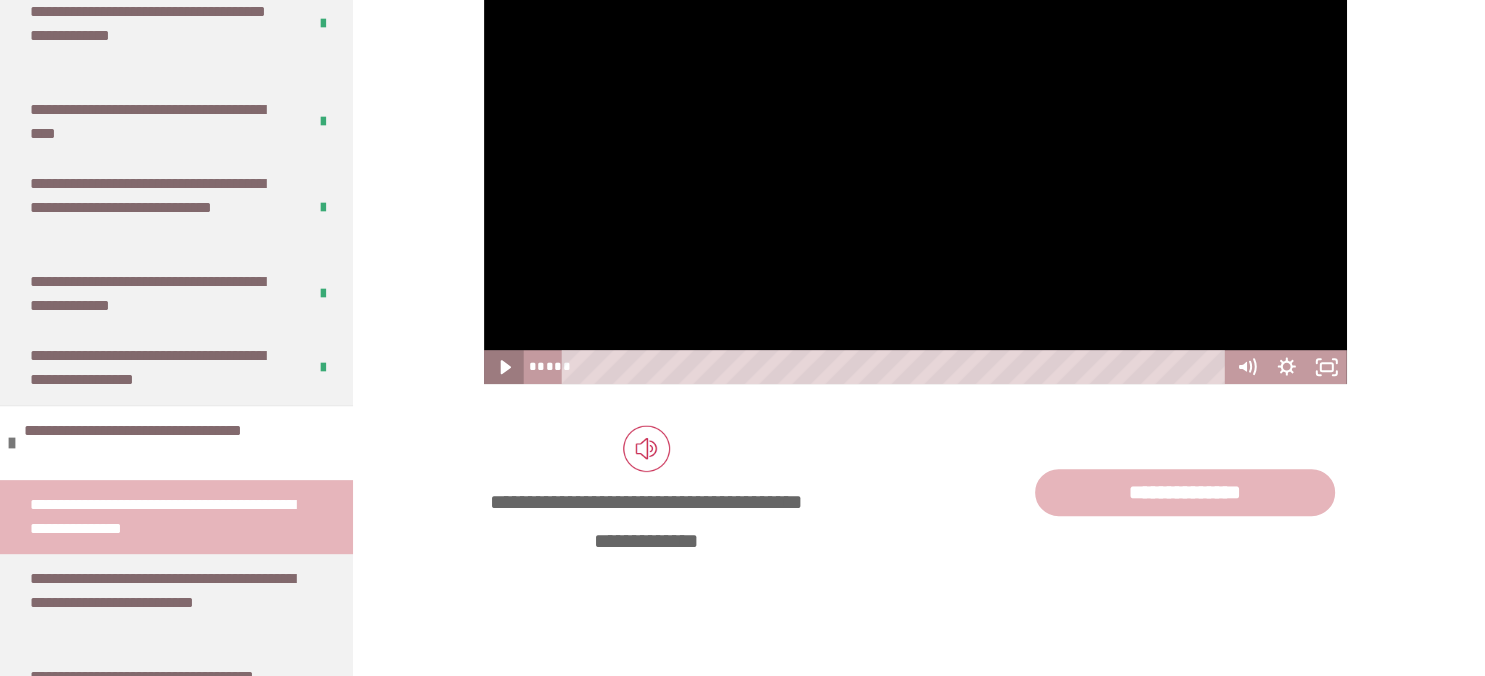 click 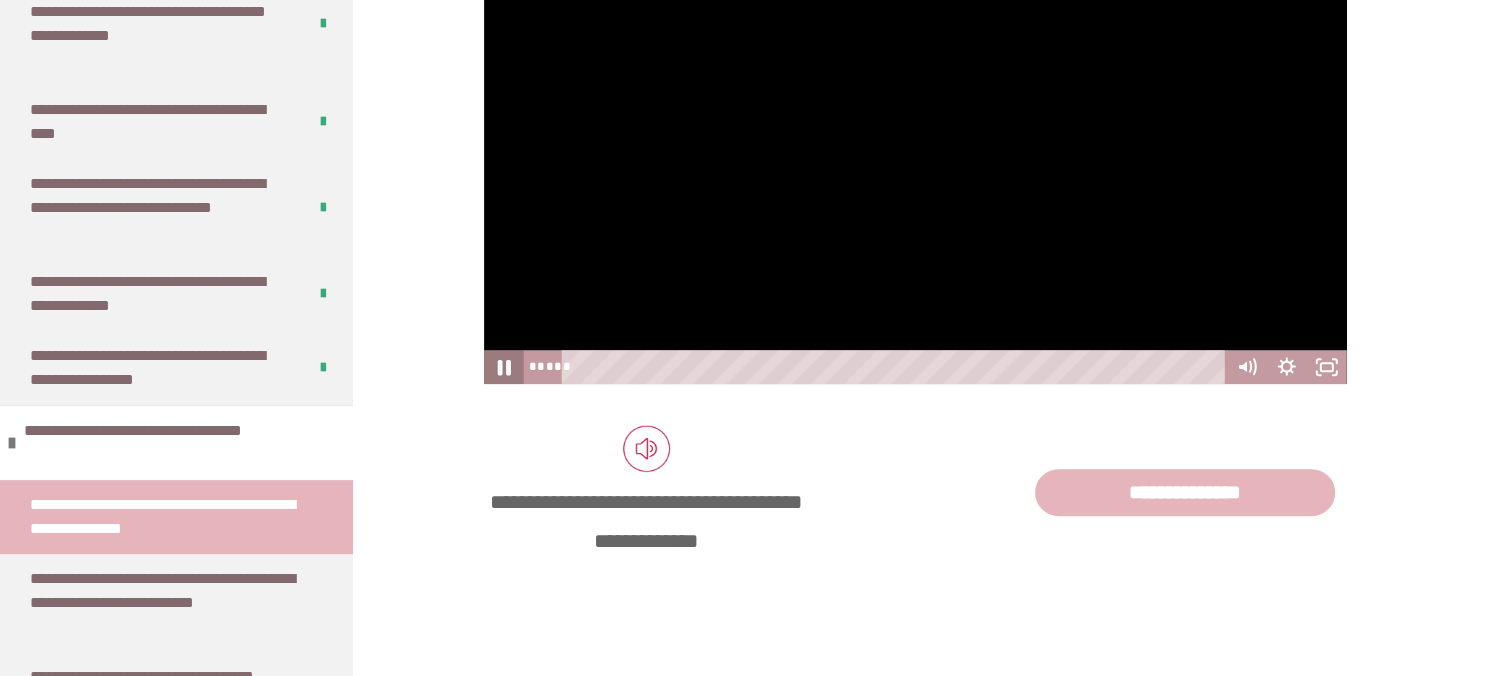 click 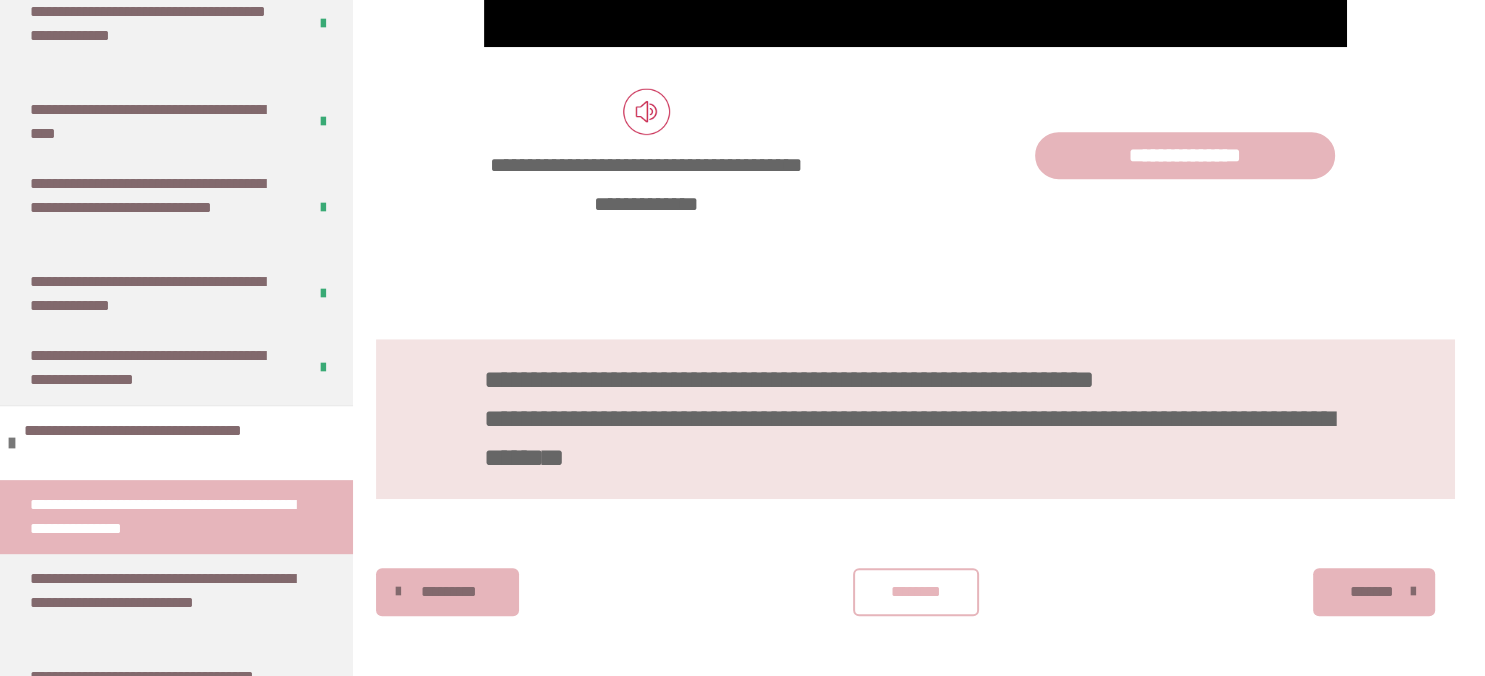 scroll, scrollTop: 1551, scrollLeft: 0, axis: vertical 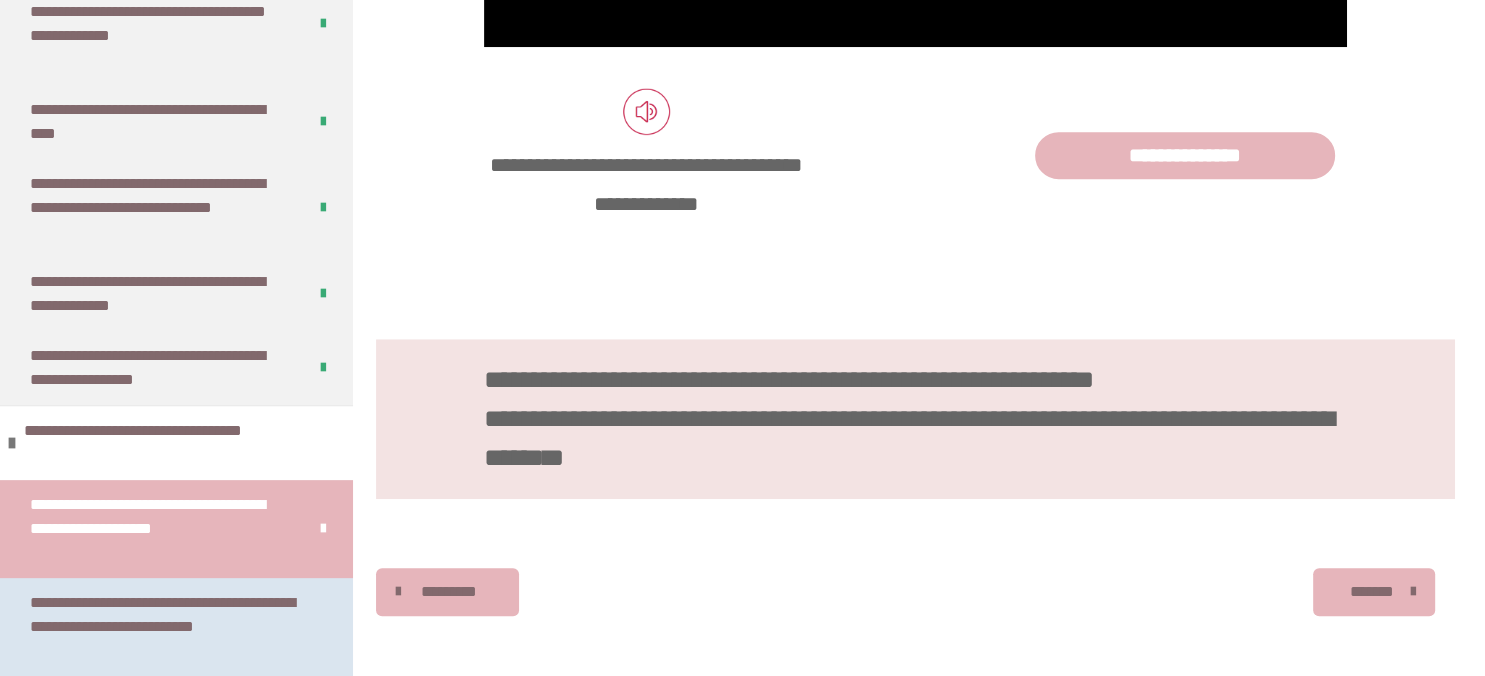 click on "**********" at bounding box center [168, 627] 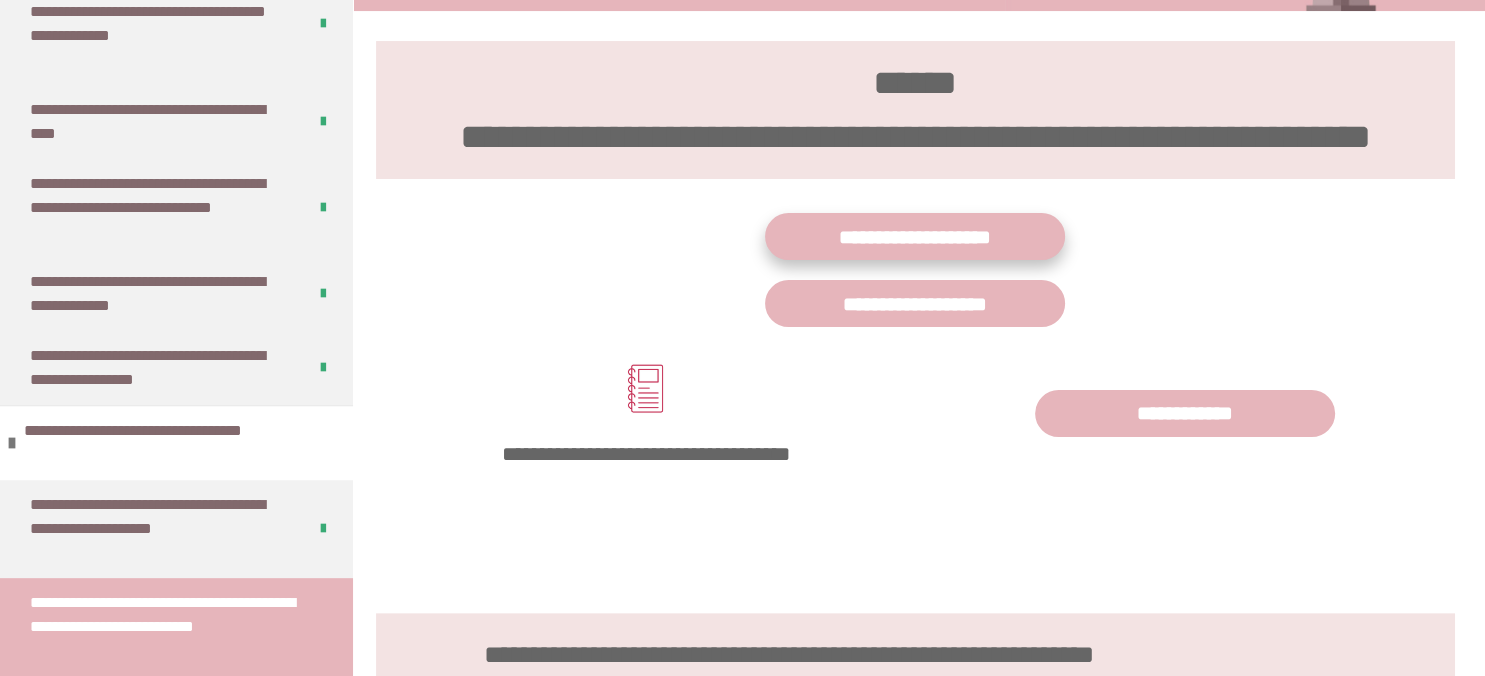 click on "**********" at bounding box center [915, 236] 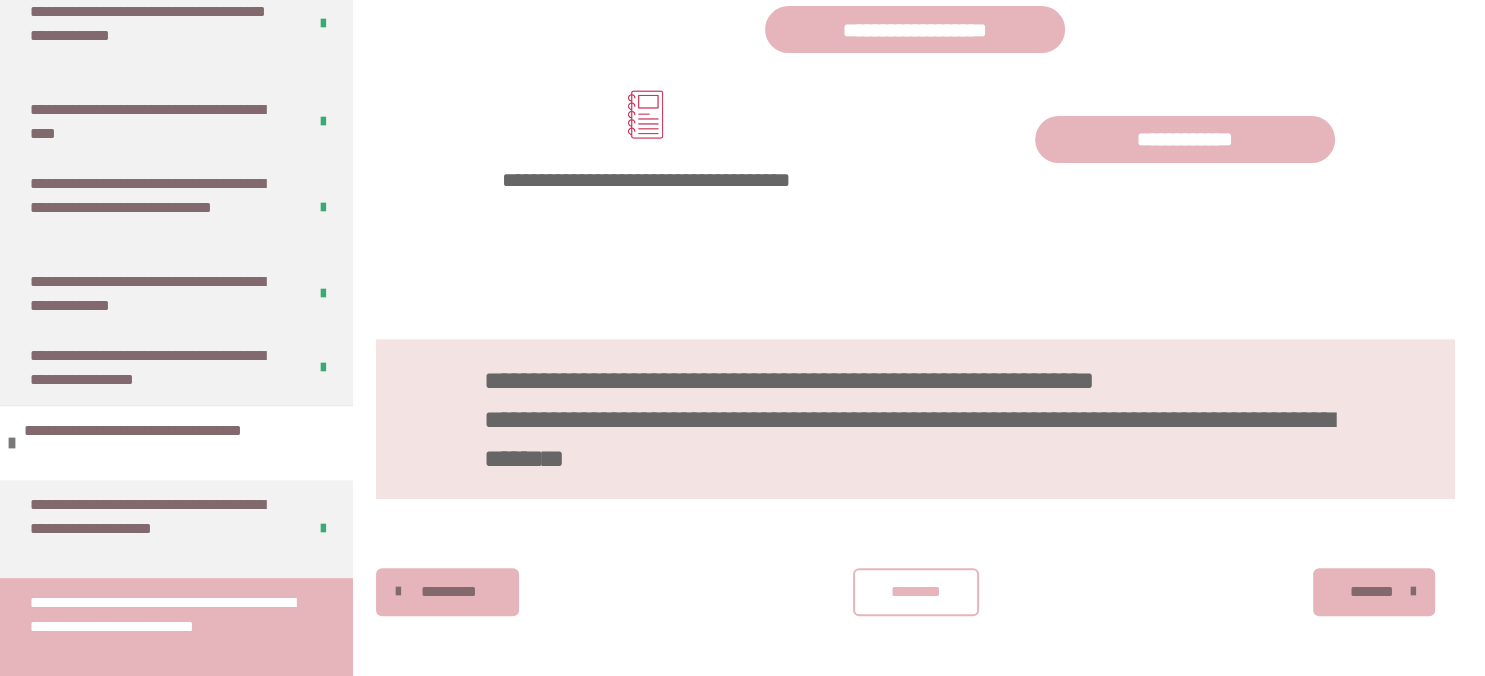 scroll, scrollTop: 679, scrollLeft: 0, axis: vertical 